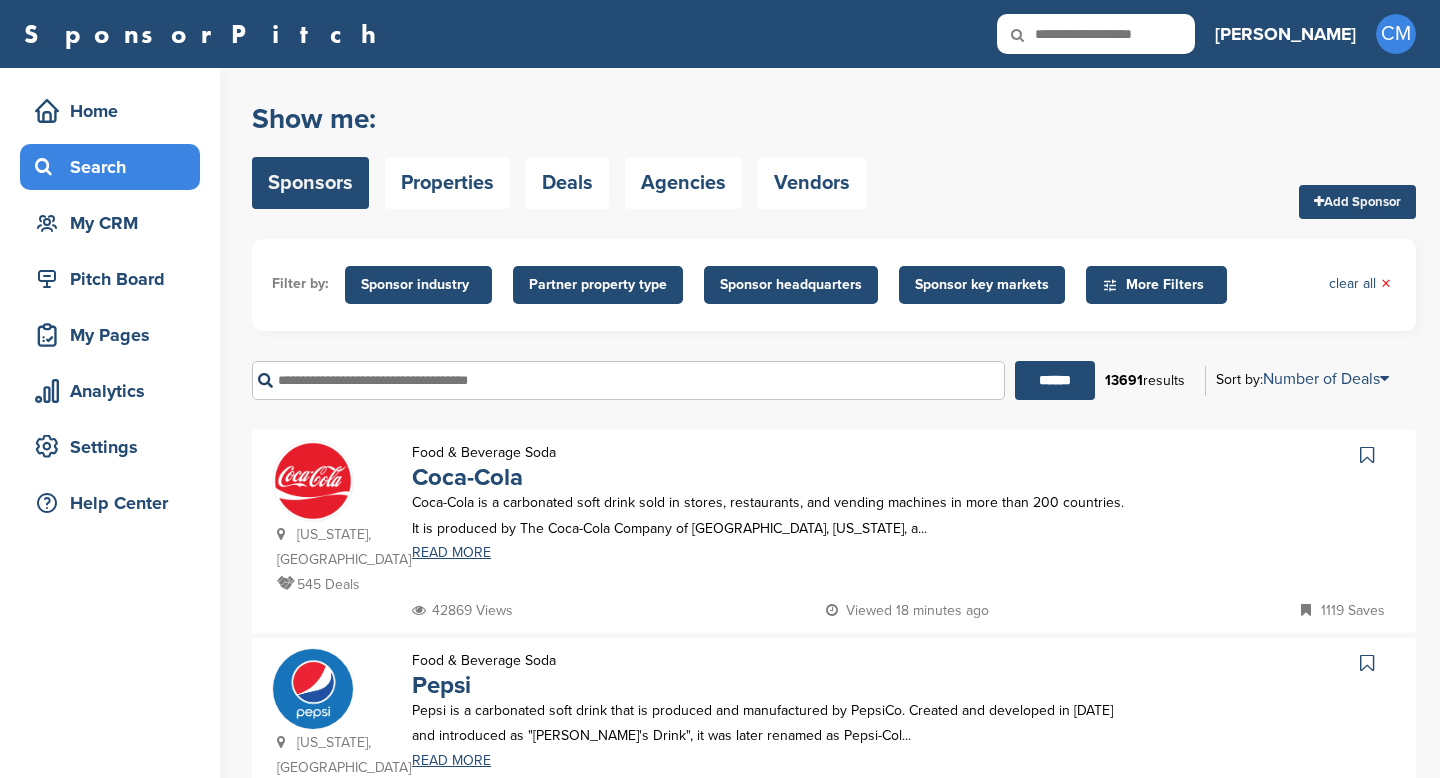 scroll, scrollTop: 0, scrollLeft: 0, axis: both 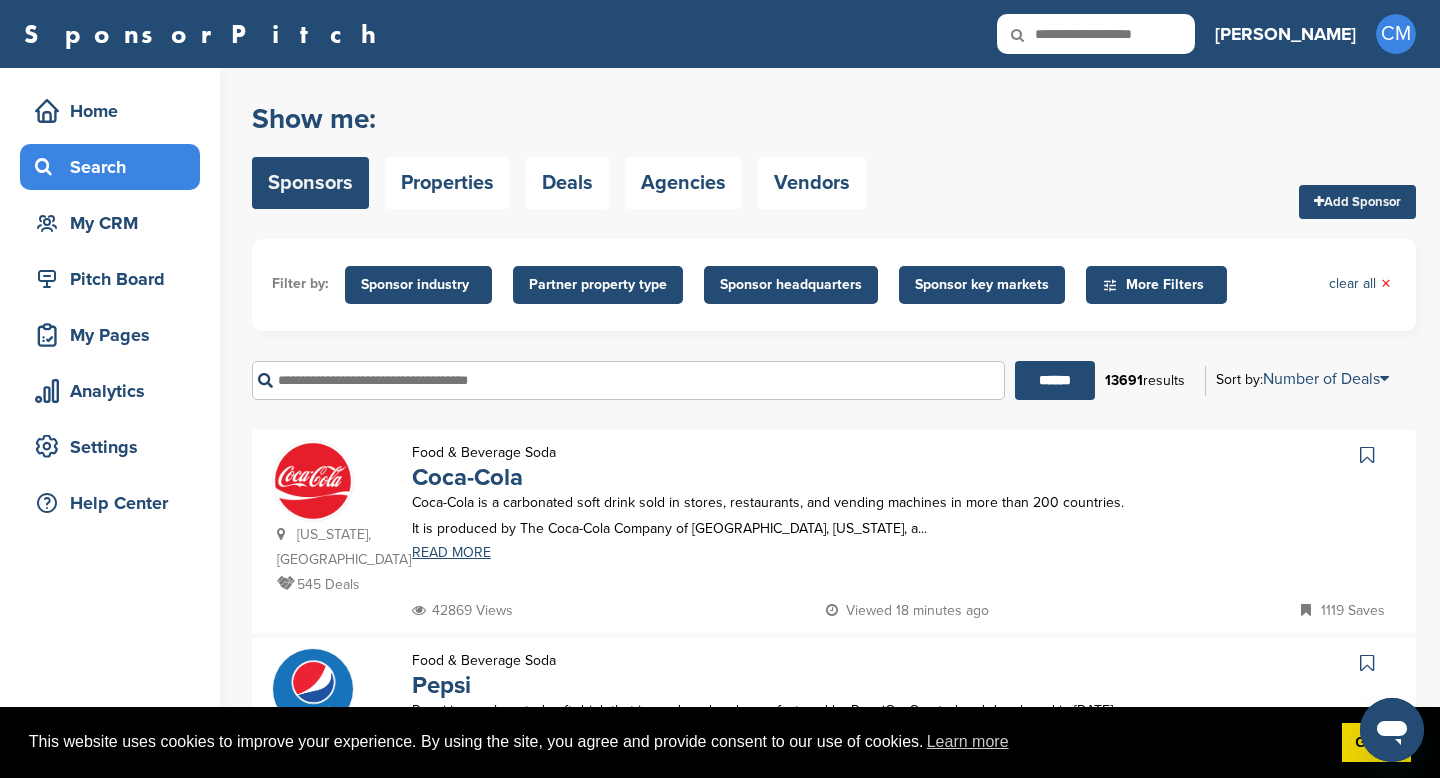 click on "Sponsor industry" at bounding box center [418, 285] 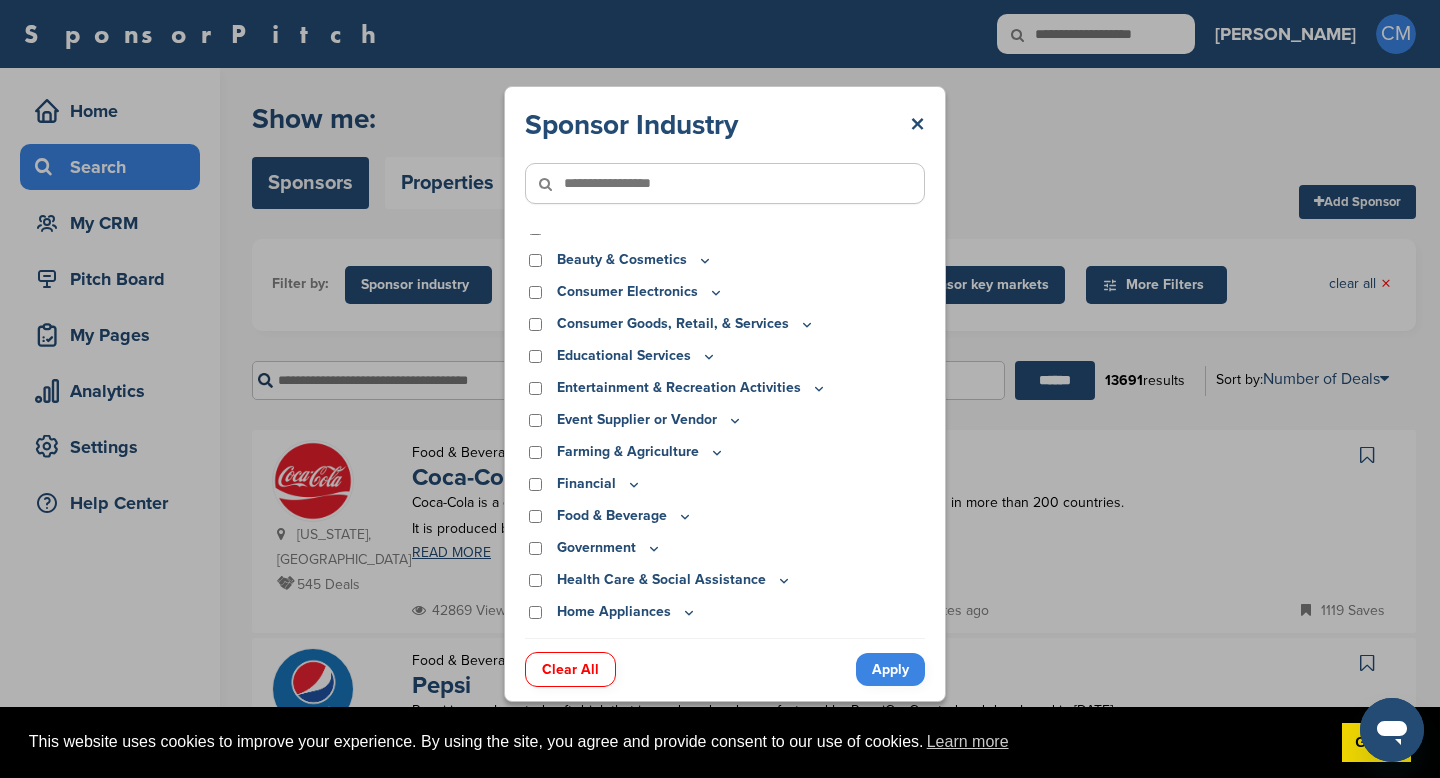 scroll, scrollTop: 58, scrollLeft: 0, axis: vertical 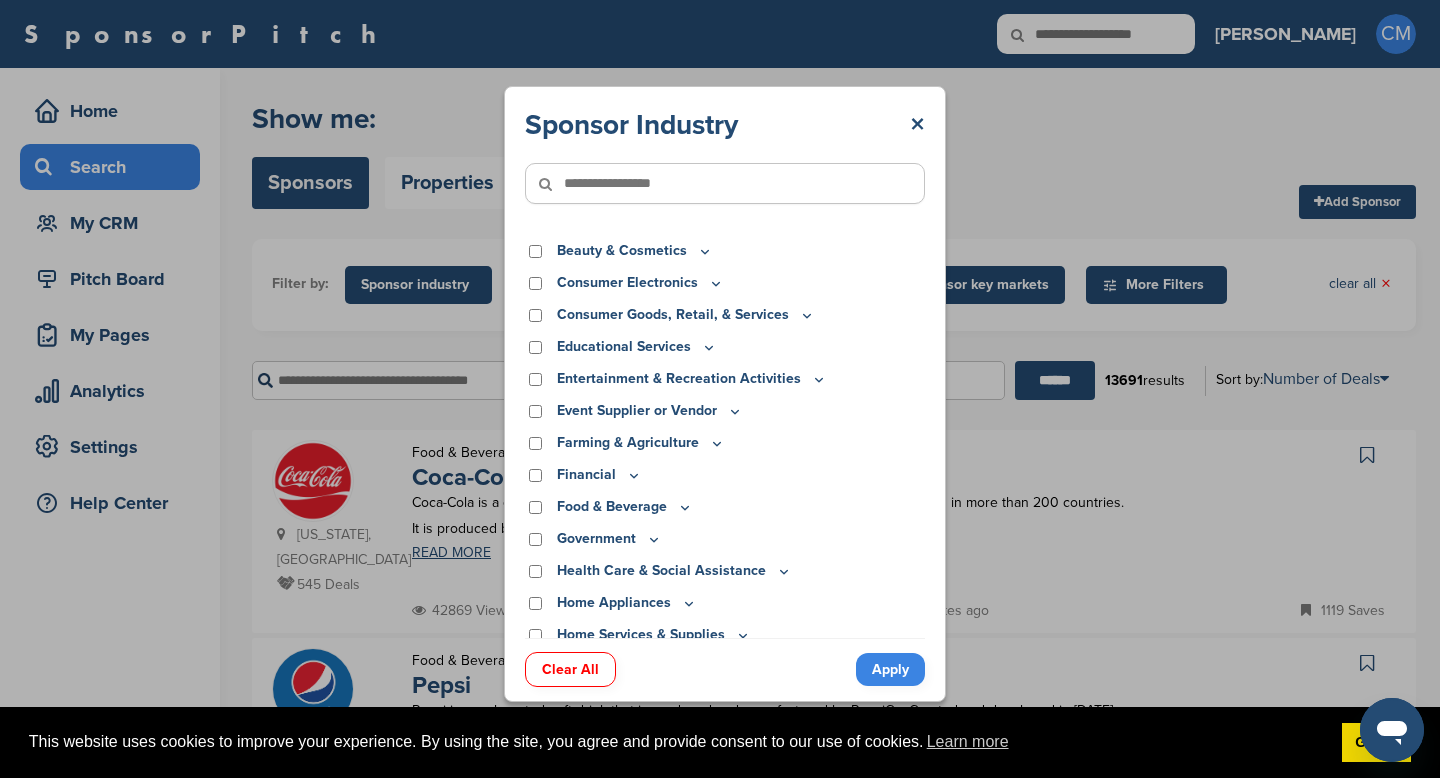 click 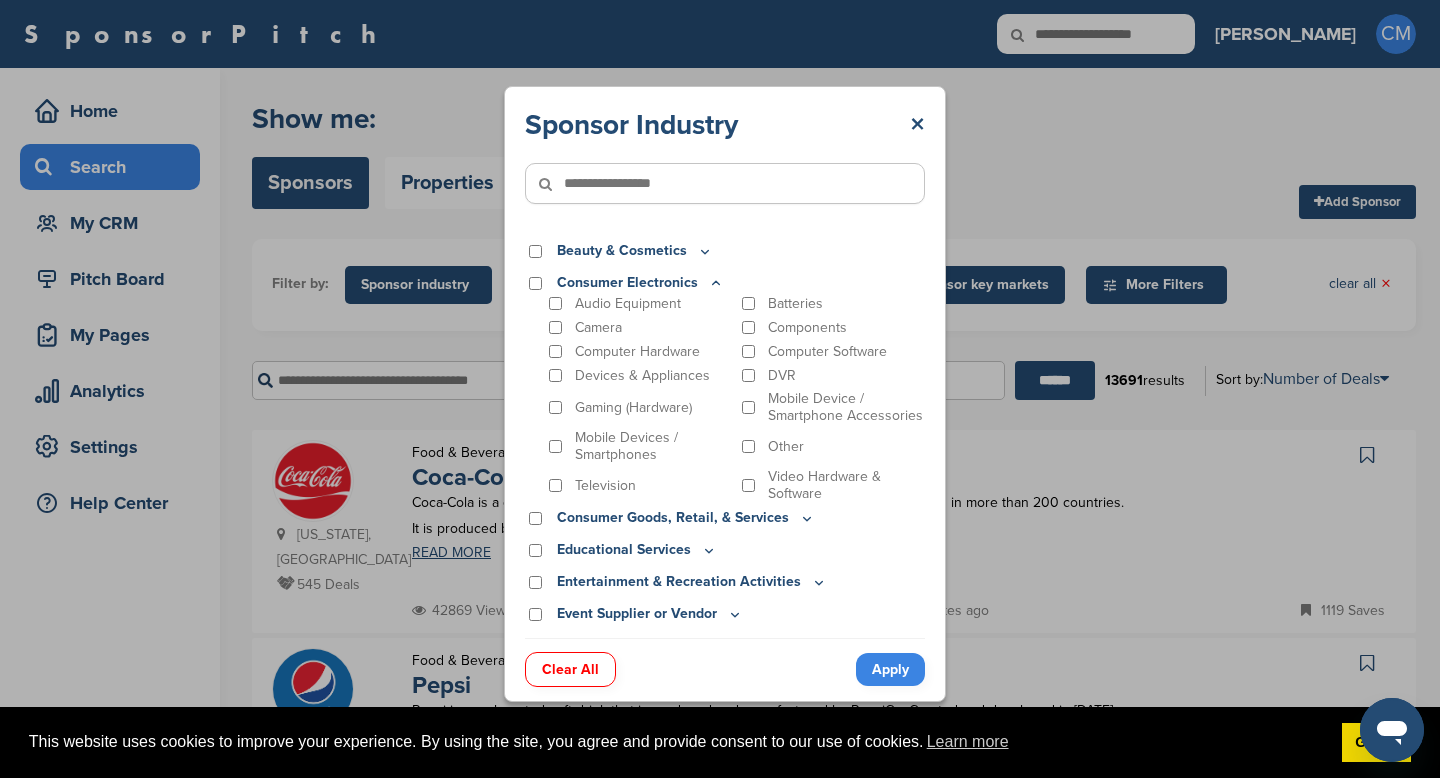click 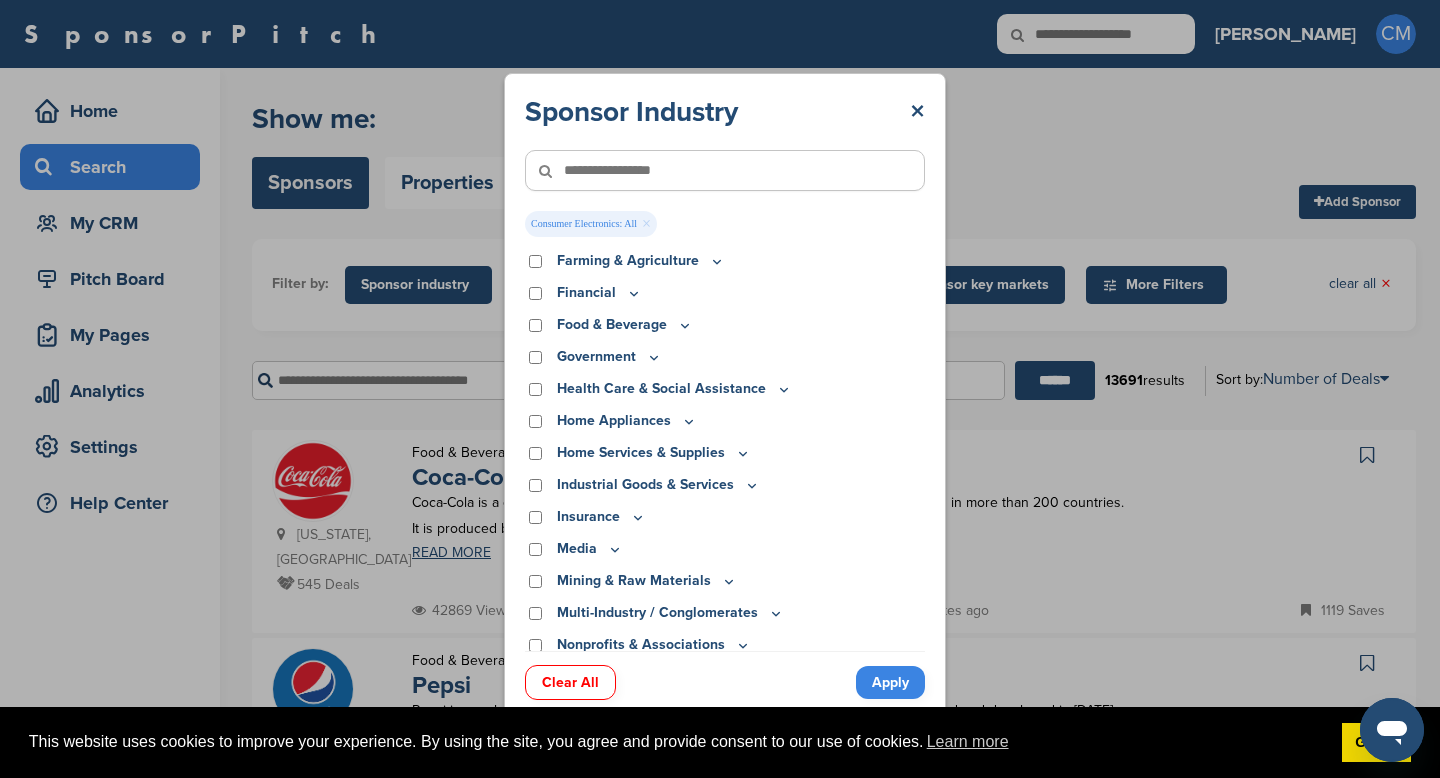 scroll, scrollTop: 282, scrollLeft: 0, axis: vertical 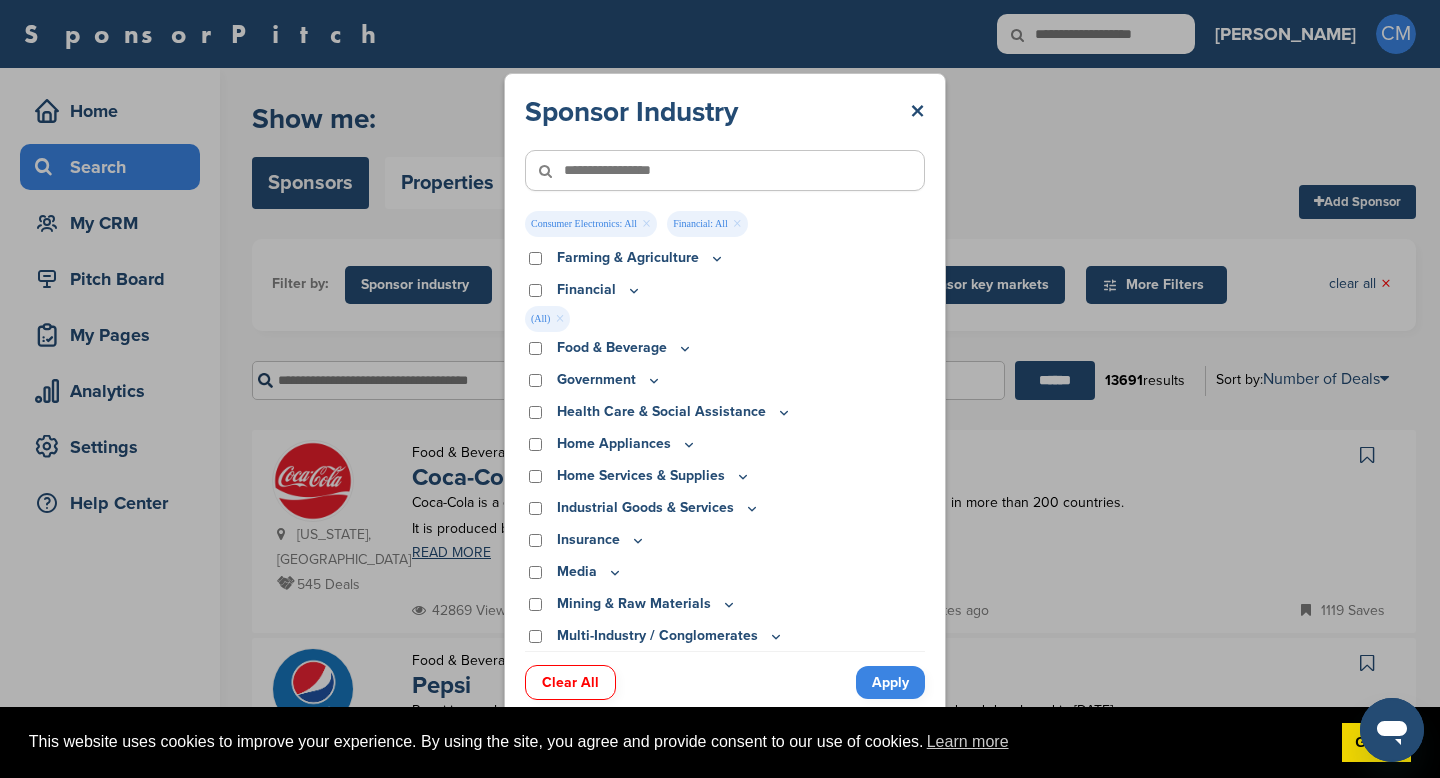 click on "Financial" at bounding box center (725, 290) 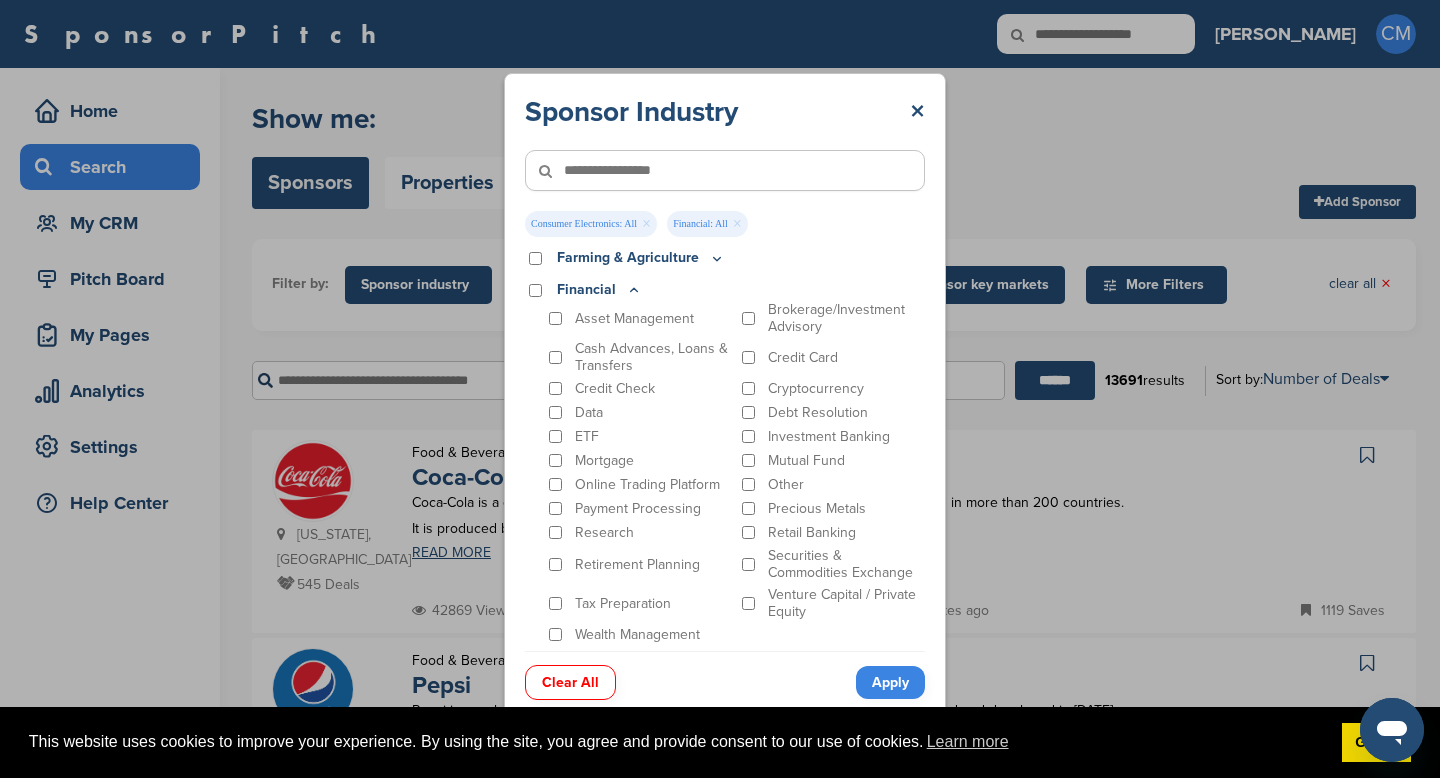 click 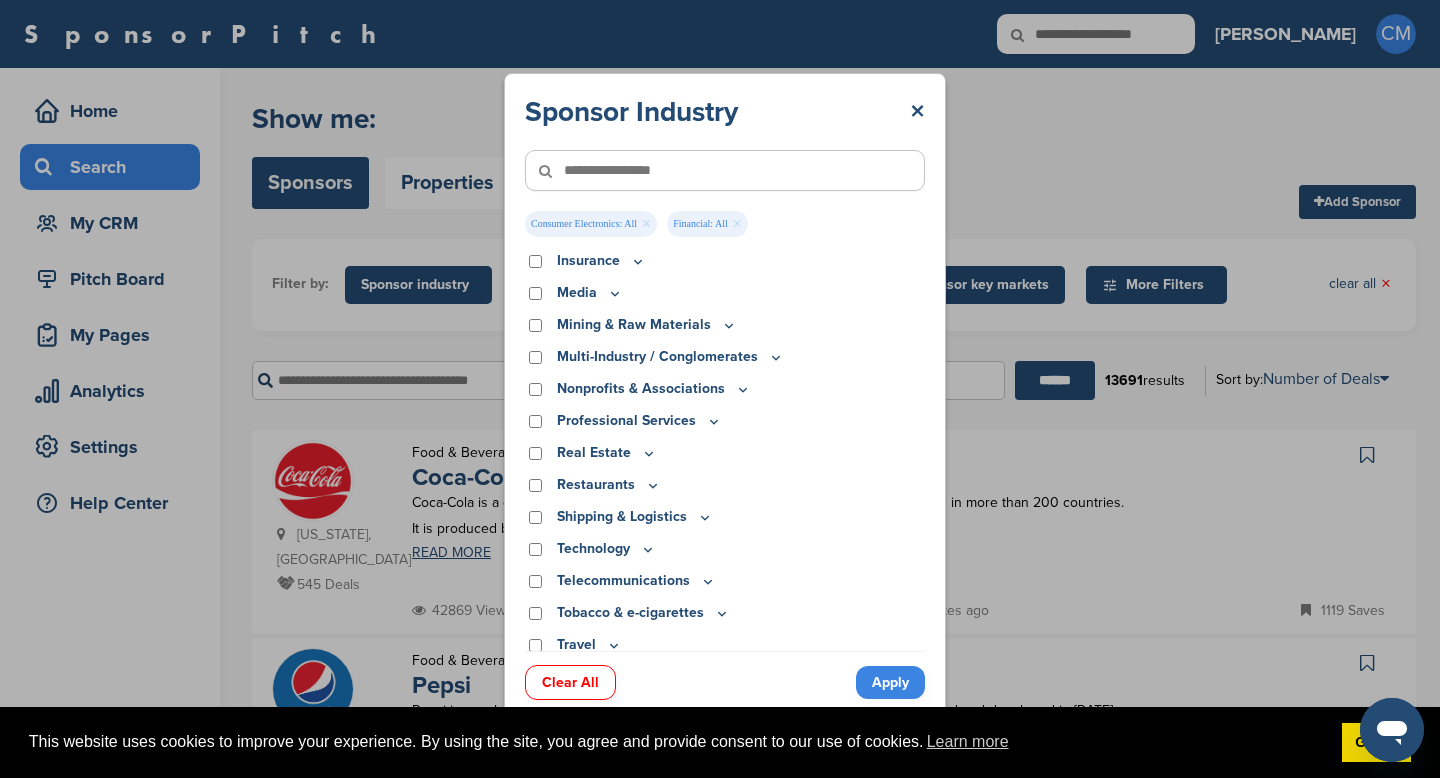 scroll, scrollTop: 571, scrollLeft: 0, axis: vertical 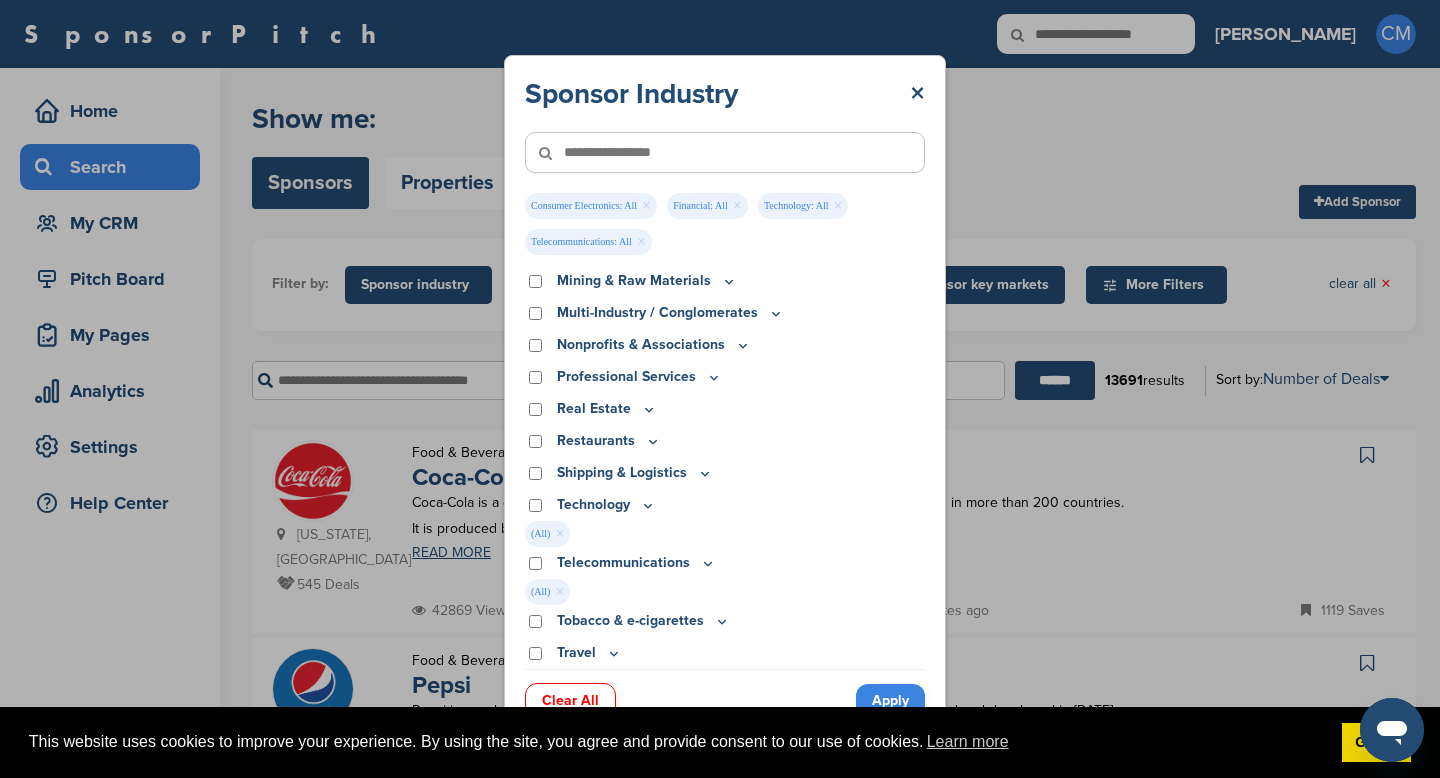 click on "Apply" at bounding box center (890, 700) 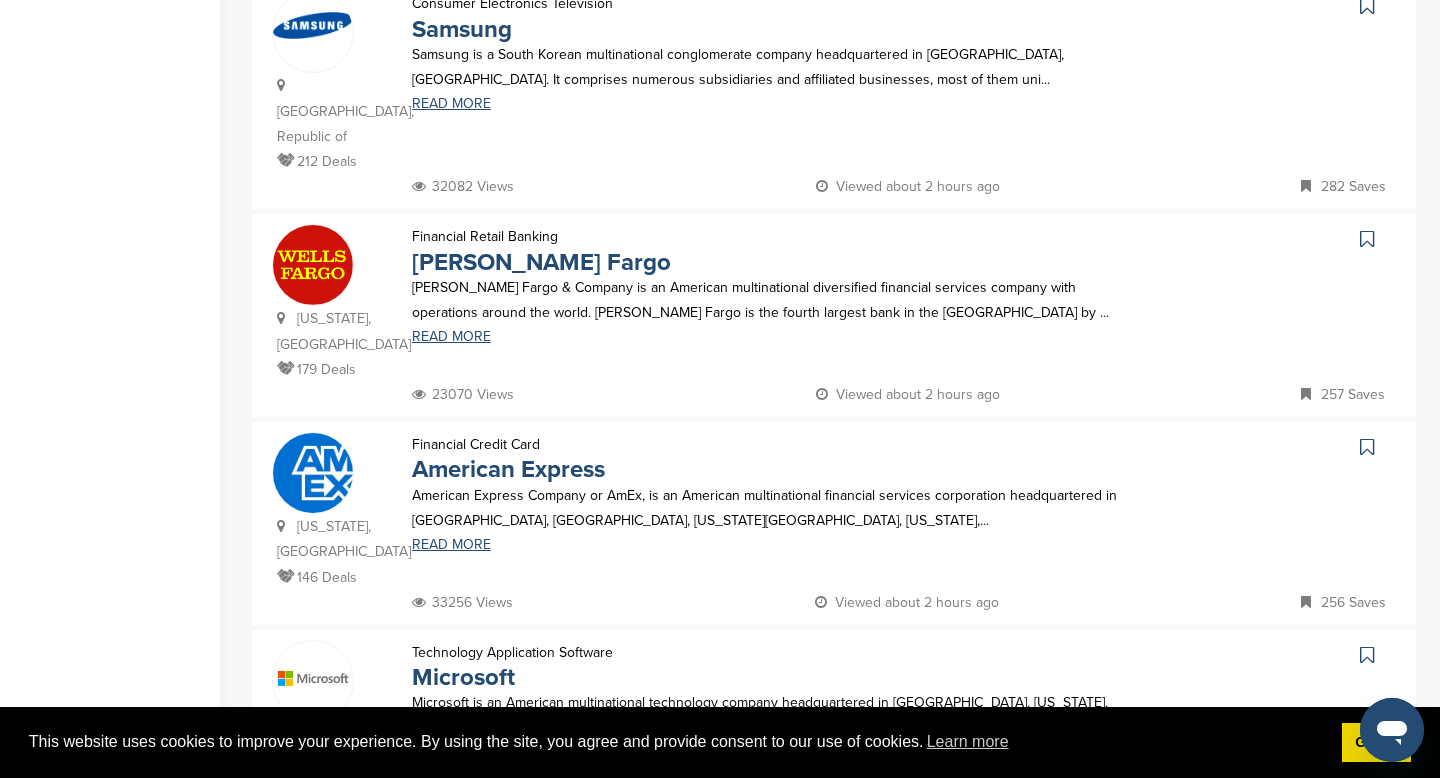 scroll, scrollTop: 1114, scrollLeft: 0, axis: vertical 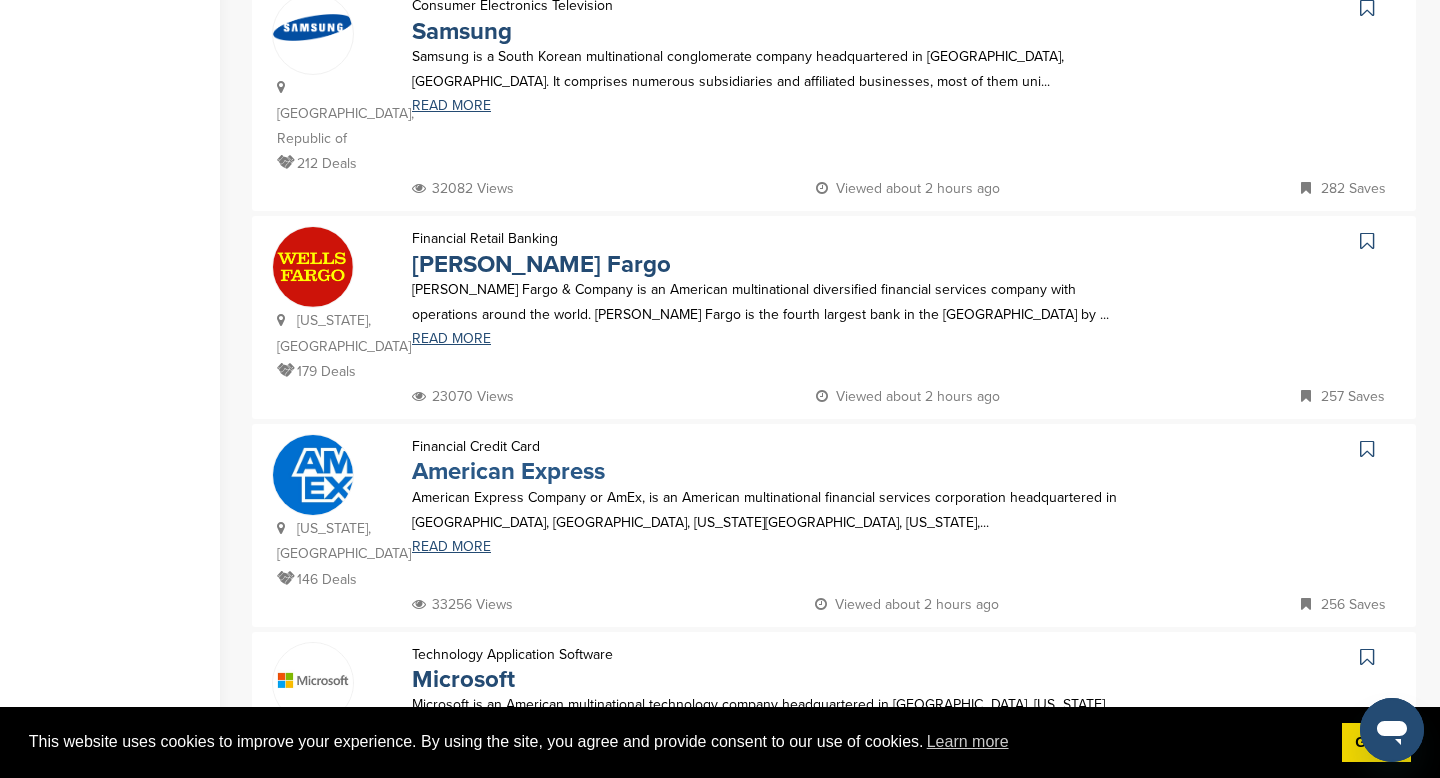 click on "American Express" at bounding box center (508, 471) 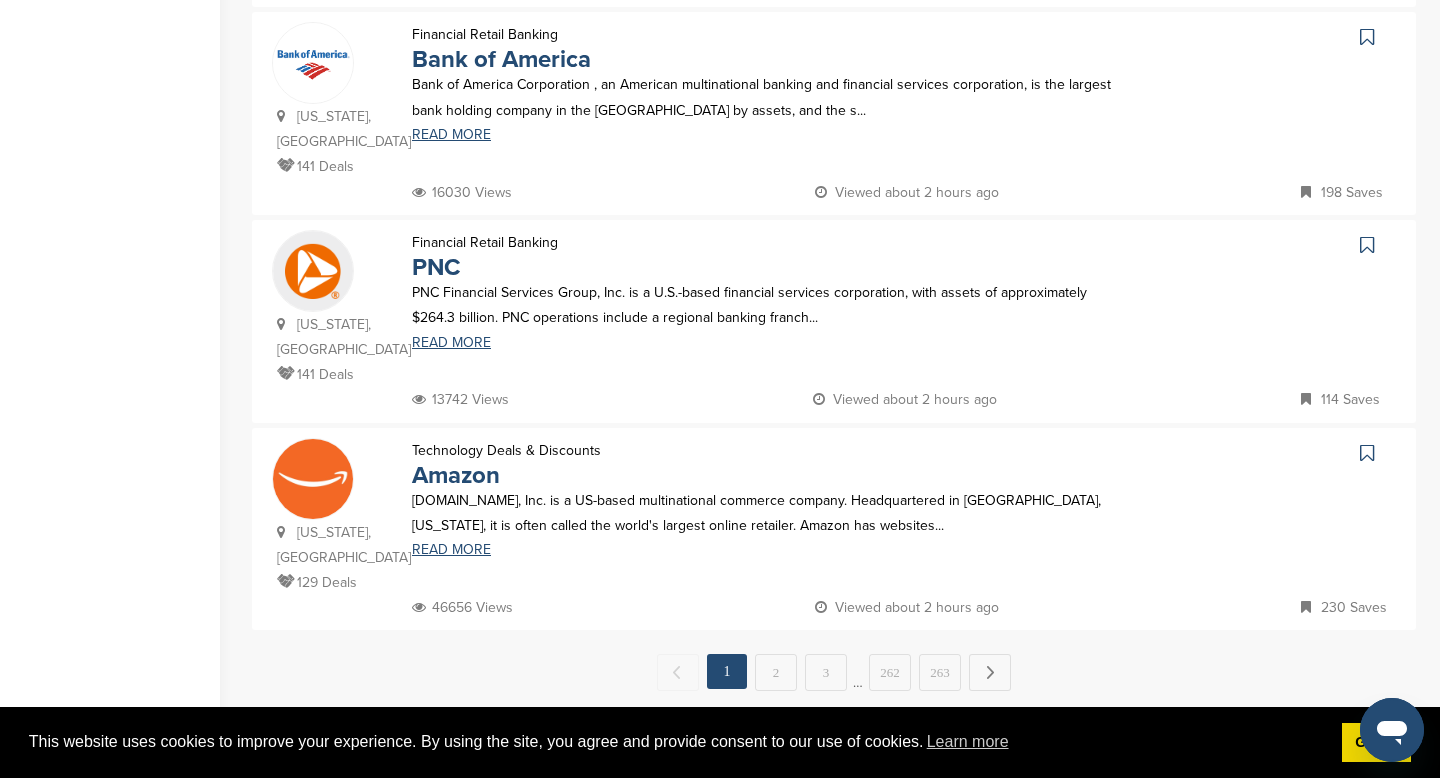 scroll, scrollTop: 1945, scrollLeft: 0, axis: vertical 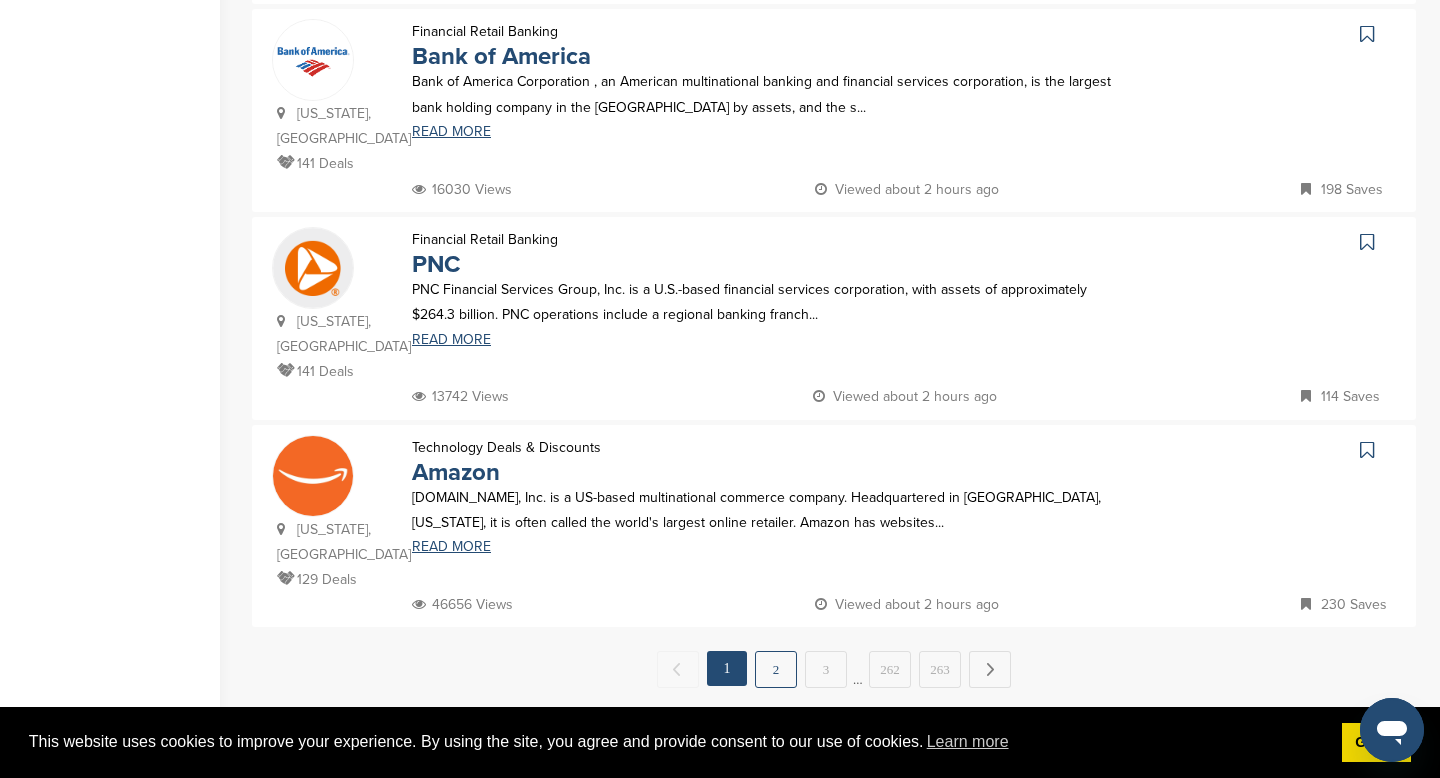 click on "2" at bounding box center [776, 669] 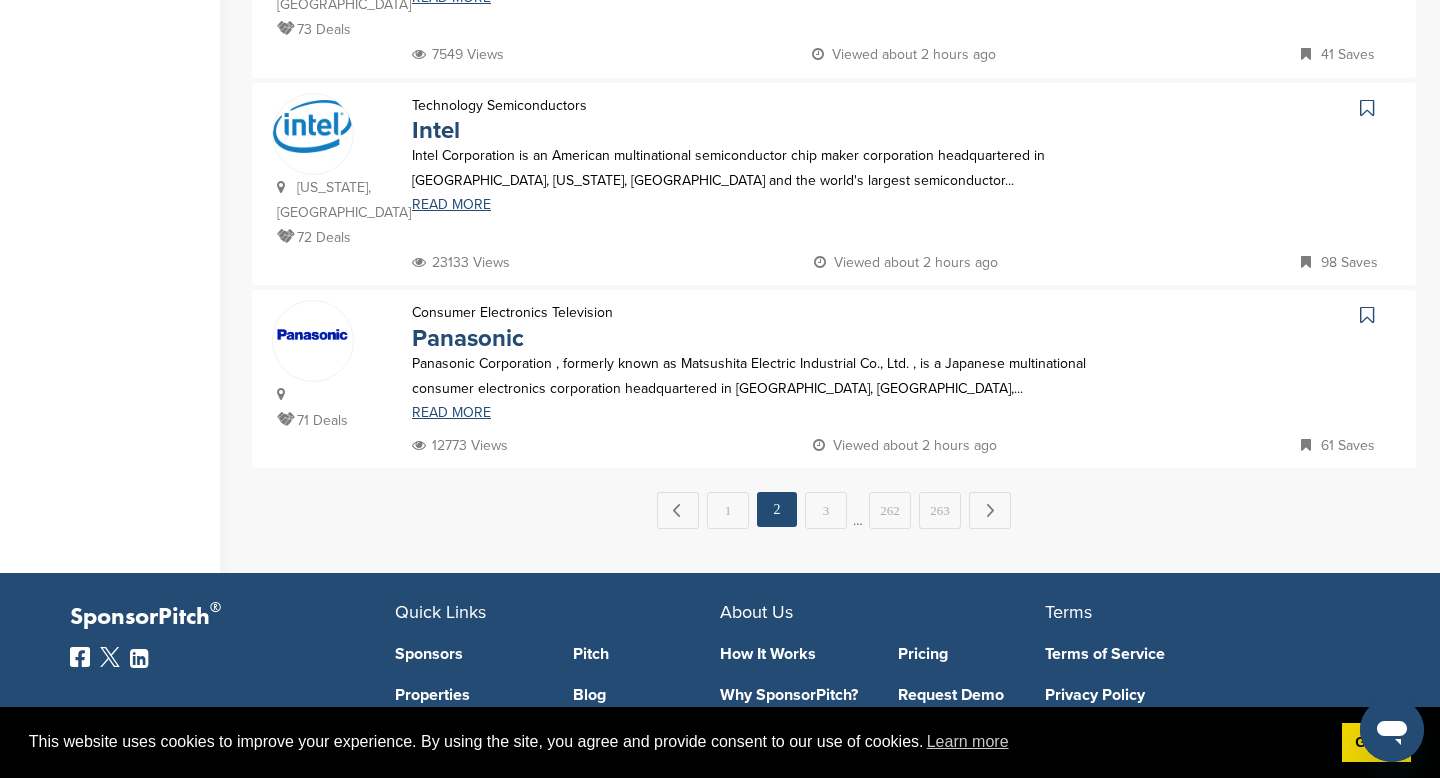 scroll, scrollTop: 2060, scrollLeft: 0, axis: vertical 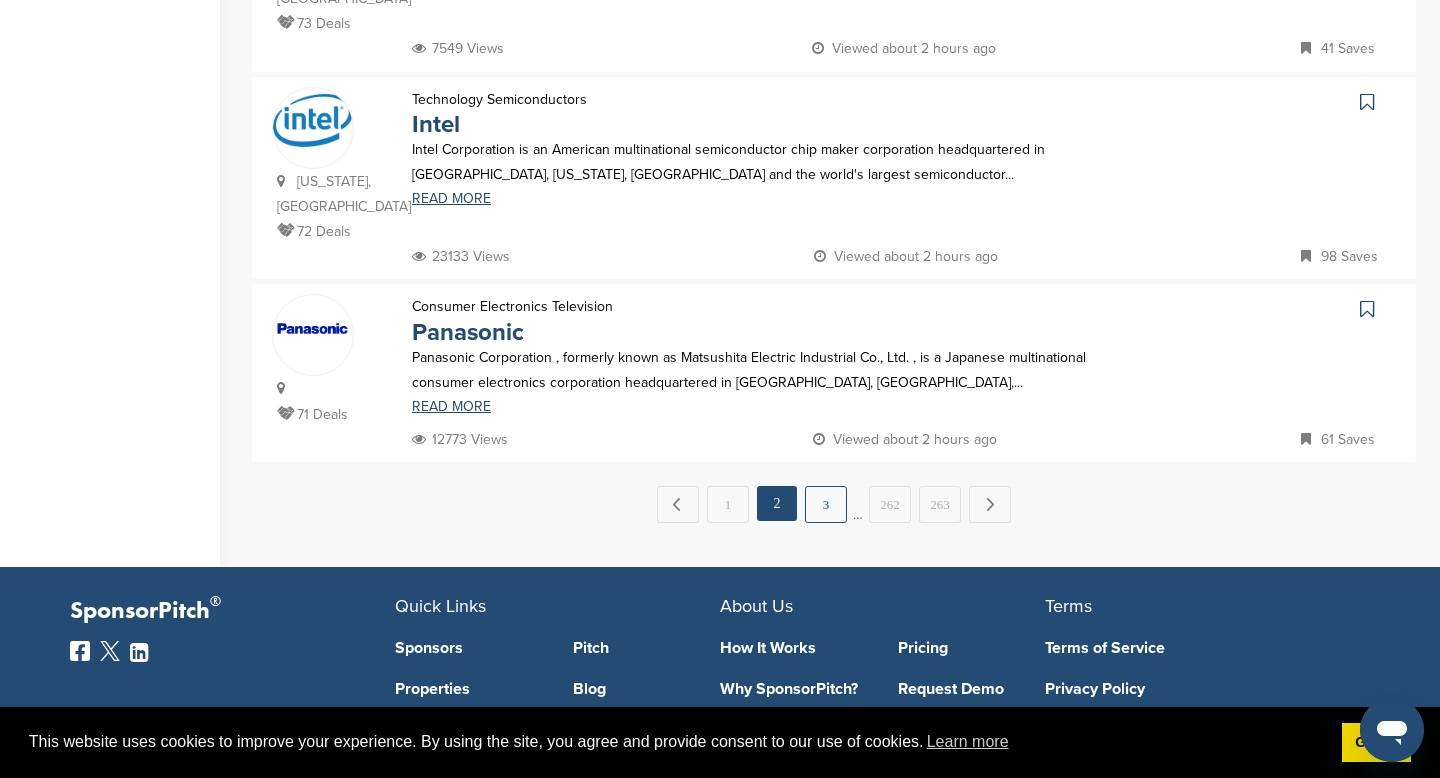 click on "3" at bounding box center [826, 504] 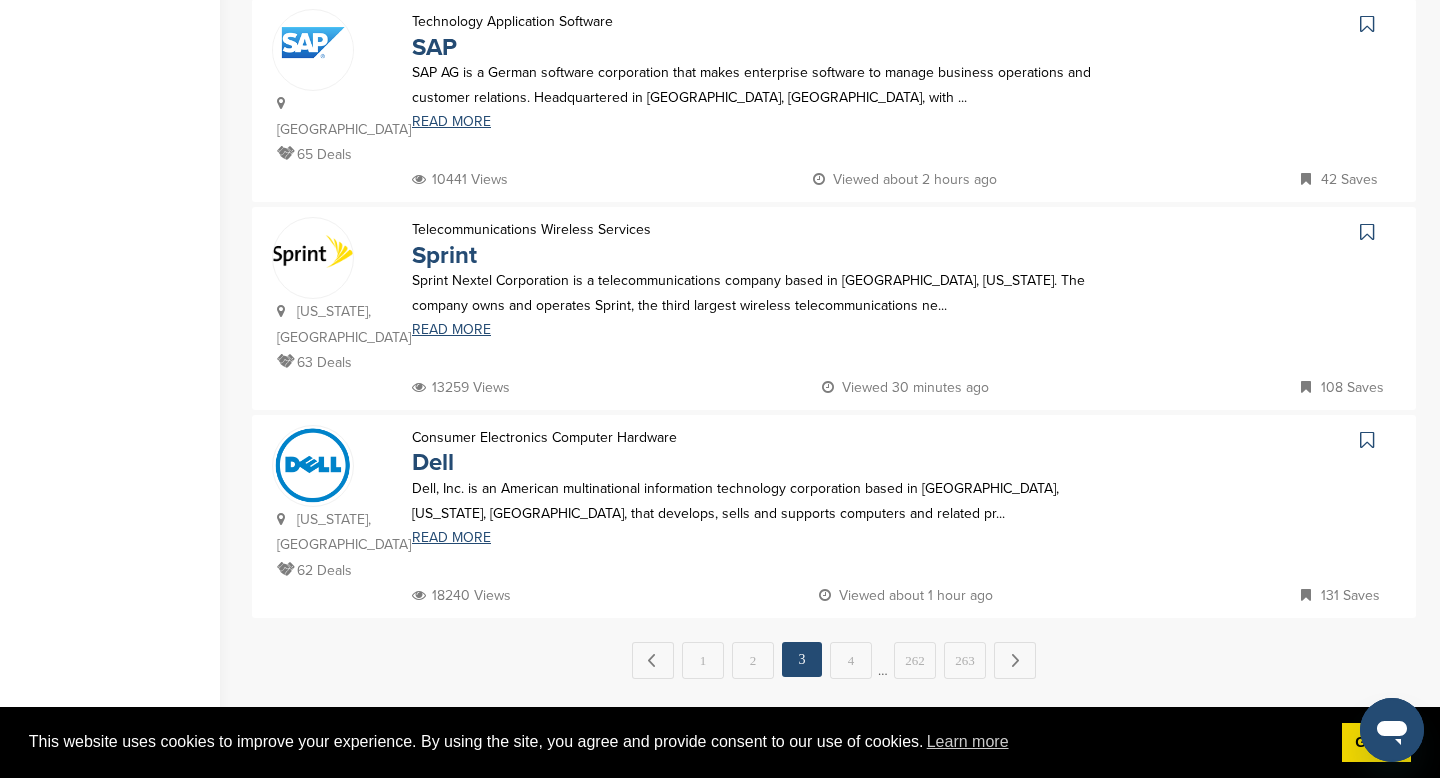 scroll, scrollTop: 1913, scrollLeft: 0, axis: vertical 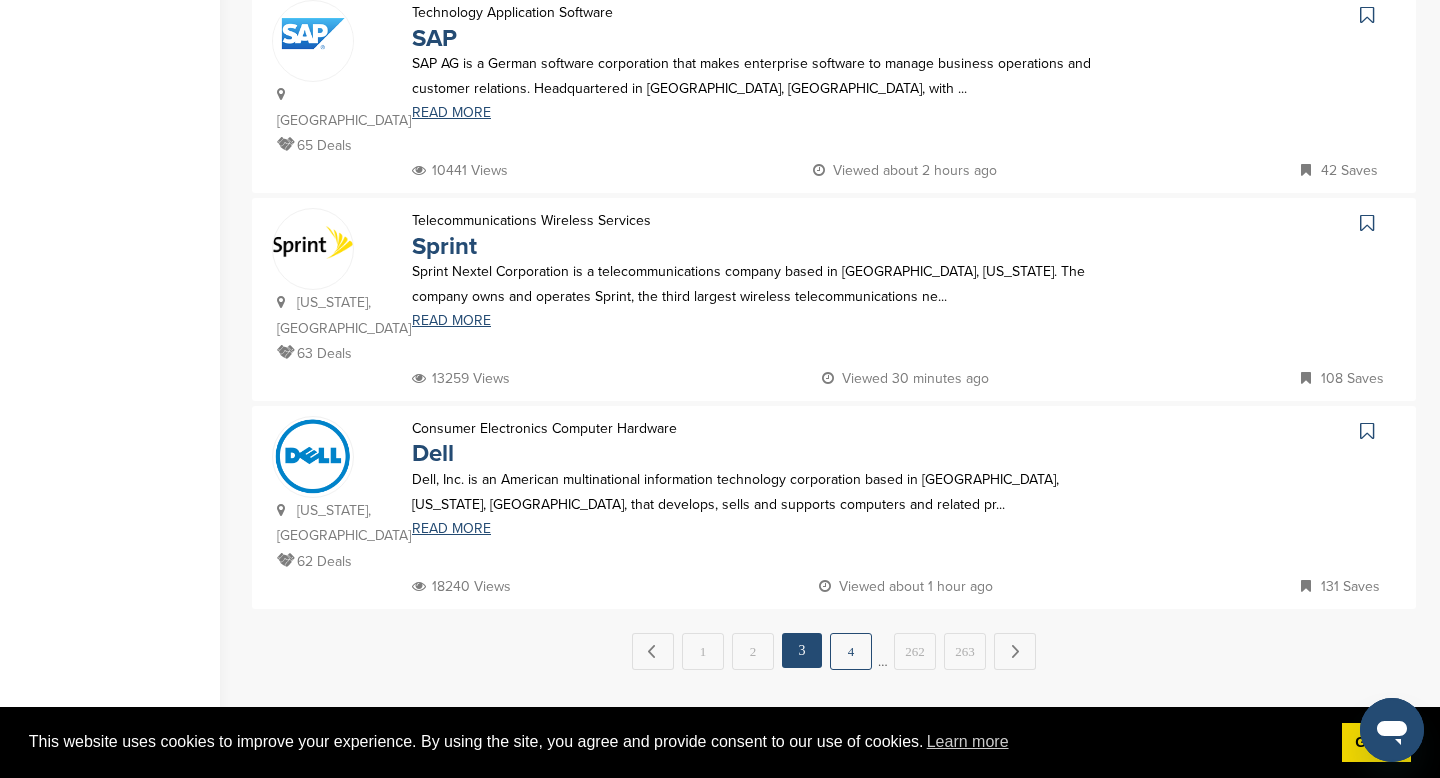 click on "4" at bounding box center (851, 651) 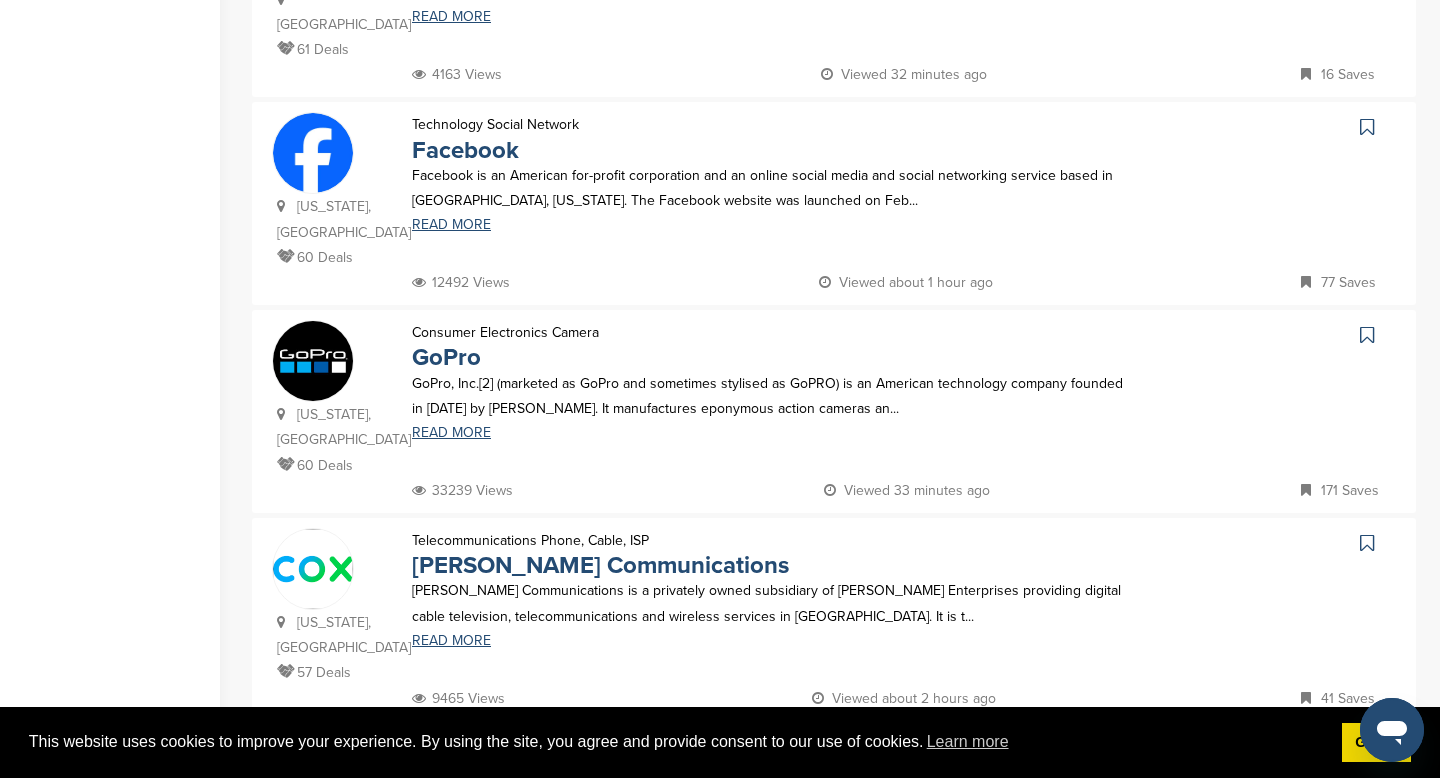 scroll, scrollTop: 991, scrollLeft: 0, axis: vertical 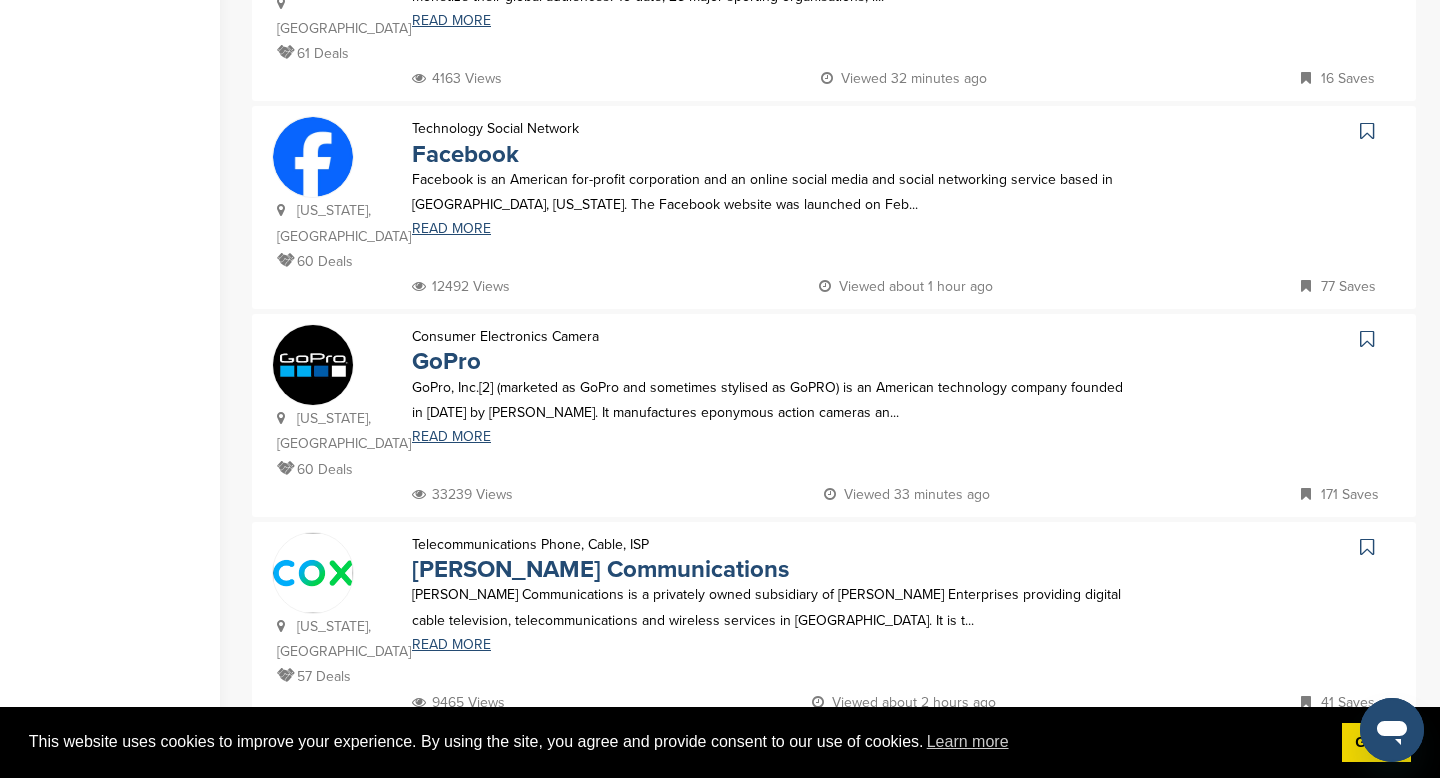 click on "Facebook is an American for-profit corporation and an online social media and social networking service based in Menlo Park, California. The Facebook website was launched on Feb..." at bounding box center (768, 192) 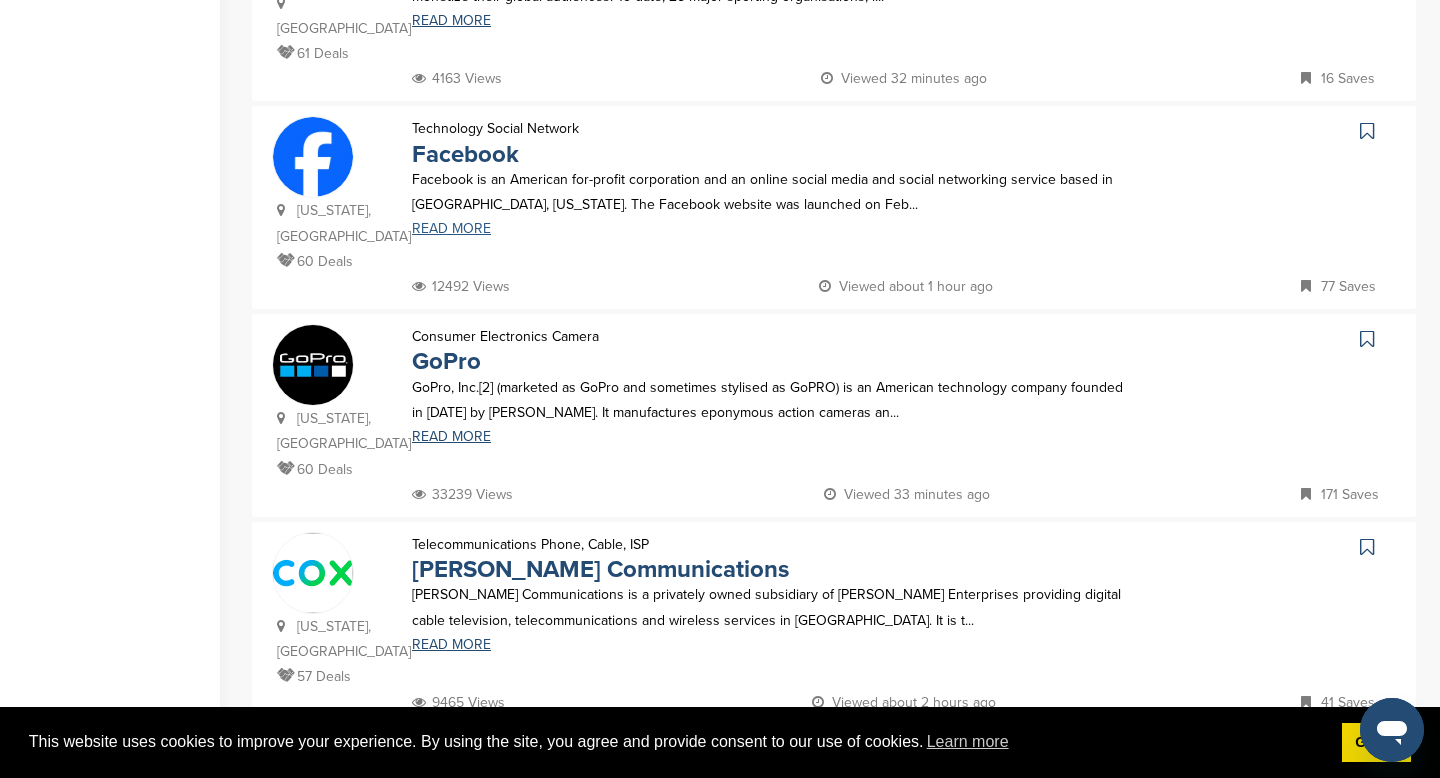 click on "READ MORE" at bounding box center (768, 229) 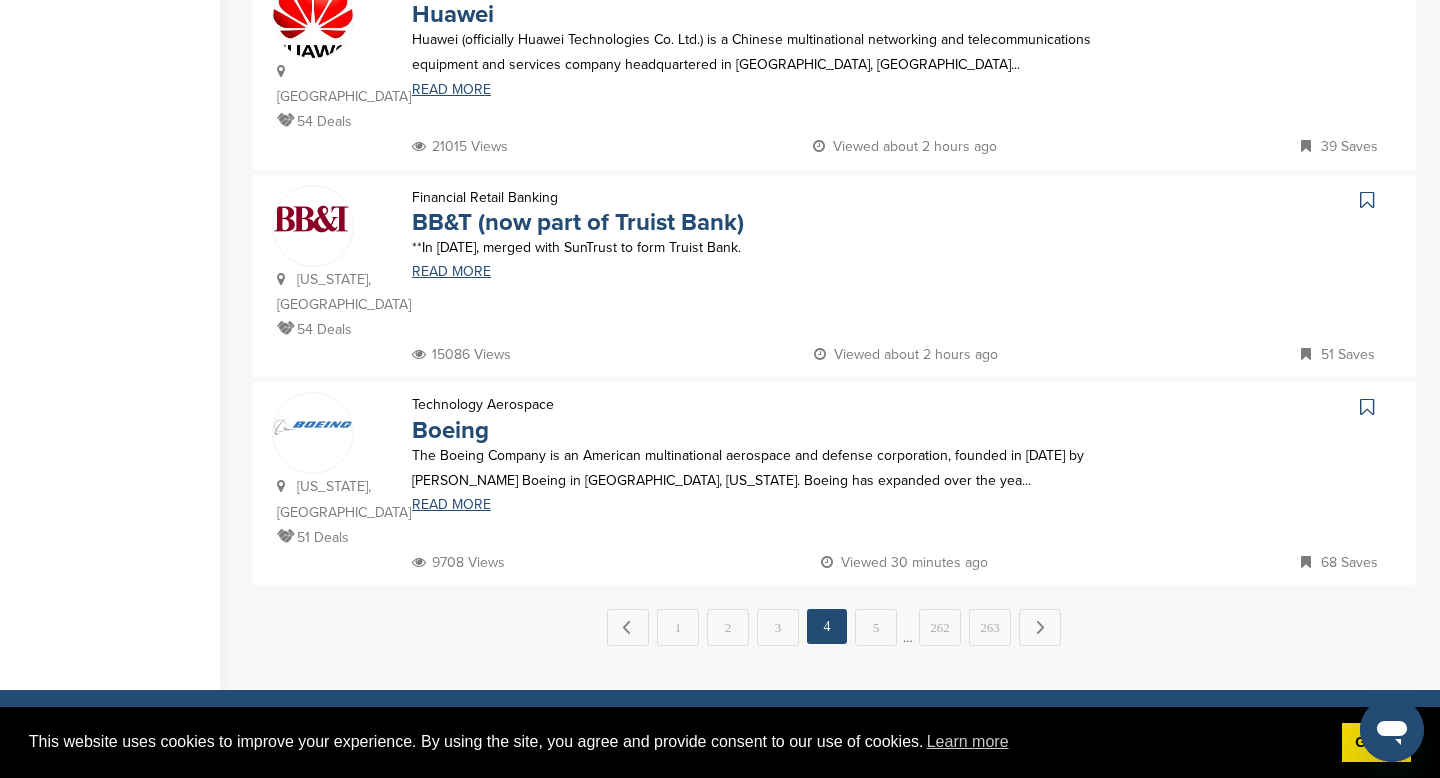 scroll, scrollTop: 1996, scrollLeft: 0, axis: vertical 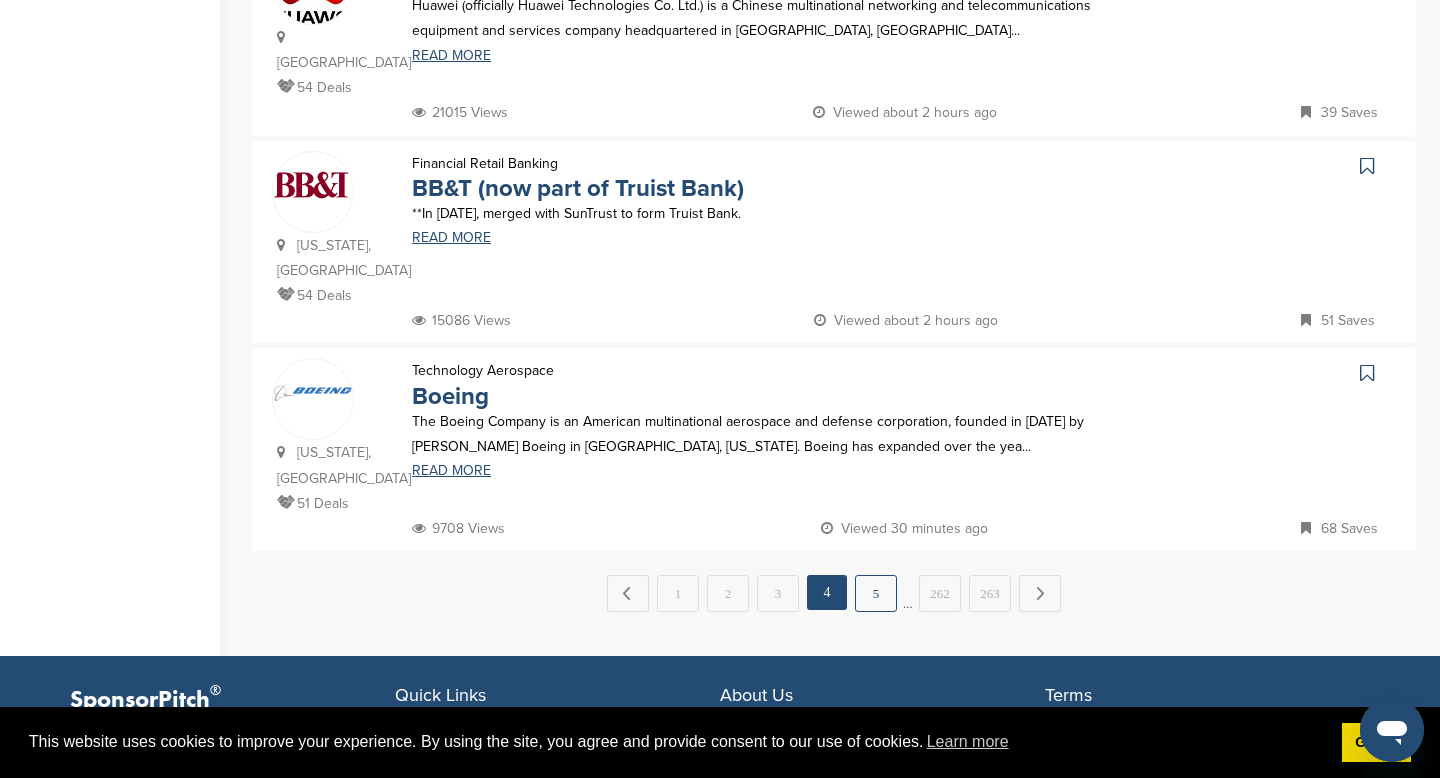 click on "5" at bounding box center [876, 593] 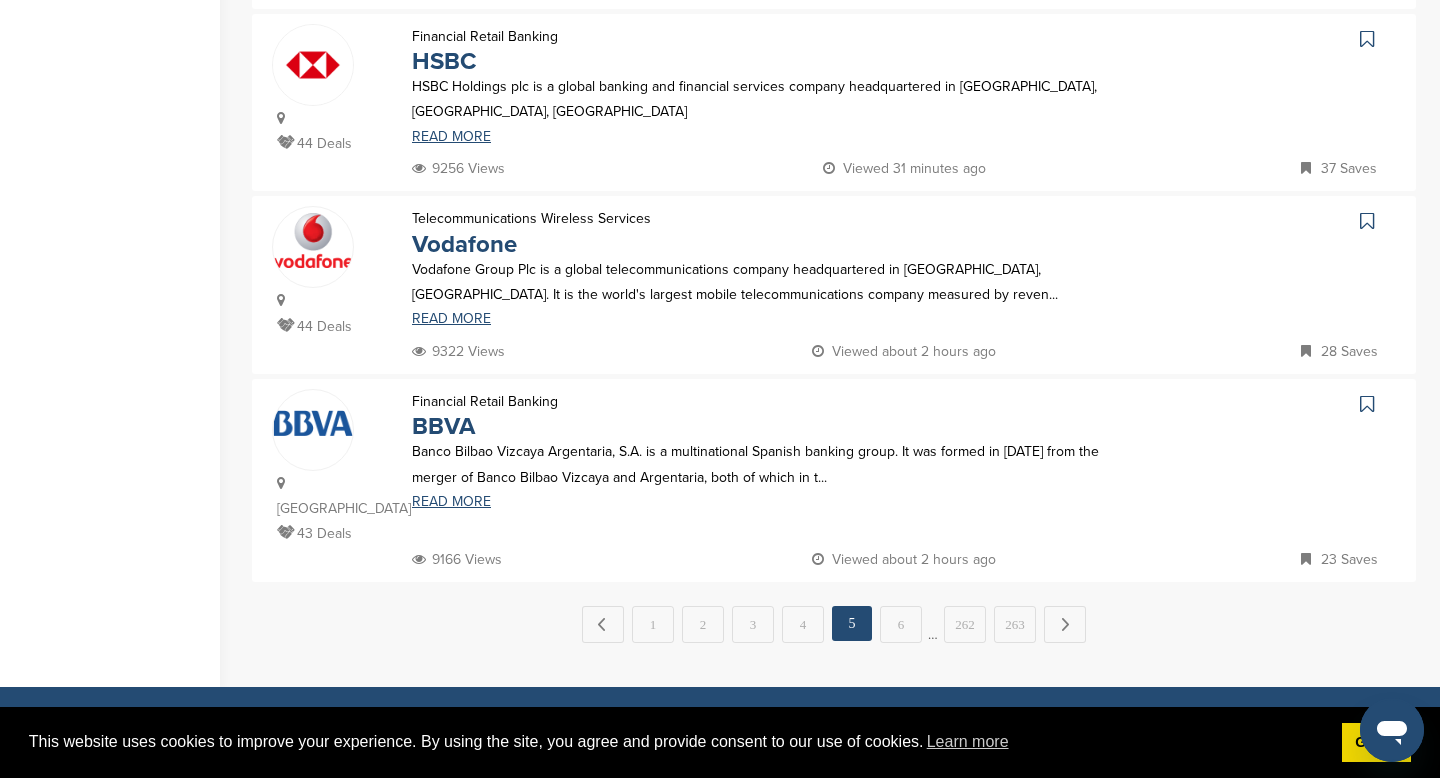 scroll, scrollTop: 1916, scrollLeft: 0, axis: vertical 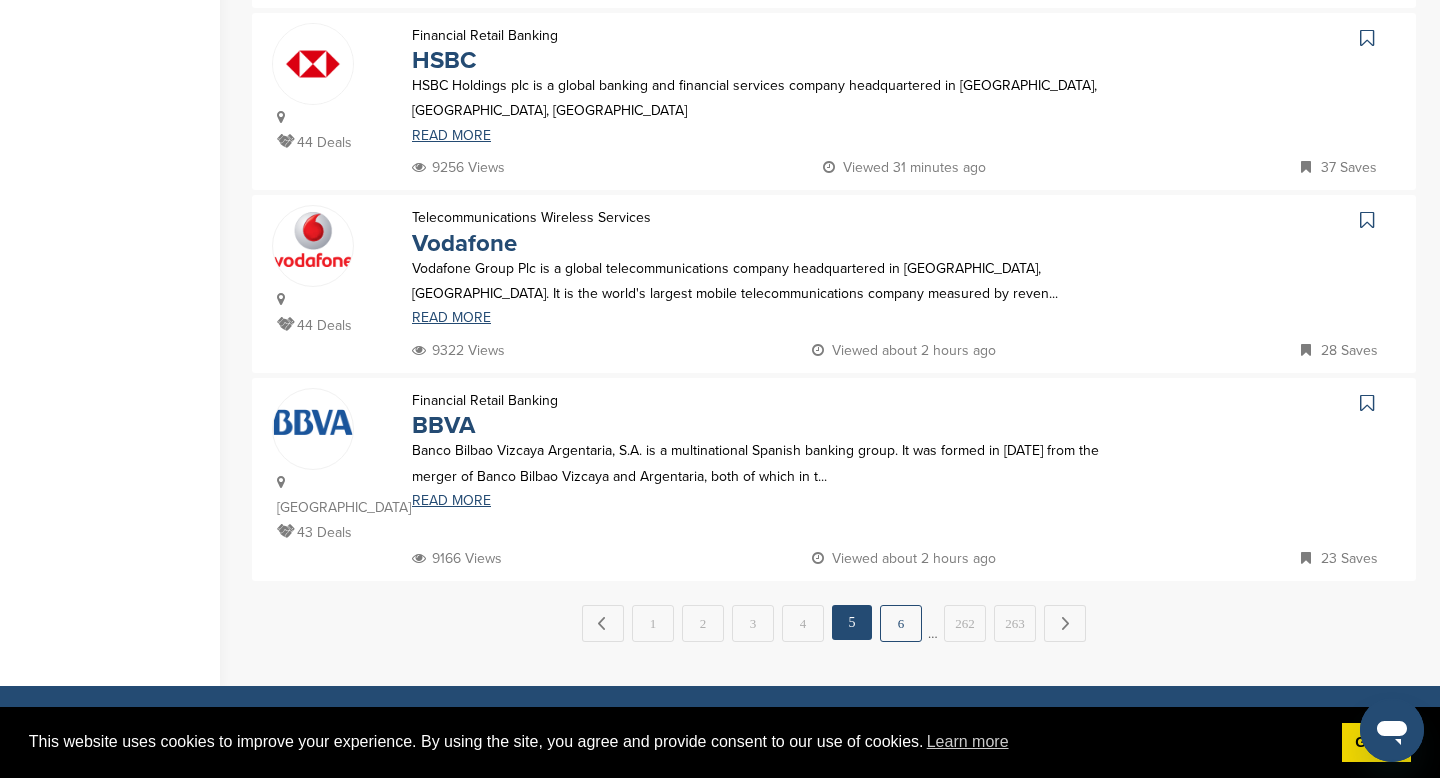 click on "6" at bounding box center (901, 623) 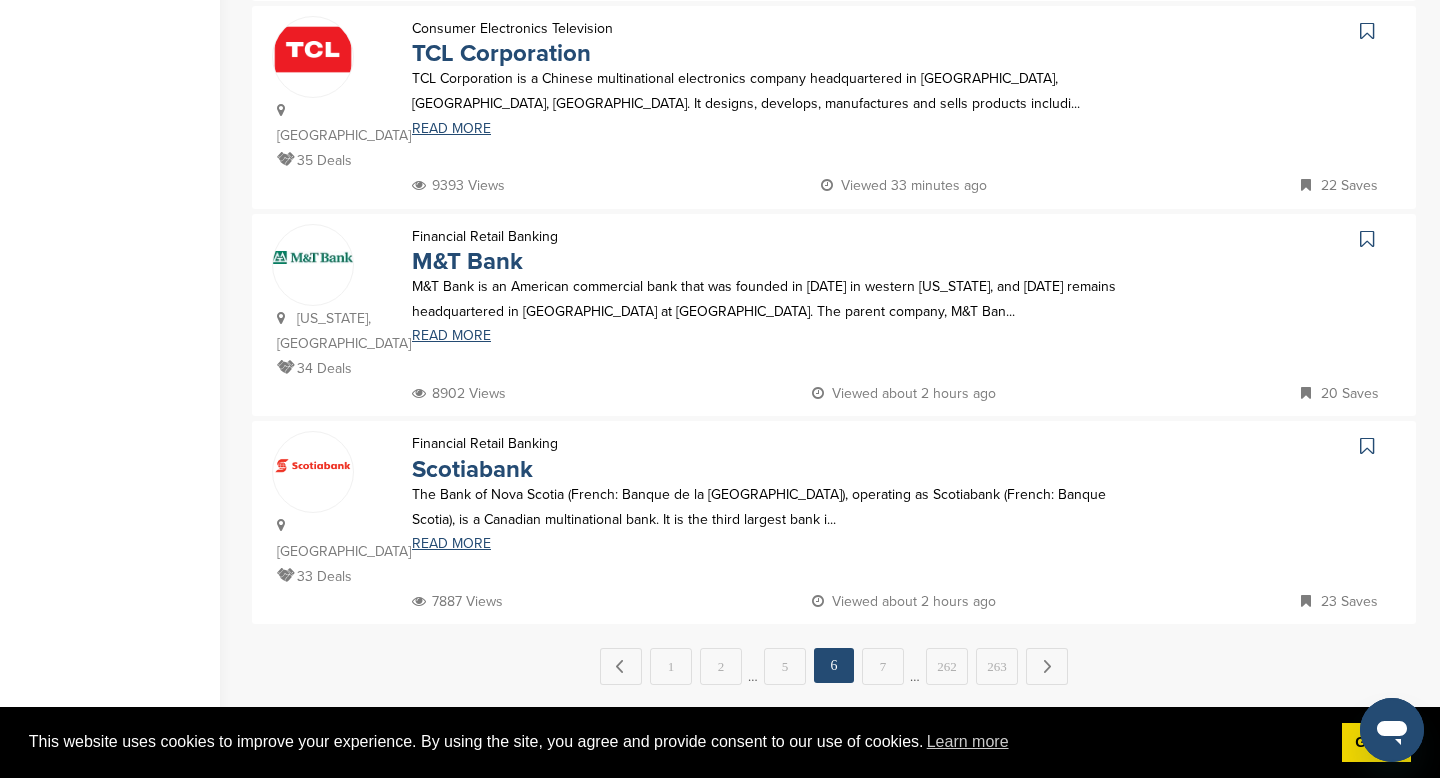 scroll, scrollTop: 1924, scrollLeft: 0, axis: vertical 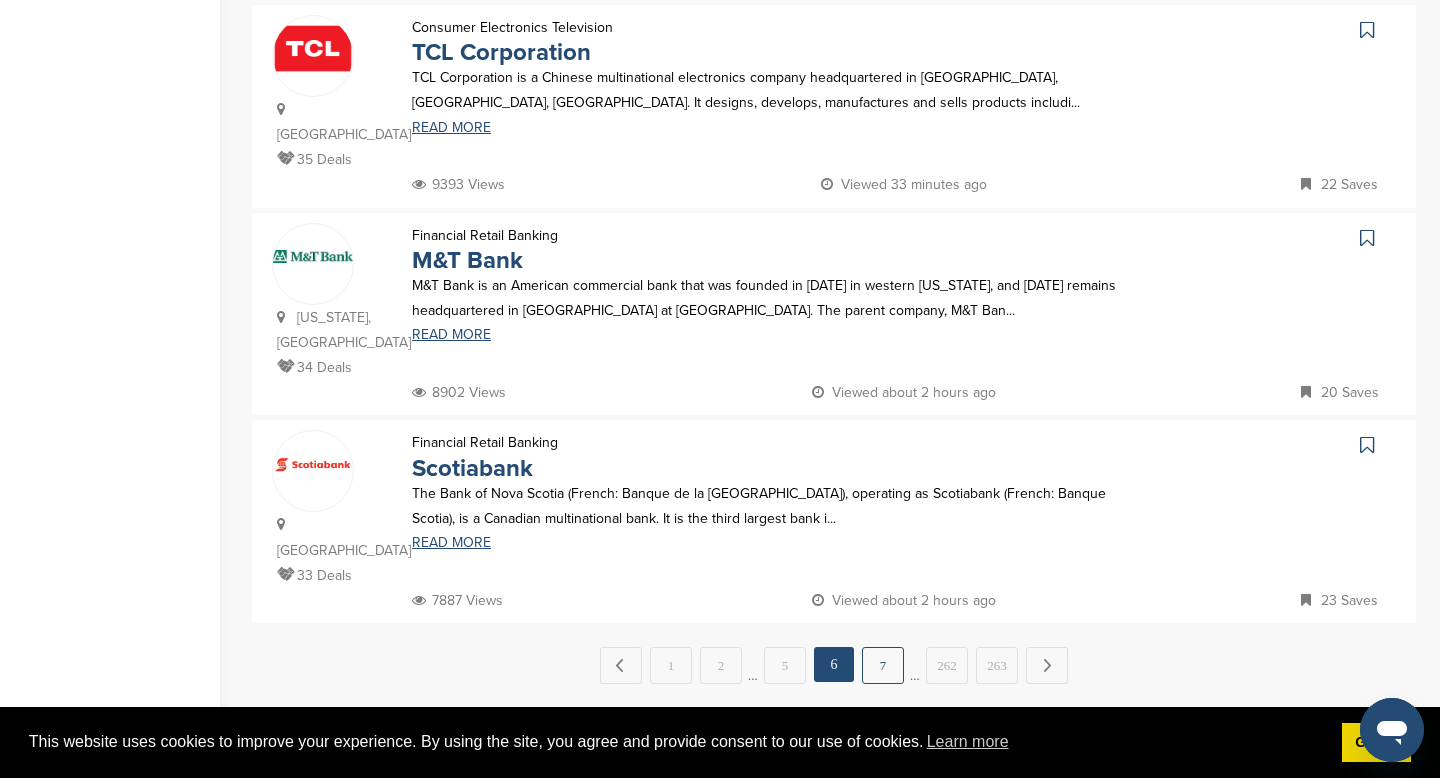click on "7" at bounding box center (883, 665) 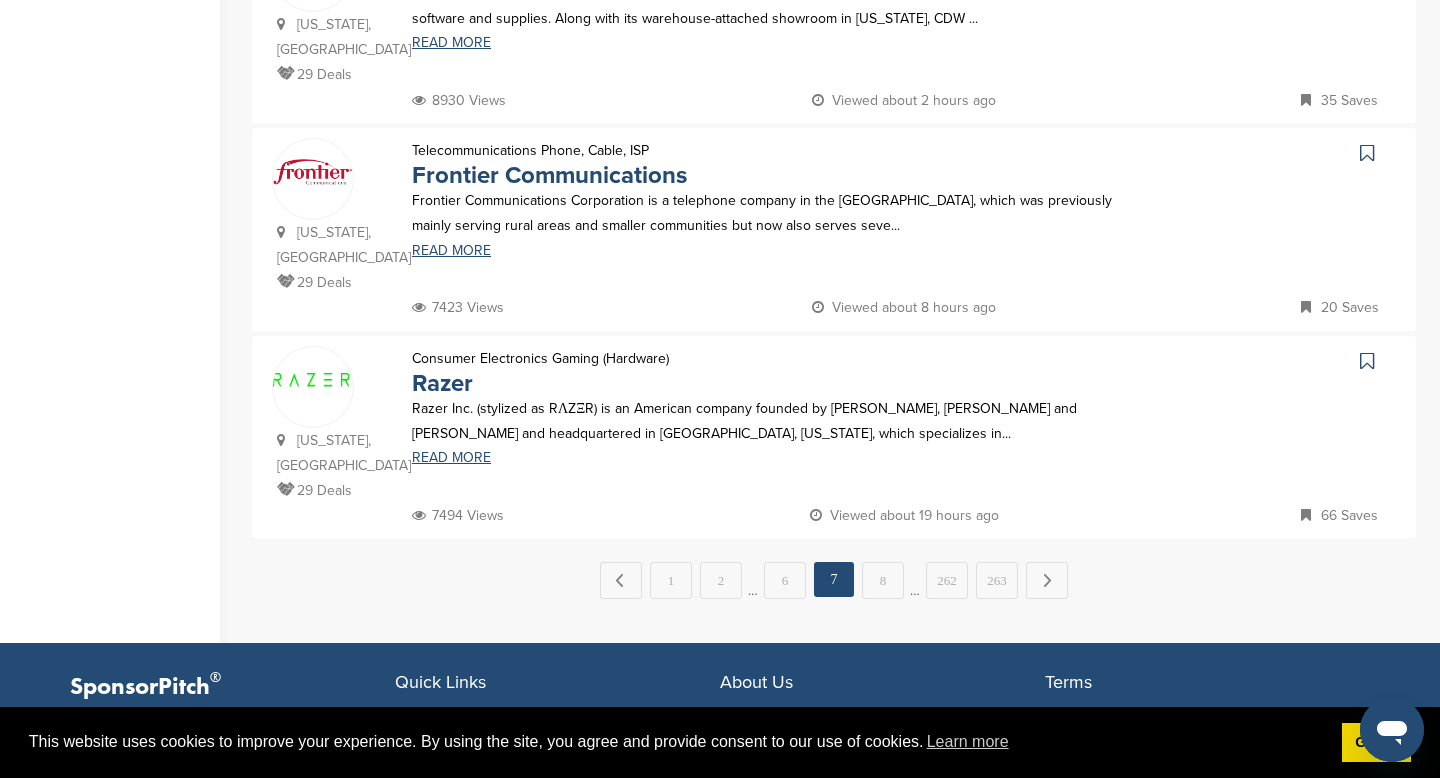 scroll, scrollTop: 1975, scrollLeft: 0, axis: vertical 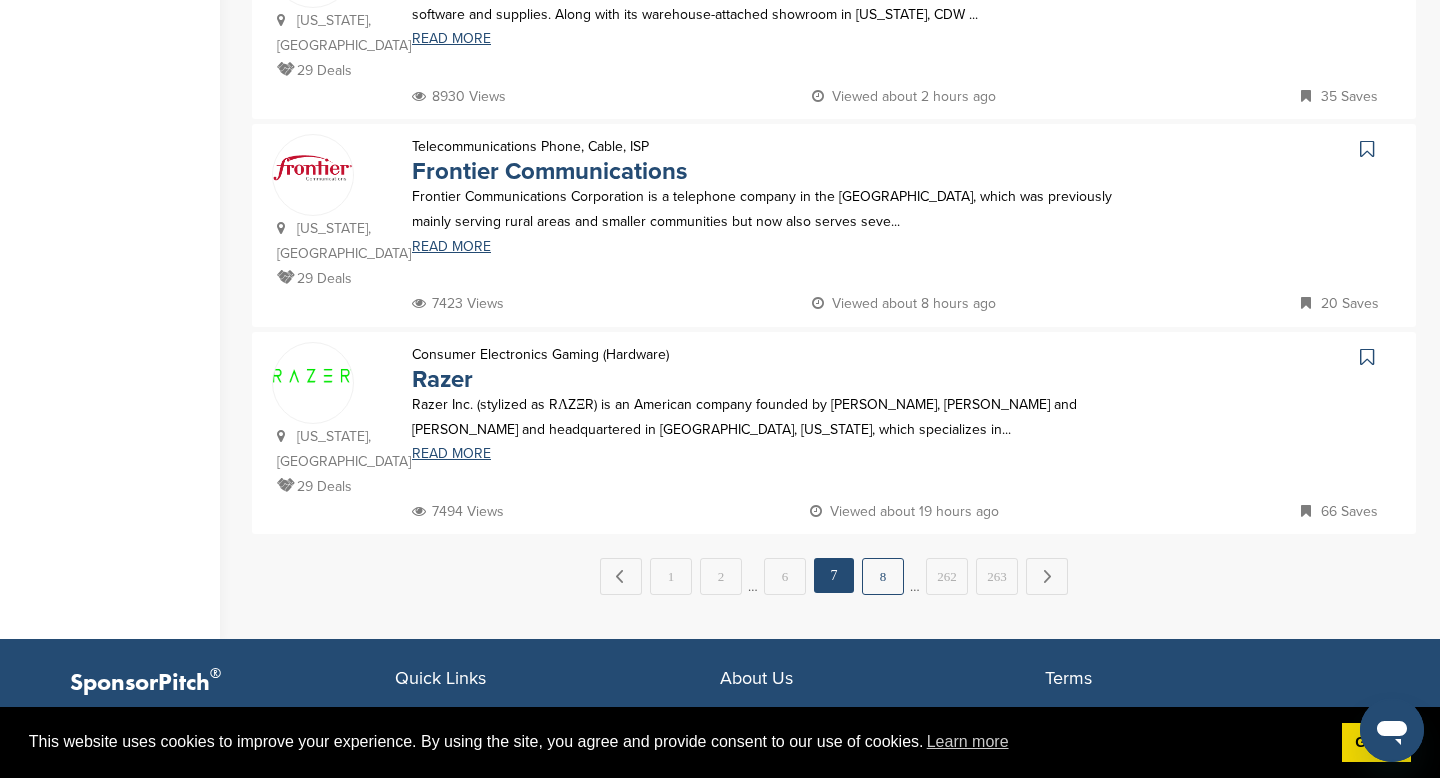click on "8" at bounding box center [883, 576] 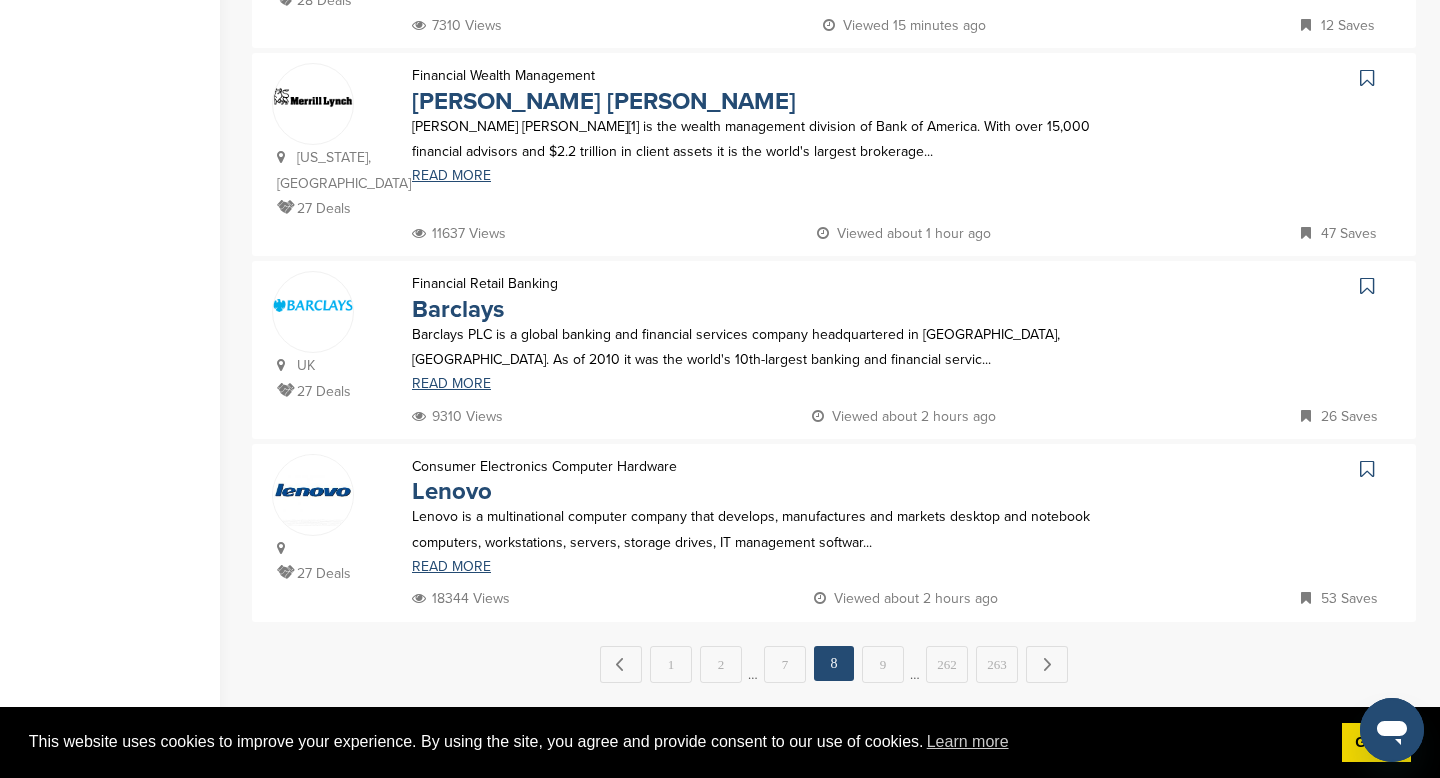 scroll, scrollTop: 1894, scrollLeft: 0, axis: vertical 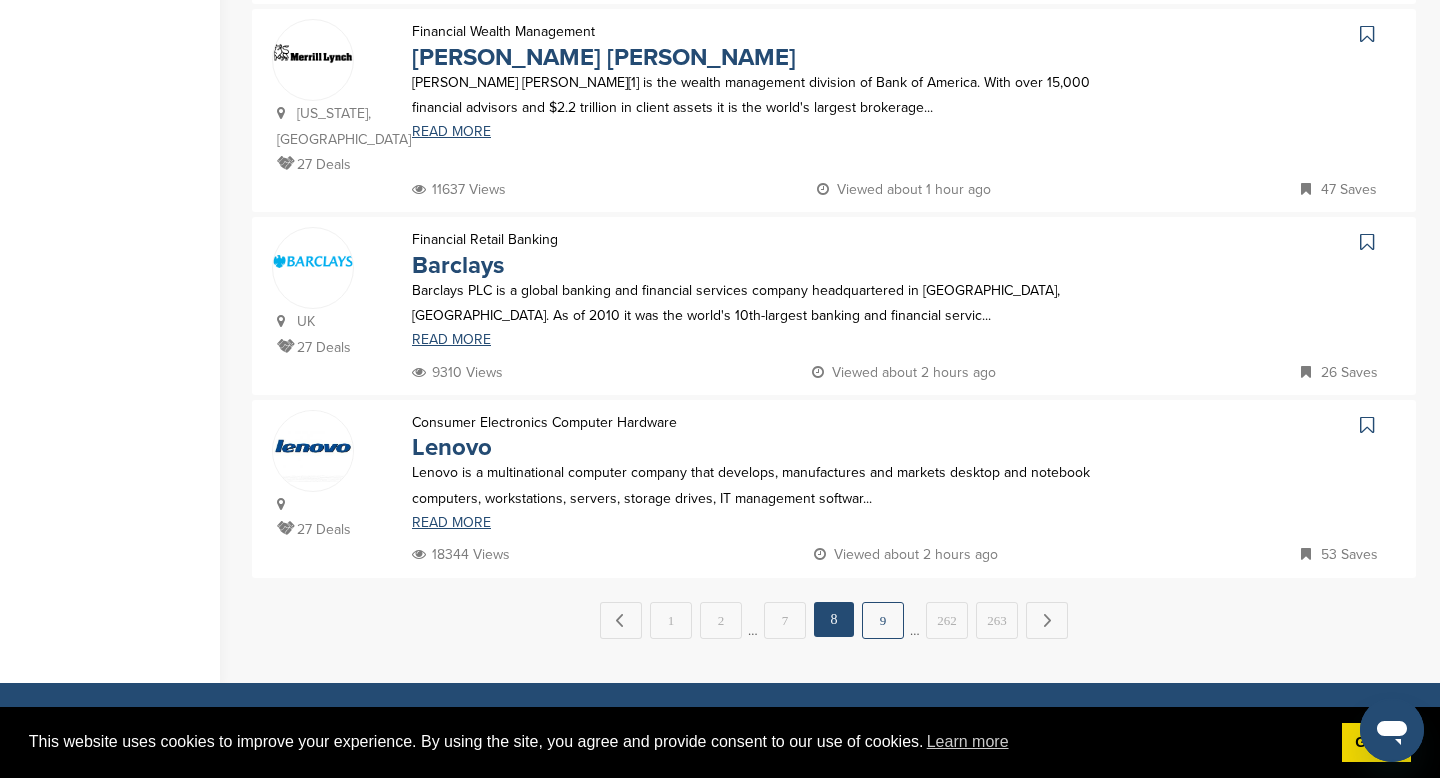 click on "9" at bounding box center [883, 620] 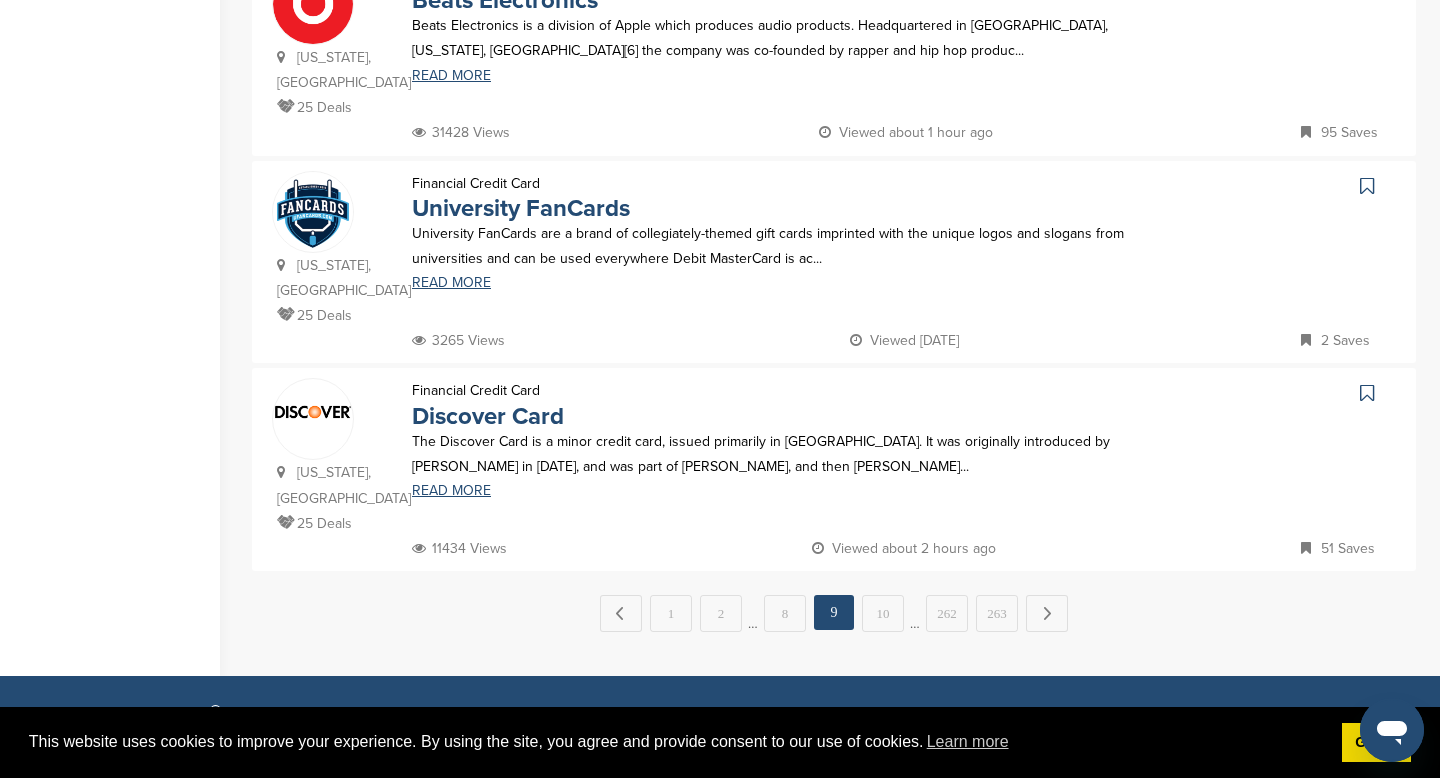 scroll, scrollTop: 1975, scrollLeft: 0, axis: vertical 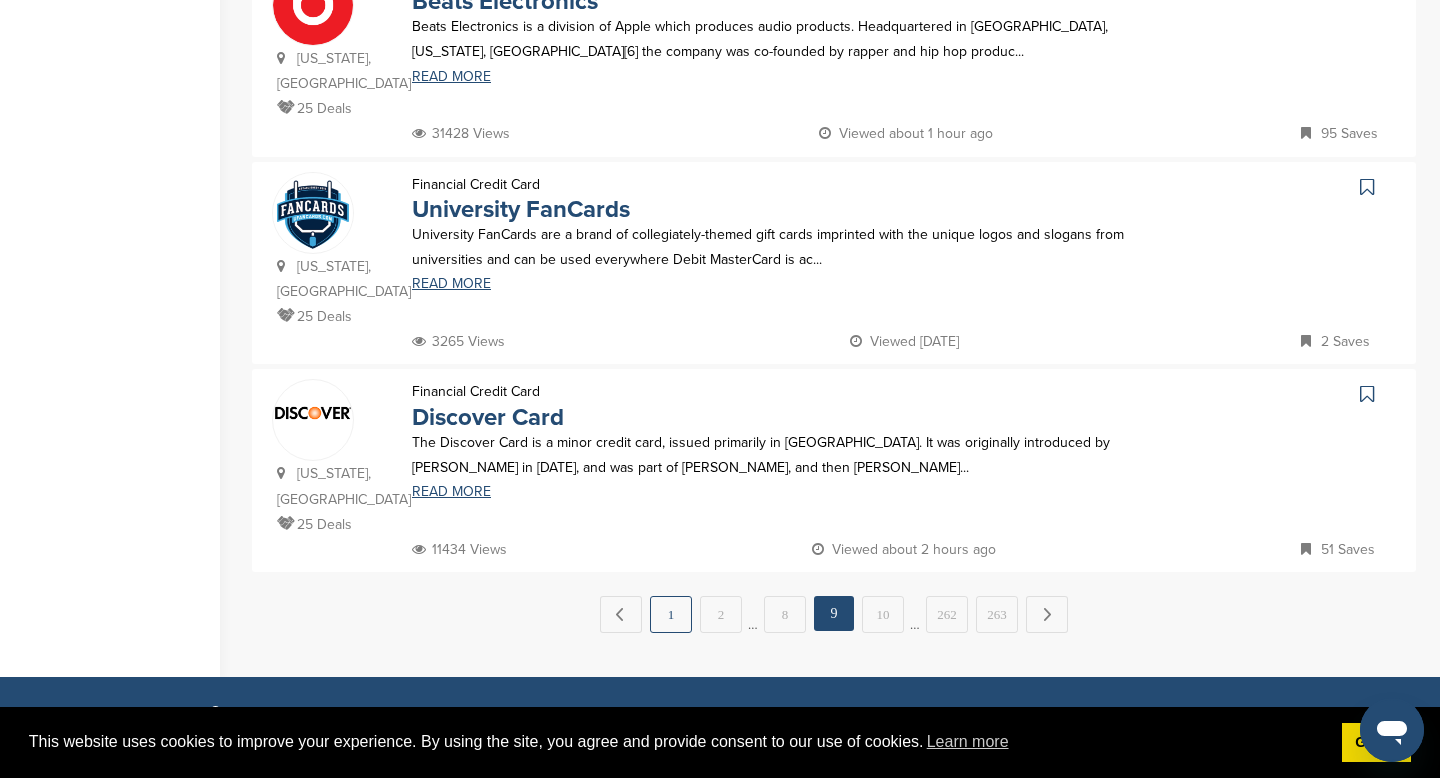 click on "1" at bounding box center (671, 614) 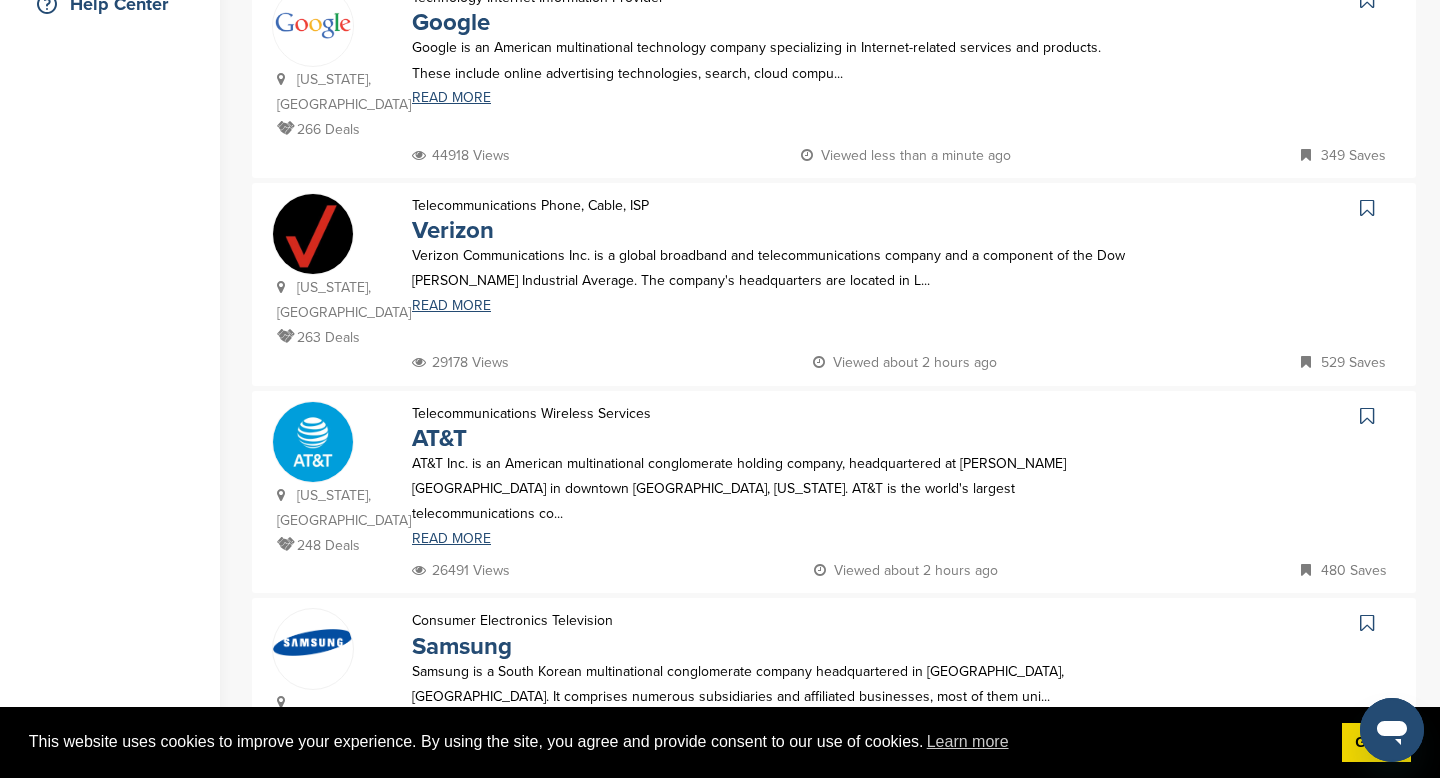 scroll, scrollTop: 433, scrollLeft: 0, axis: vertical 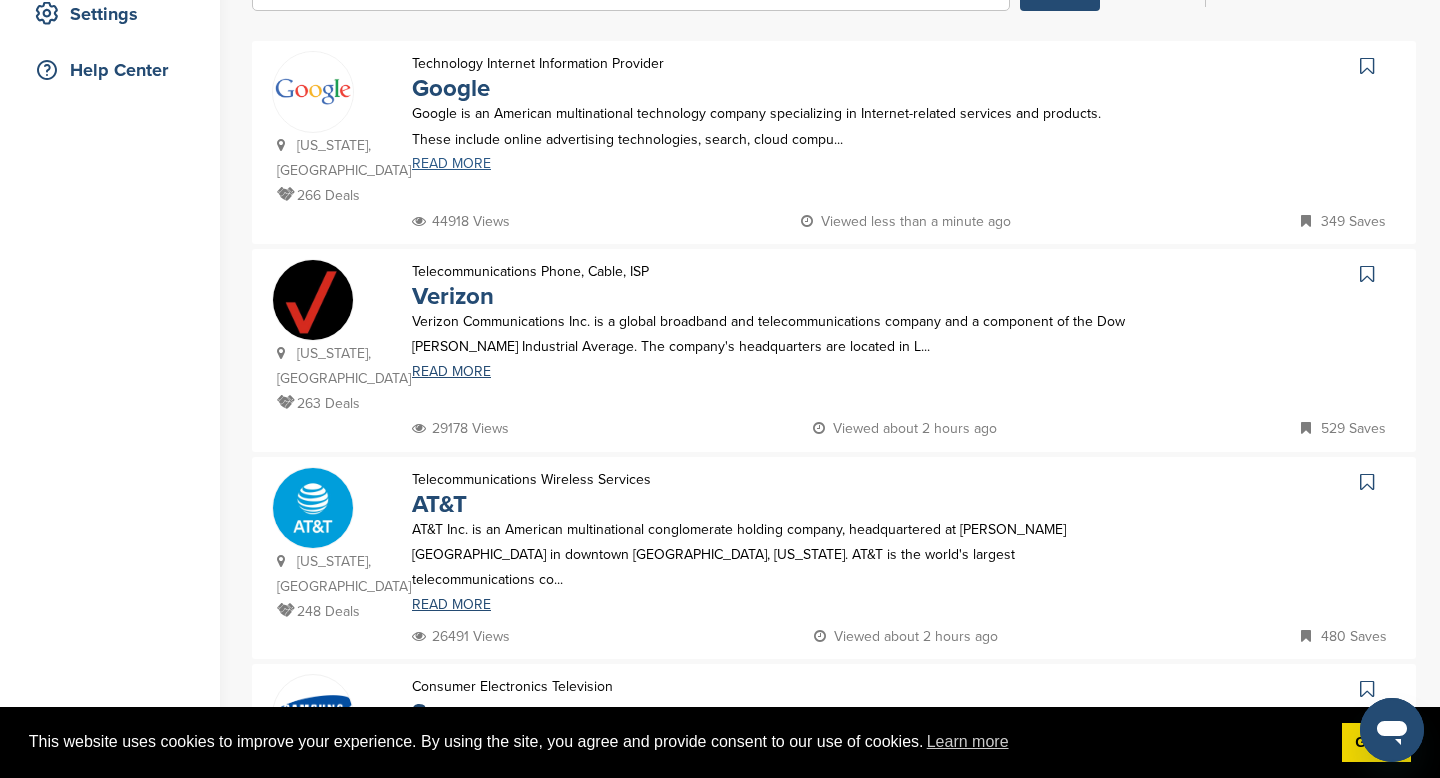 click on "READ MORE" at bounding box center [768, 164] 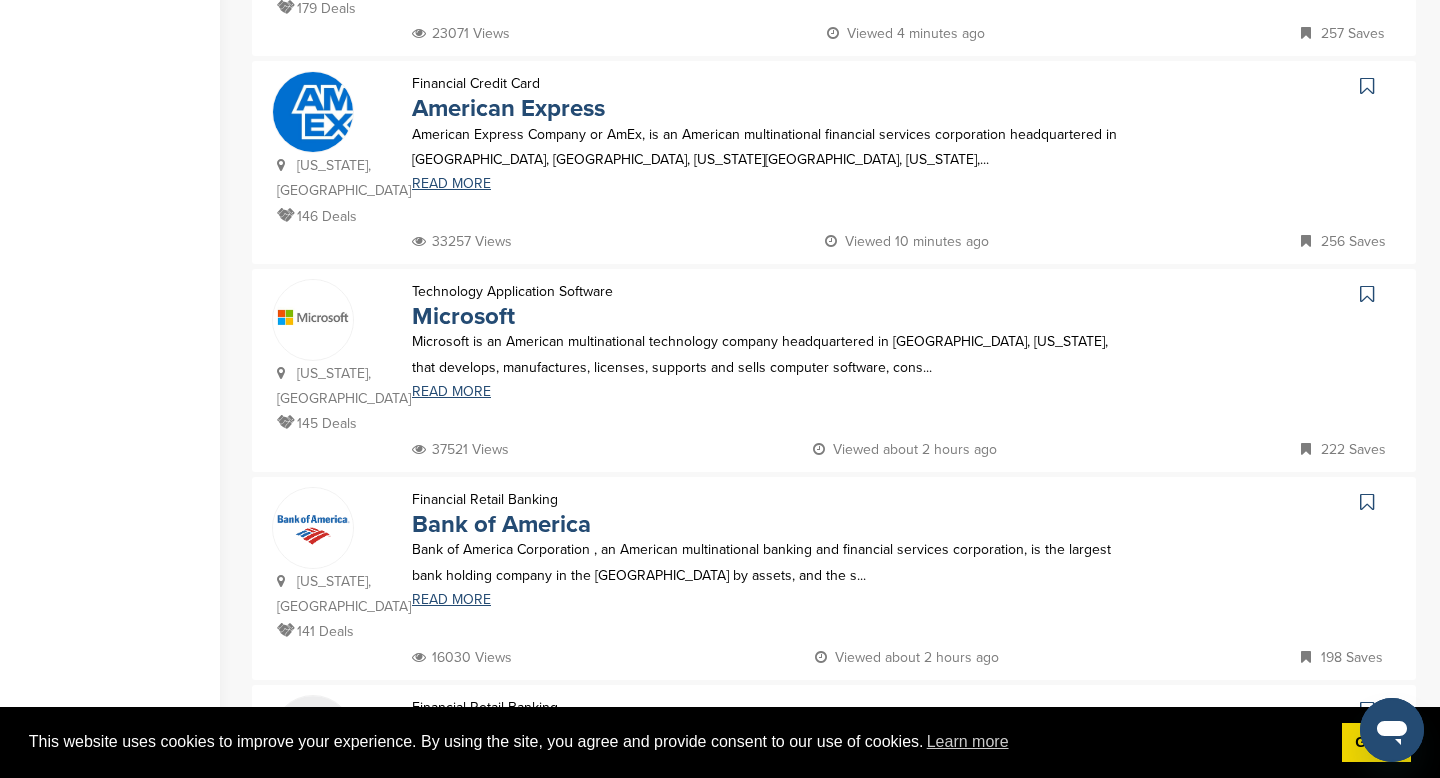 scroll, scrollTop: 1523, scrollLeft: 0, axis: vertical 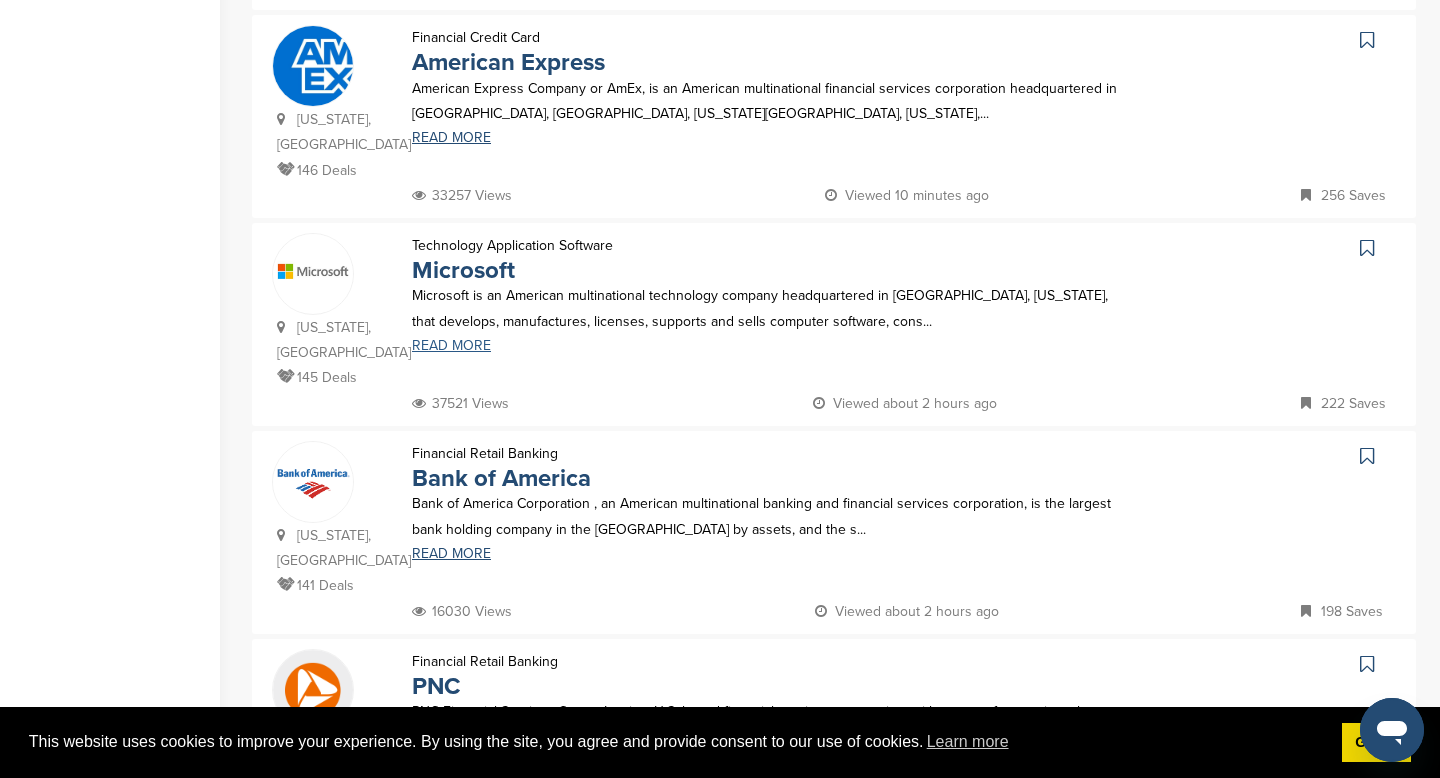 click on "READ MORE" at bounding box center [768, 346] 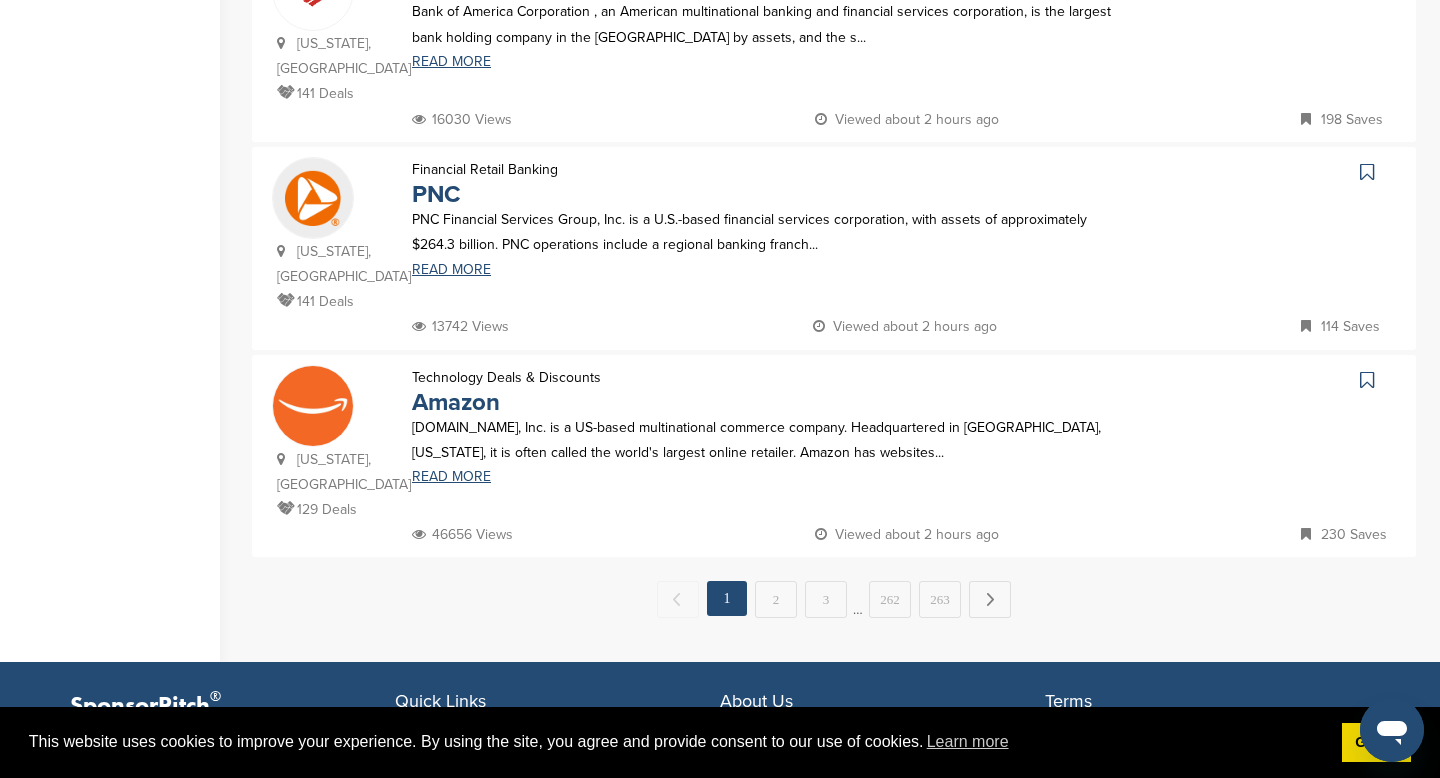 scroll, scrollTop: 2028, scrollLeft: 0, axis: vertical 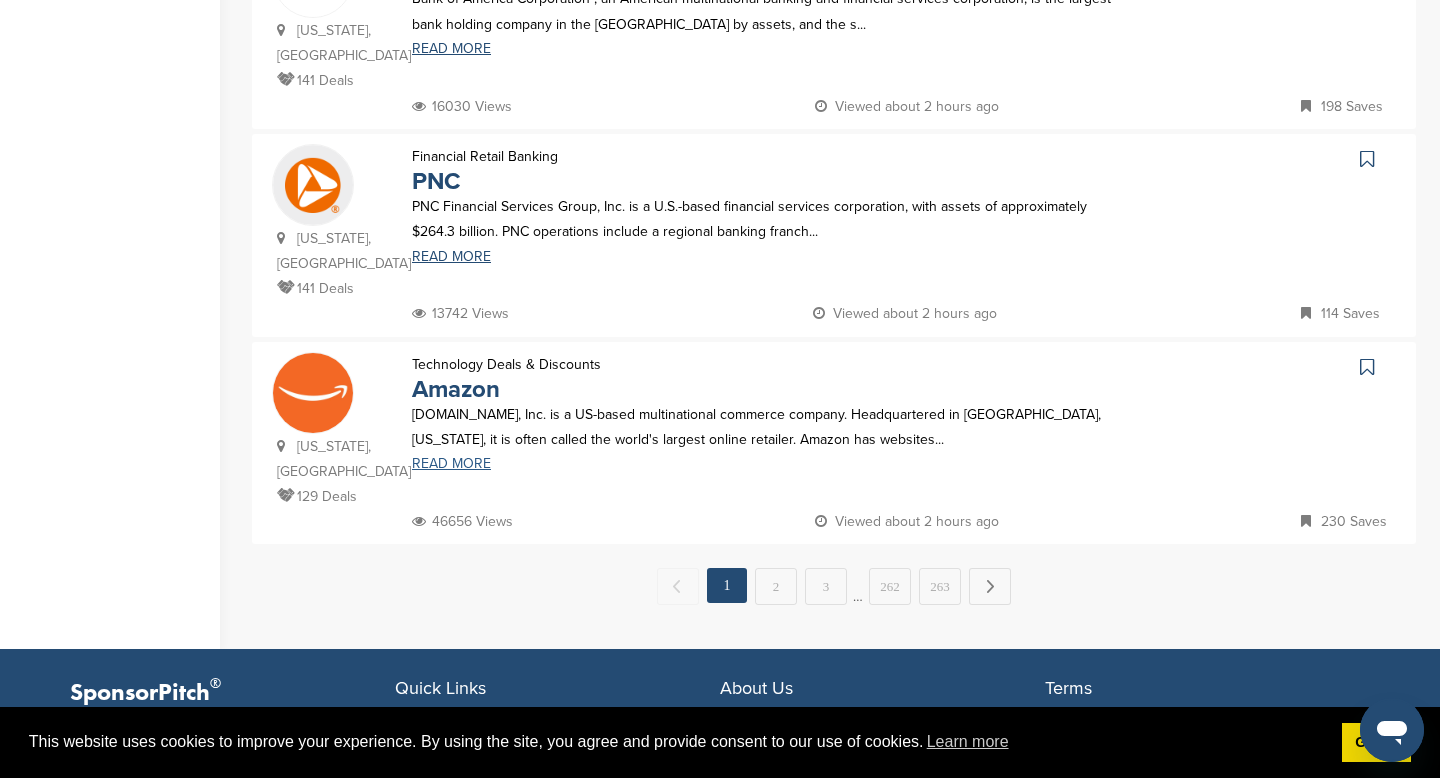 click on "READ MORE" at bounding box center [768, 464] 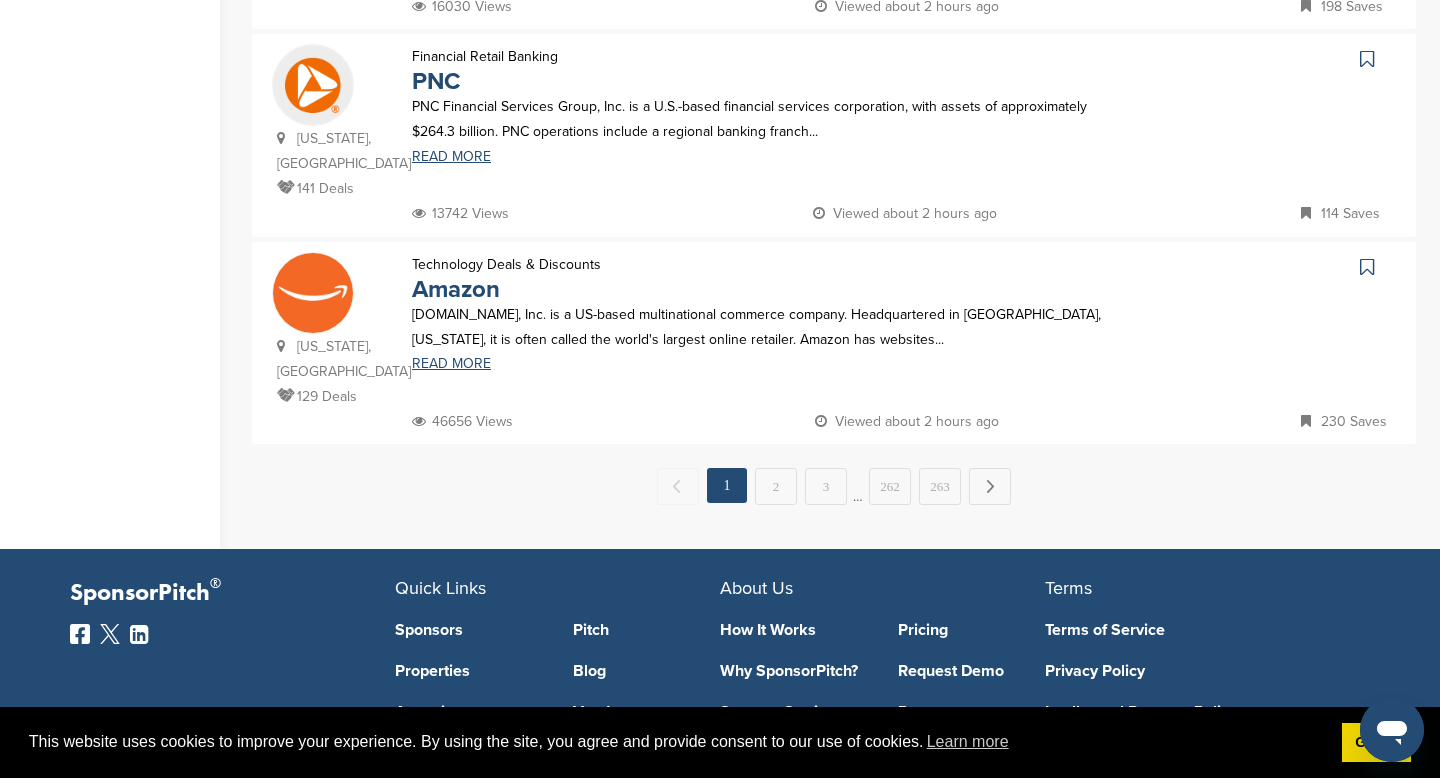 scroll, scrollTop: 2082, scrollLeft: 0, axis: vertical 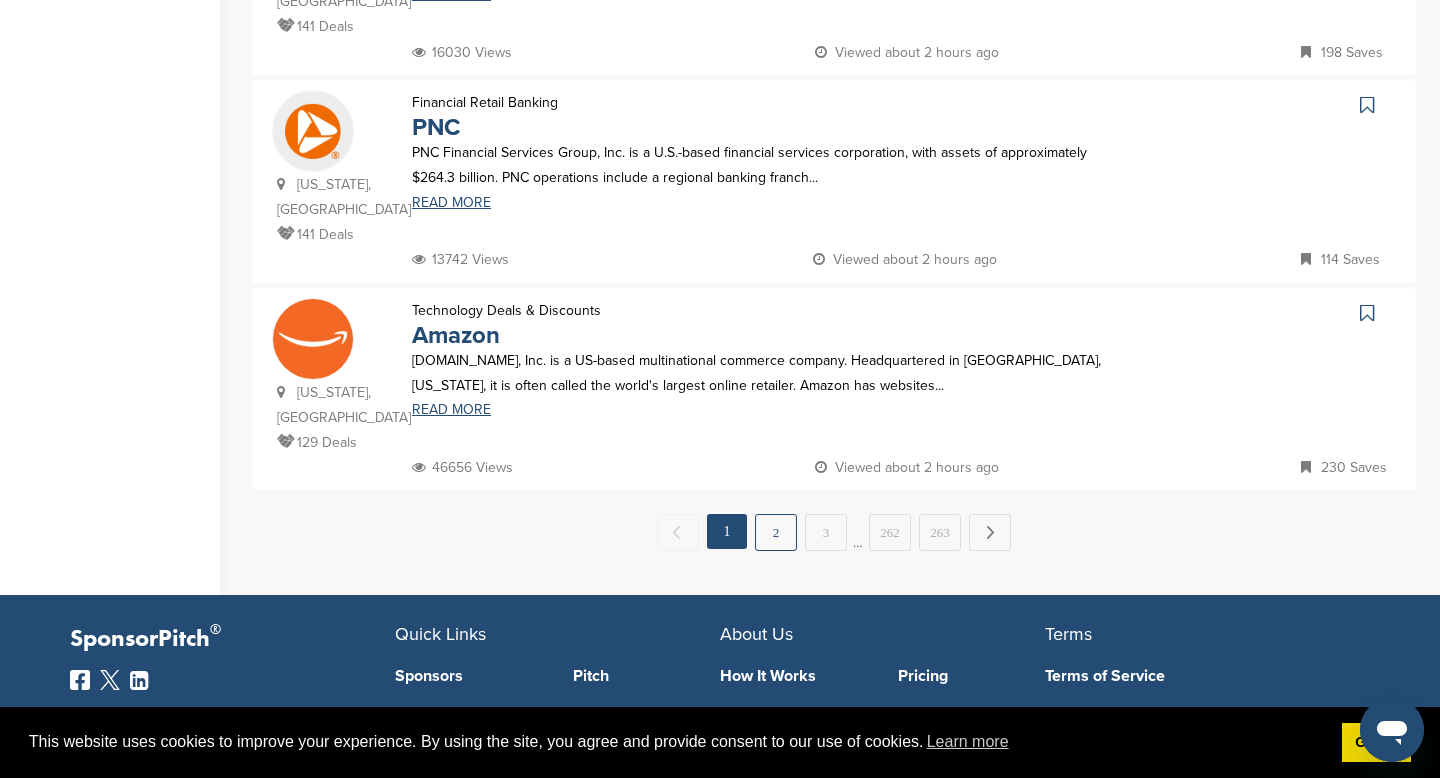 click on "2" at bounding box center (776, 532) 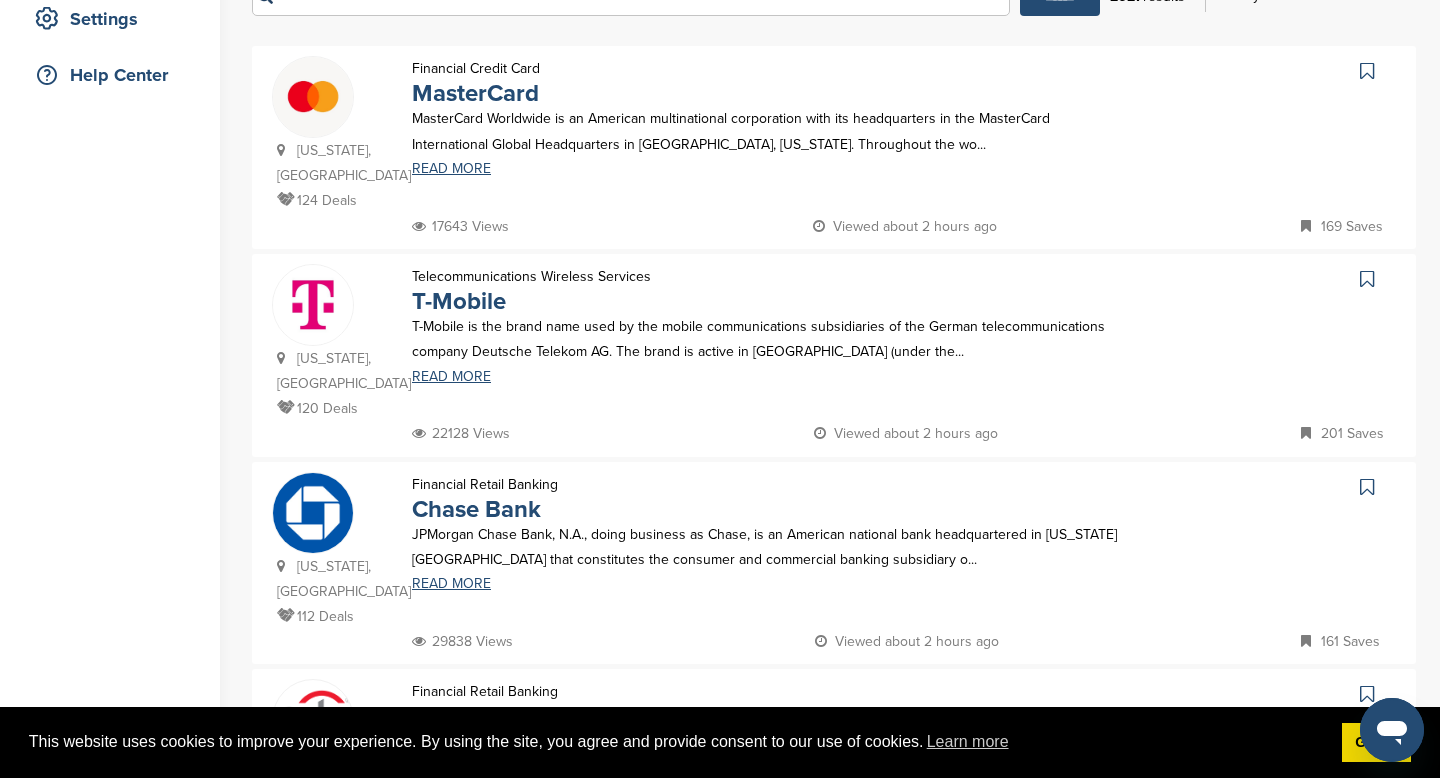 scroll, scrollTop: 432, scrollLeft: 0, axis: vertical 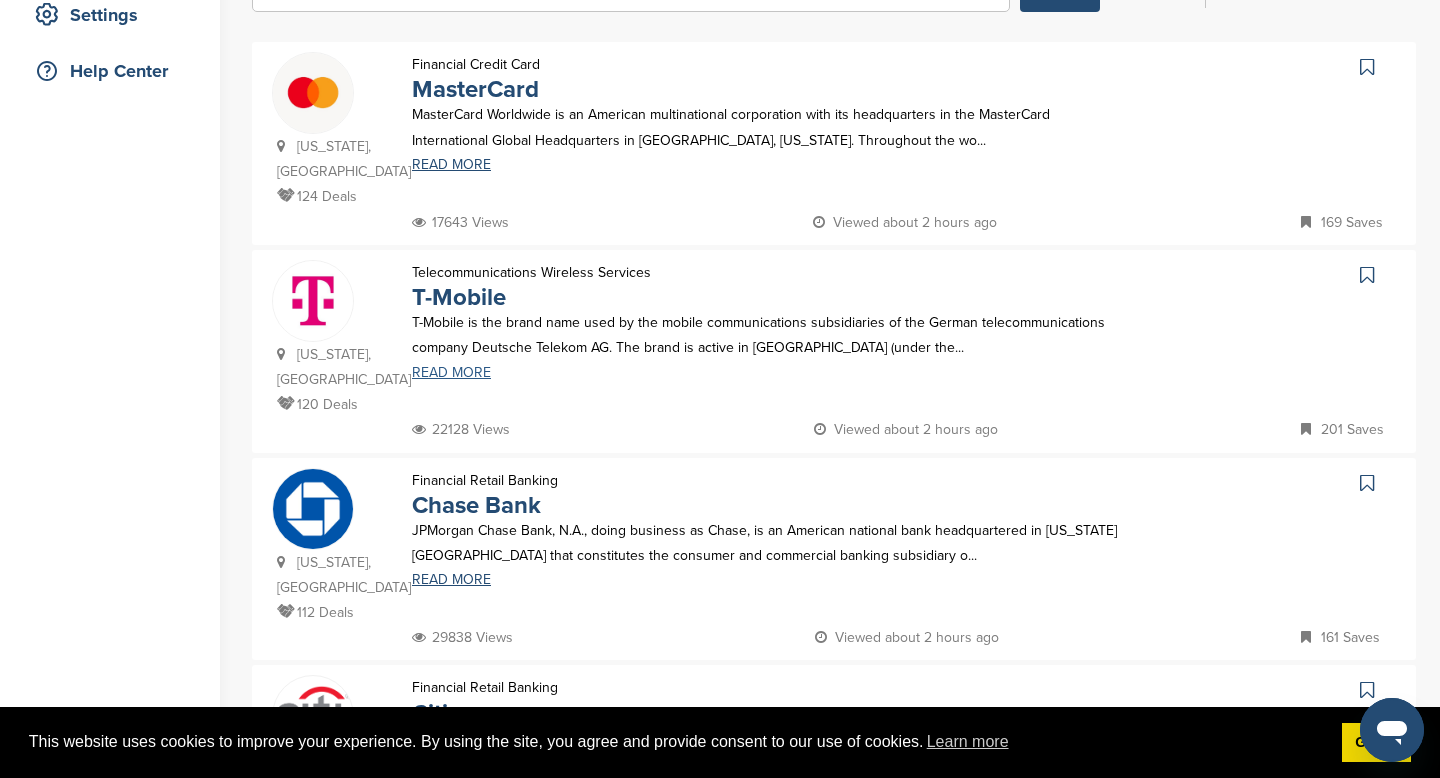 click on "READ MORE" at bounding box center (768, 373) 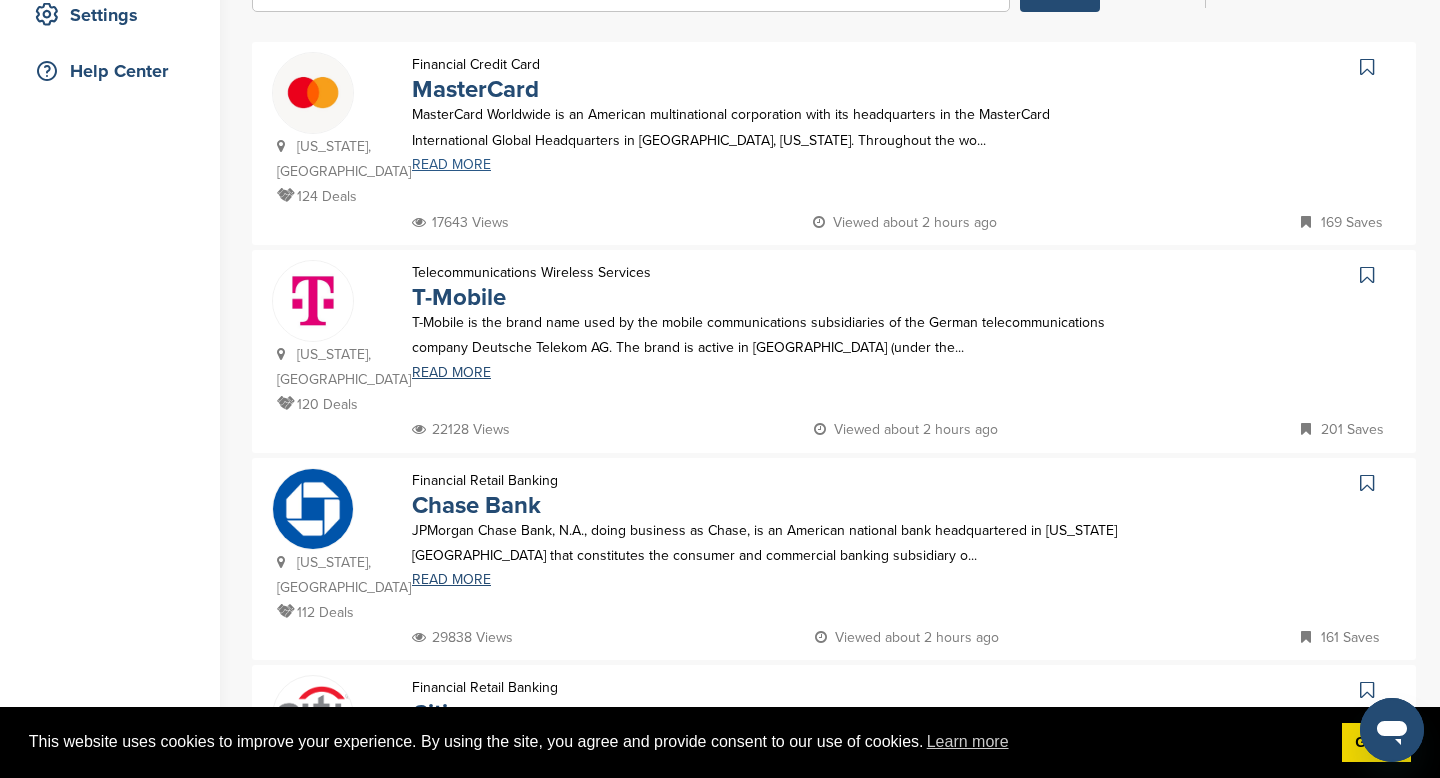 click on "READ MORE" at bounding box center [768, 165] 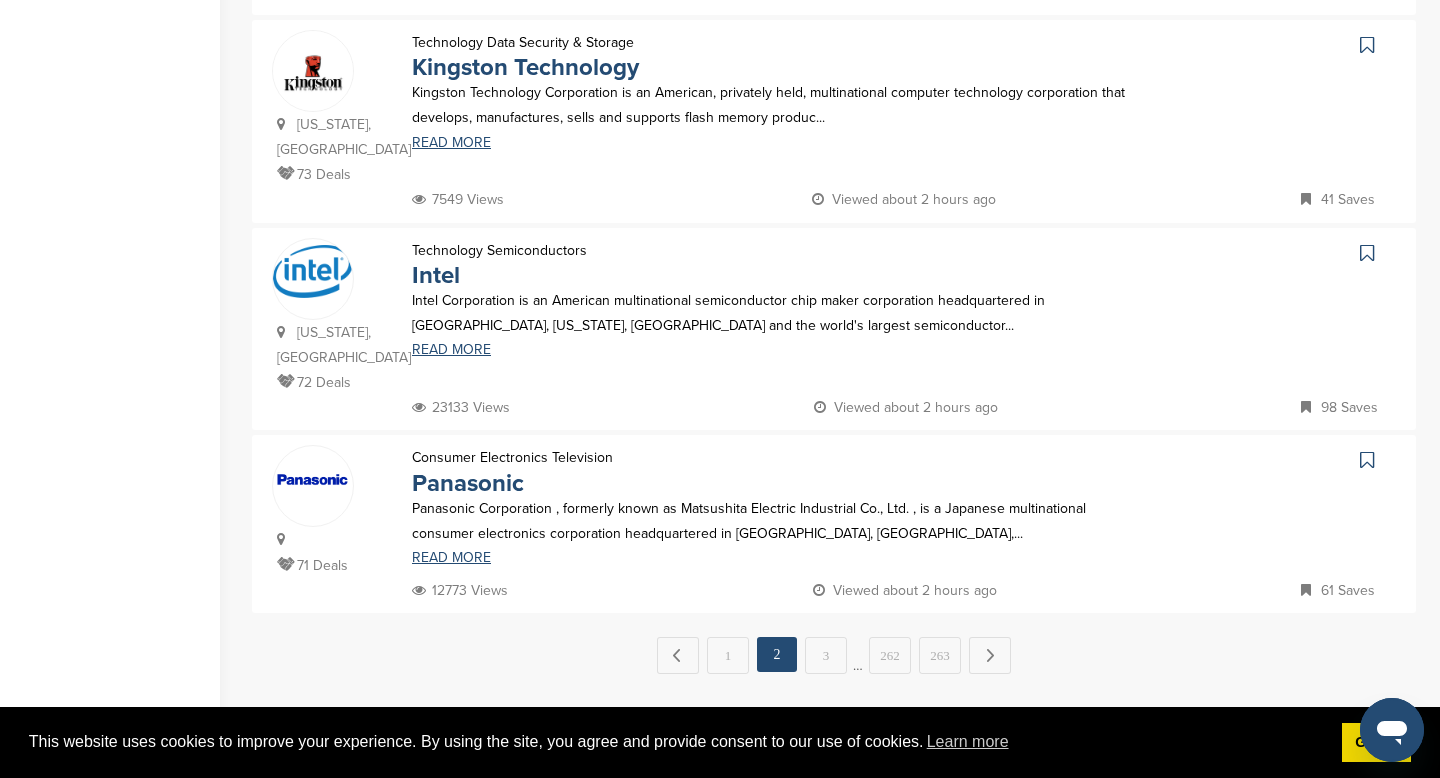 scroll, scrollTop: 1910, scrollLeft: 0, axis: vertical 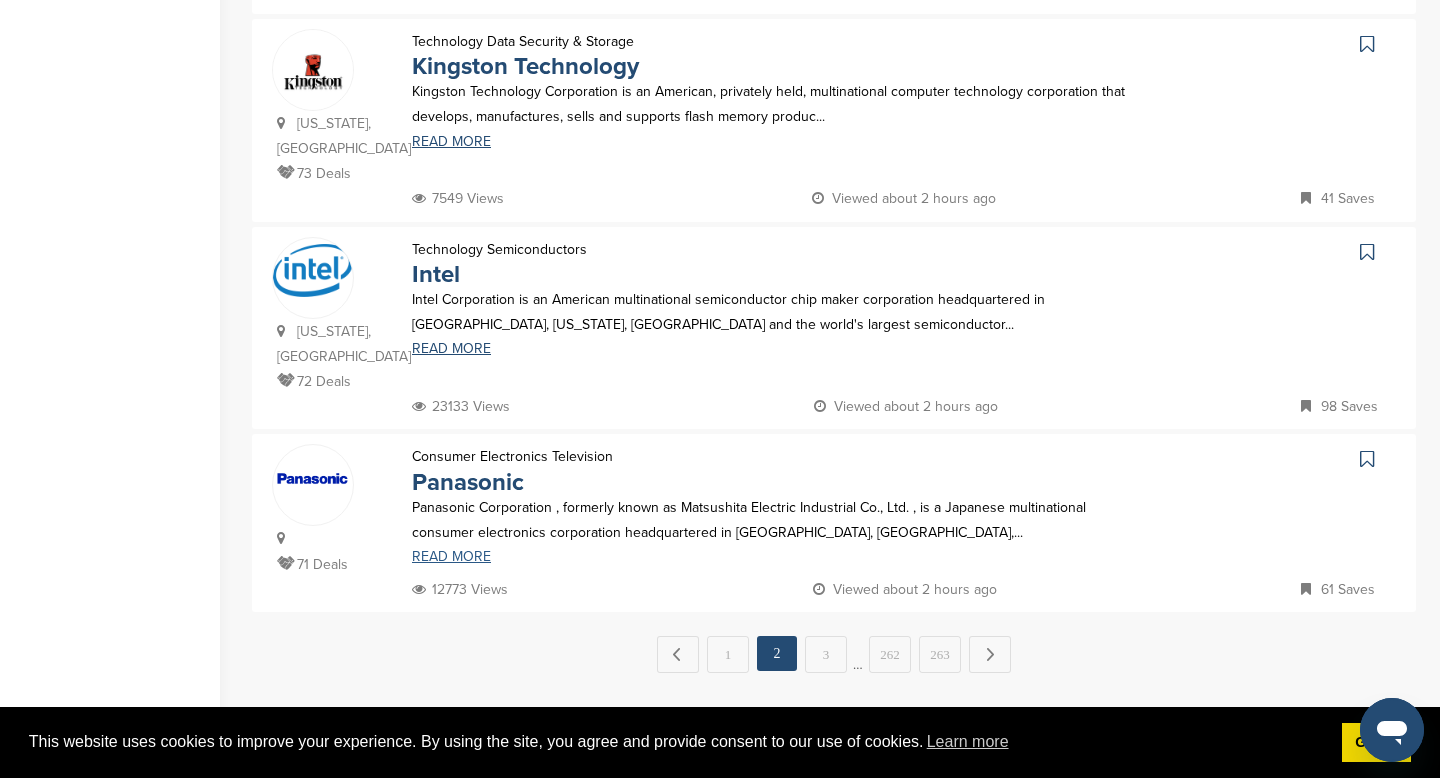click on "READ MORE" at bounding box center [768, 557] 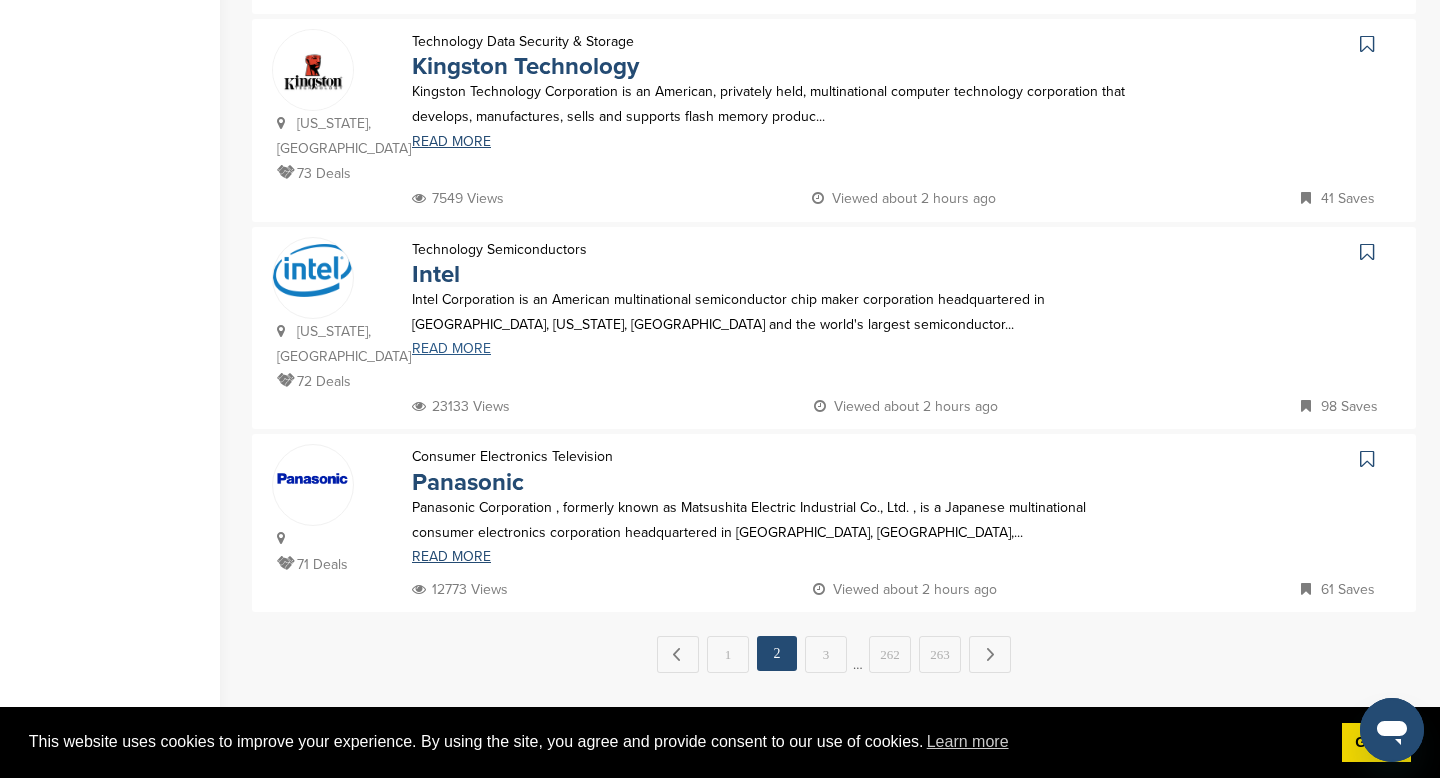click on "READ MORE" at bounding box center [768, 349] 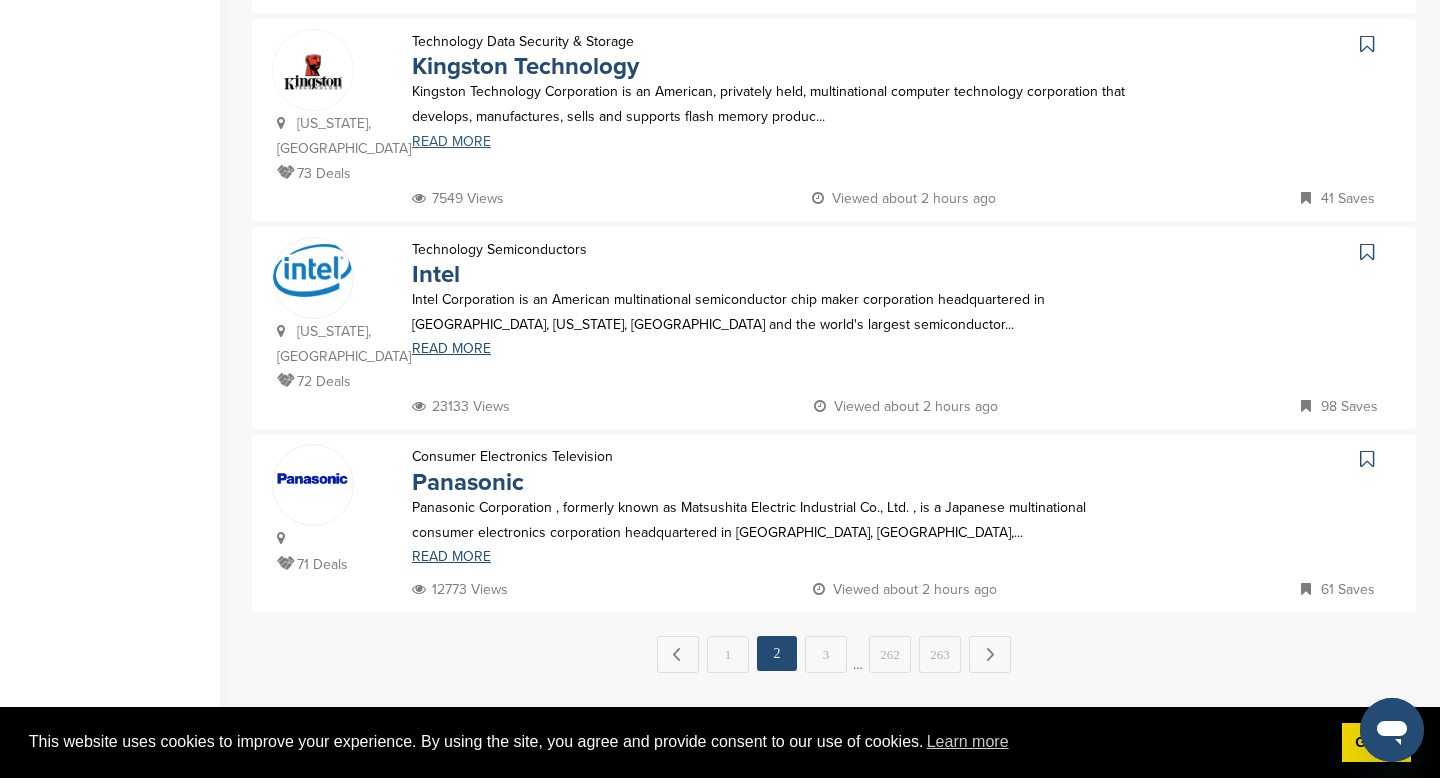 click on "READ MORE" at bounding box center [768, 142] 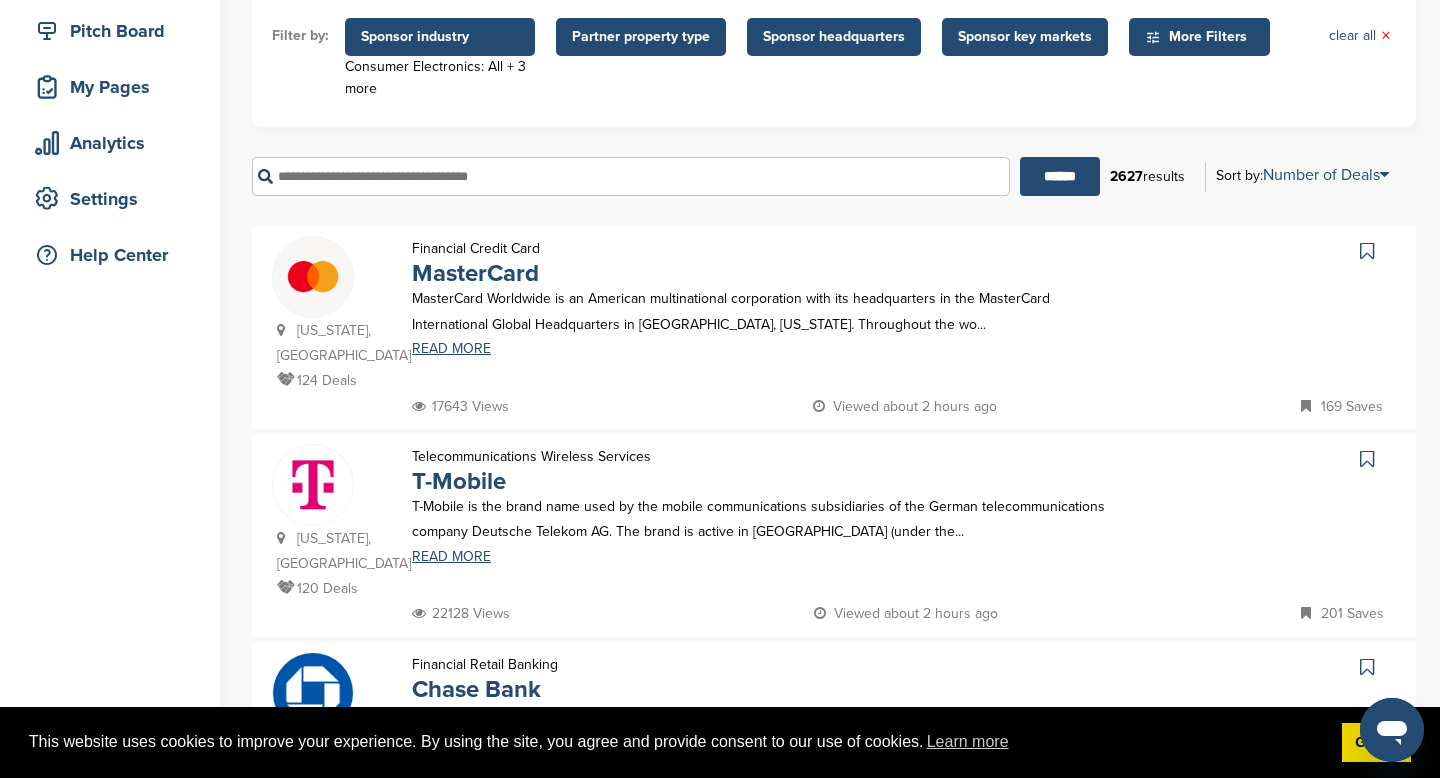 scroll, scrollTop: 0, scrollLeft: 0, axis: both 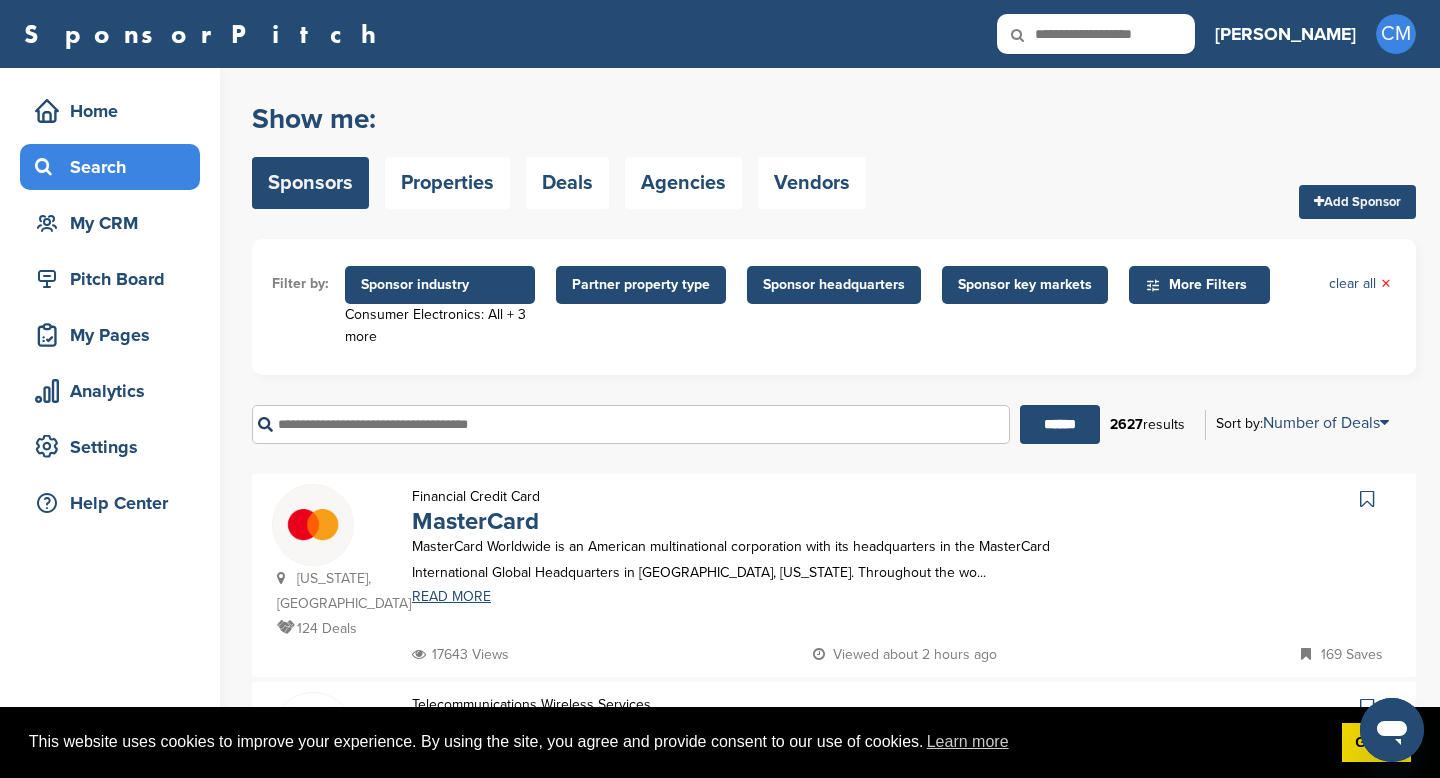 click on "Partner property type" at bounding box center [641, 285] 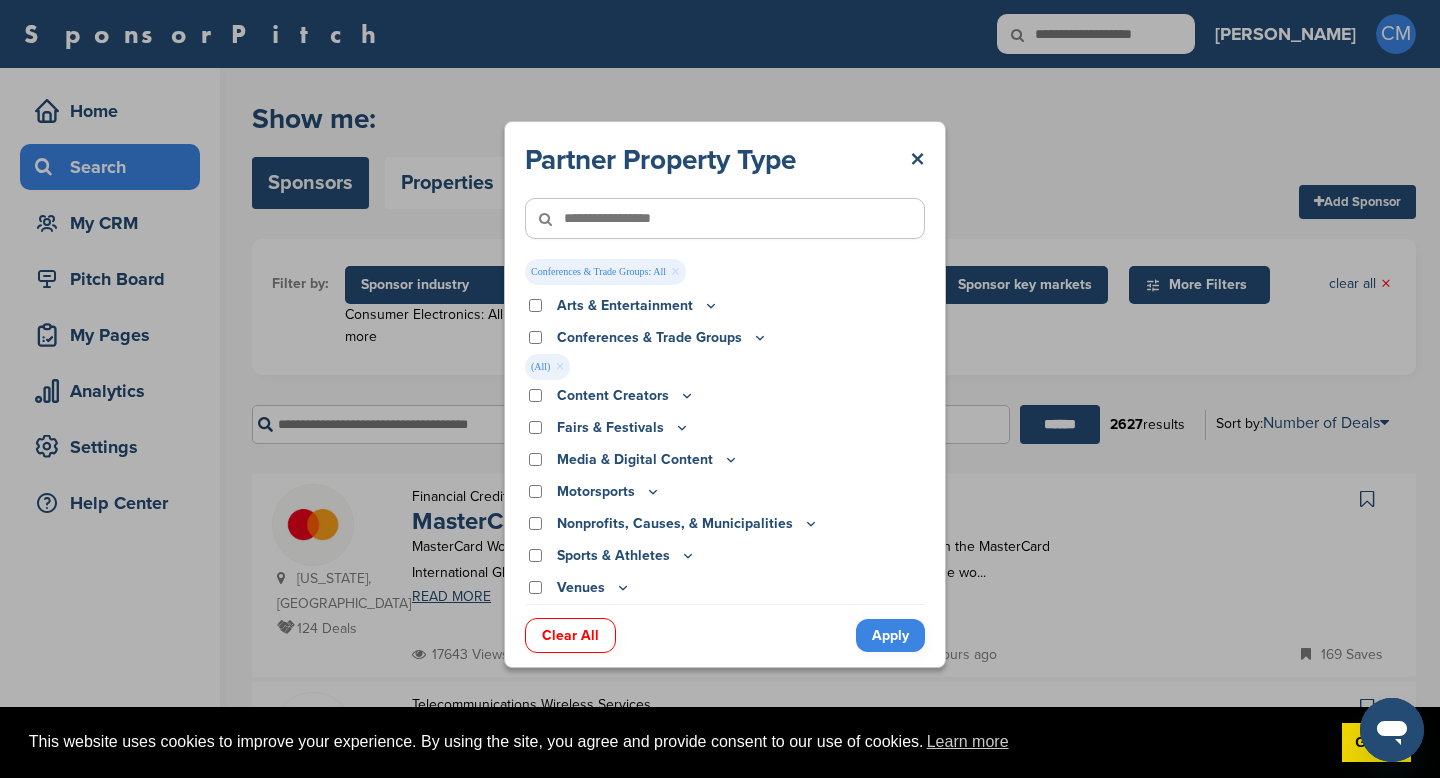 click on "Apply" at bounding box center (890, 635) 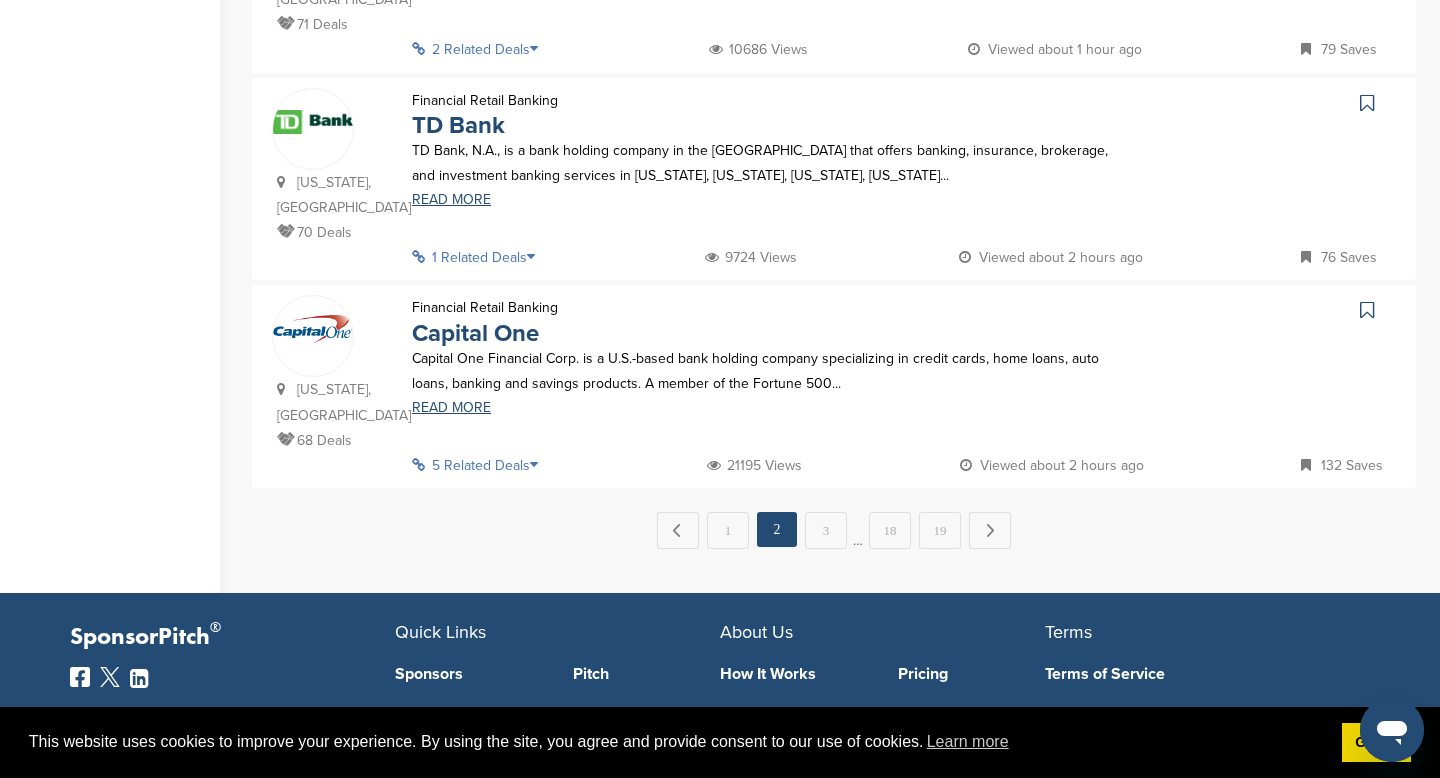 scroll, scrollTop: 2055, scrollLeft: 0, axis: vertical 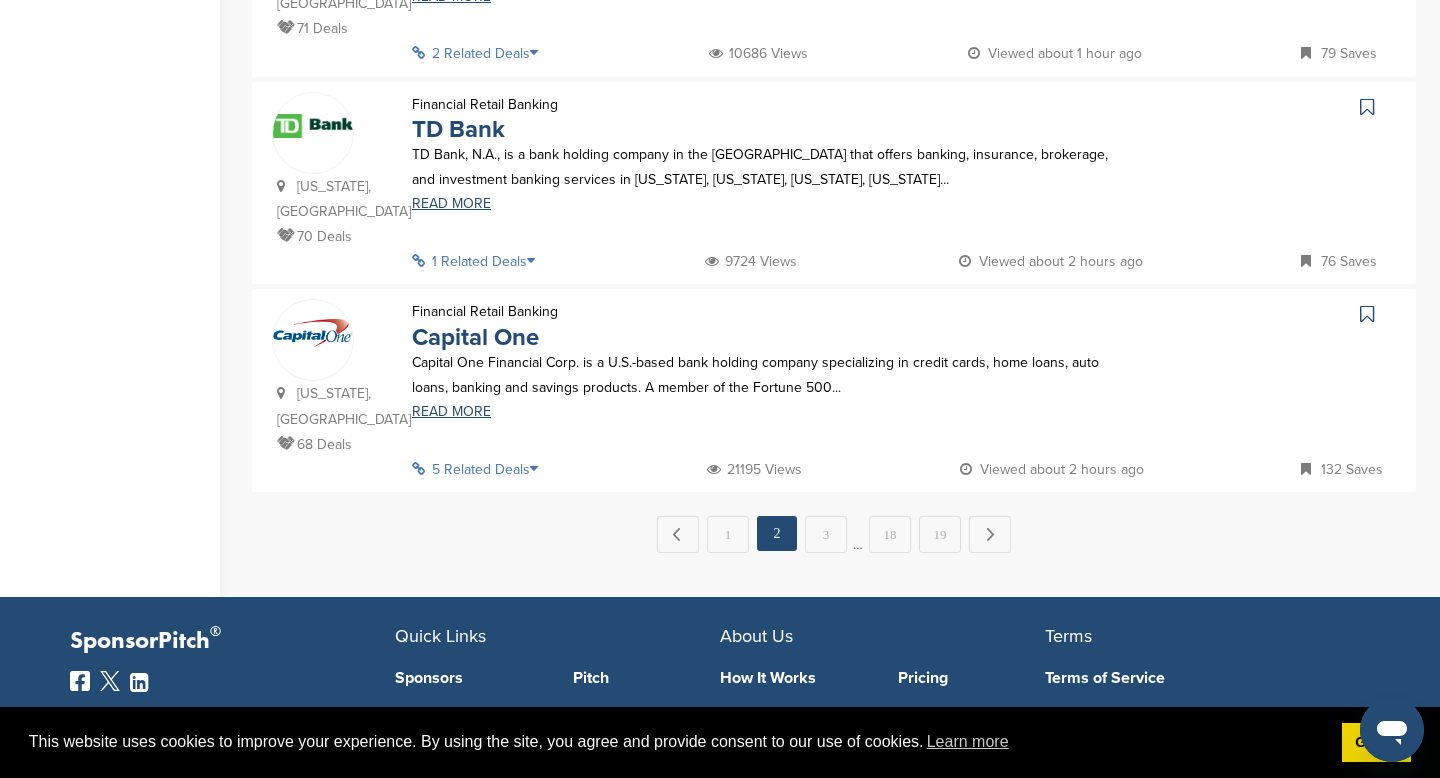 click on "New York, USA
124
Deals
Financial Credit Card
MasterCard
MasterCard Worldwide  is an American multinational corporation with its headquarters in the MasterCard International Global Headquarters in Purchase, New York. Throughout the wo...
READ MORE
1 Related Deals
17644
Views
Viewed
1 minute ago
169
Saves
MasterCard
sponsors
NY TechDay
Read More
Washington, USA
120
Deals
Telecommunications Wireless Services
T-Mobile
T-Mobile is the brand name used by the mobile communications subsidiaries of the German telecommunications company Deutsche Telekom AG. The brand is active in Austria (under the...
READ MORE
2 Related Deals
22129
Views
Viewed
1 minute ago
201
Saves
T-Mobile" at bounding box center (834, -514) 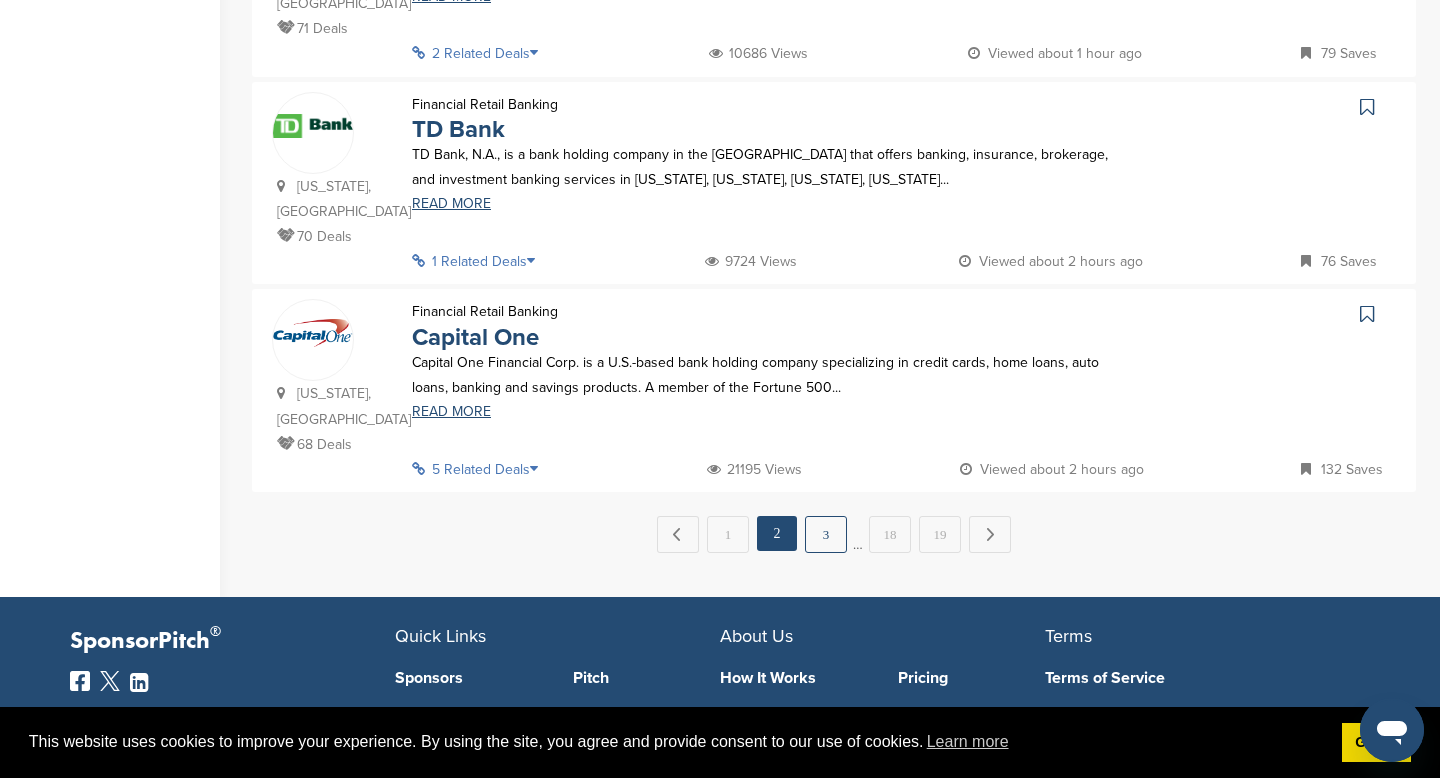 click on "3" at bounding box center (826, 534) 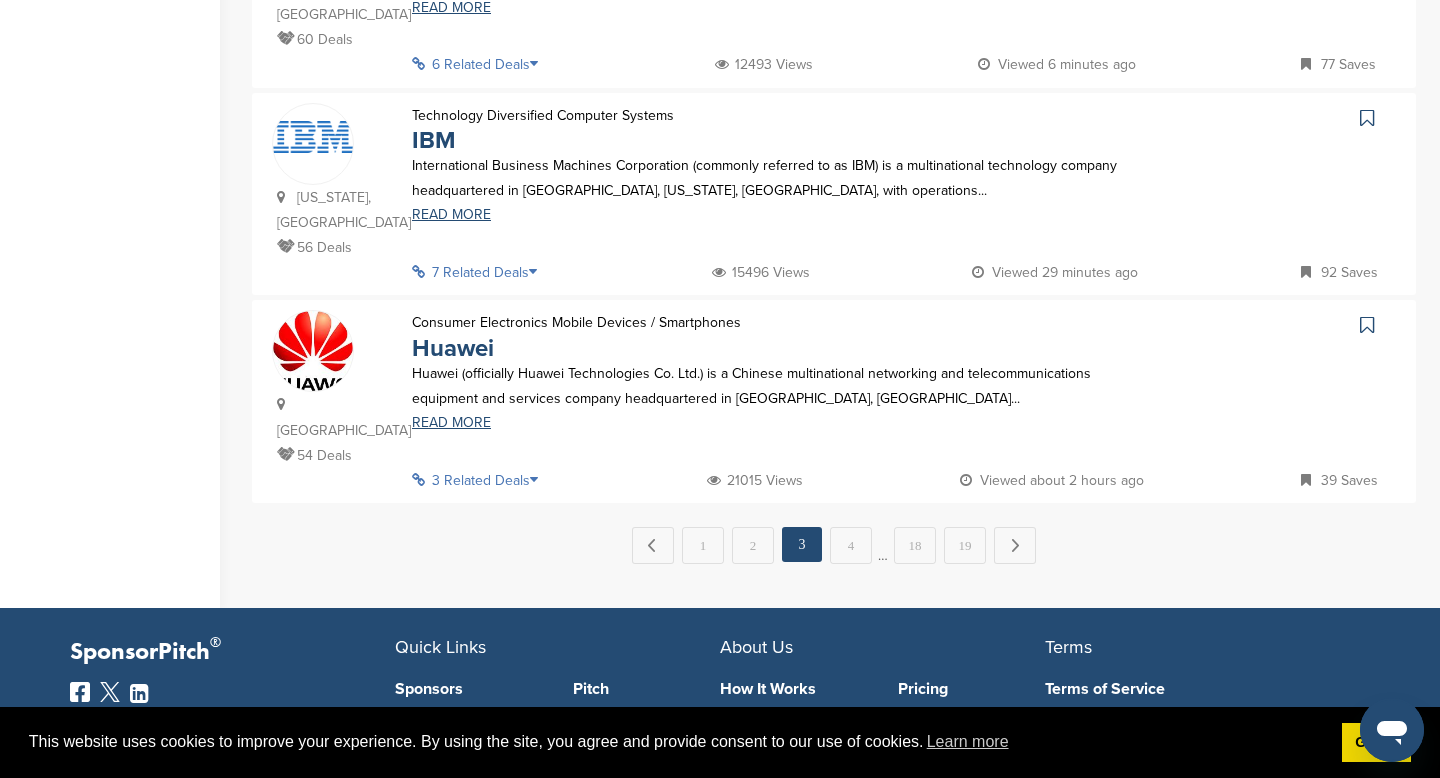 scroll, scrollTop: 2235, scrollLeft: 0, axis: vertical 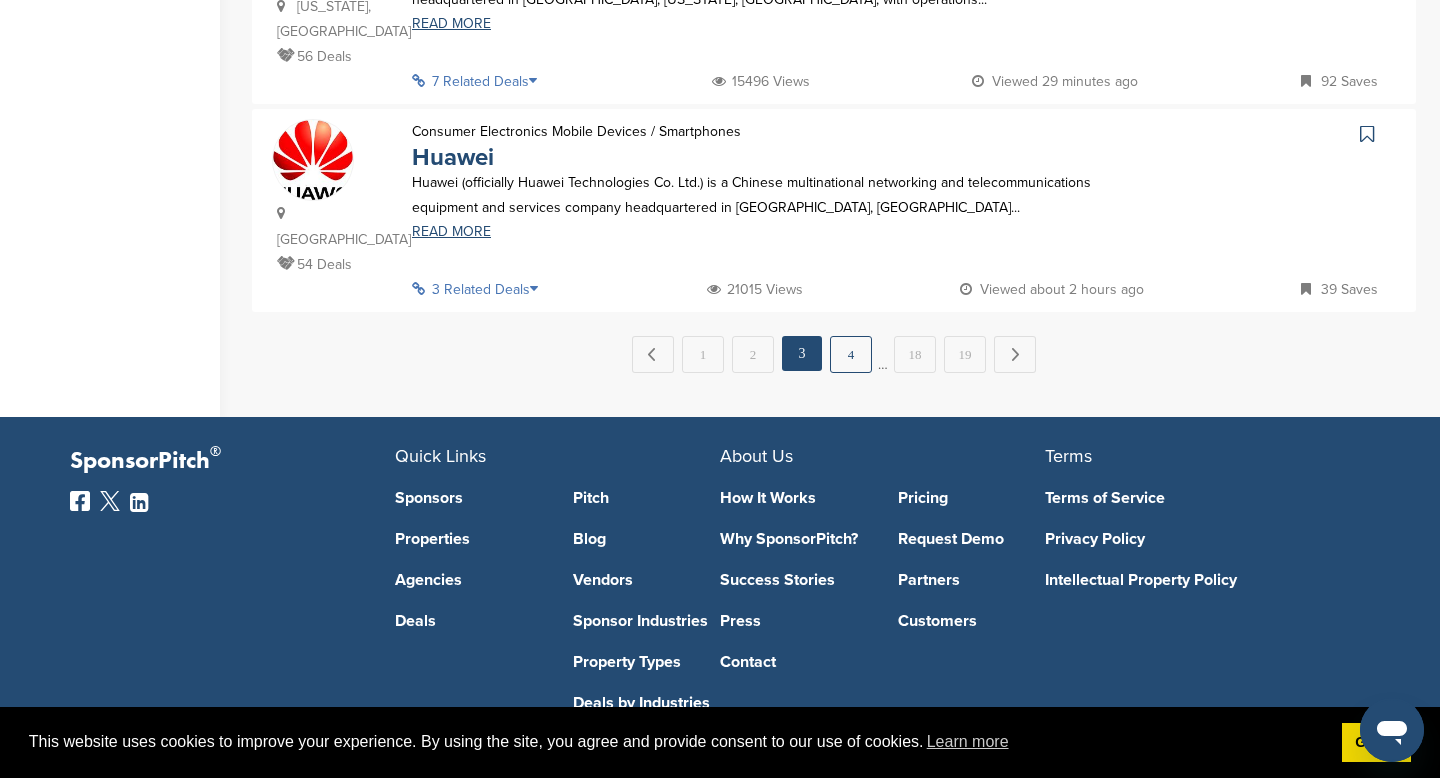 click on "4" at bounding box center (851, 354) 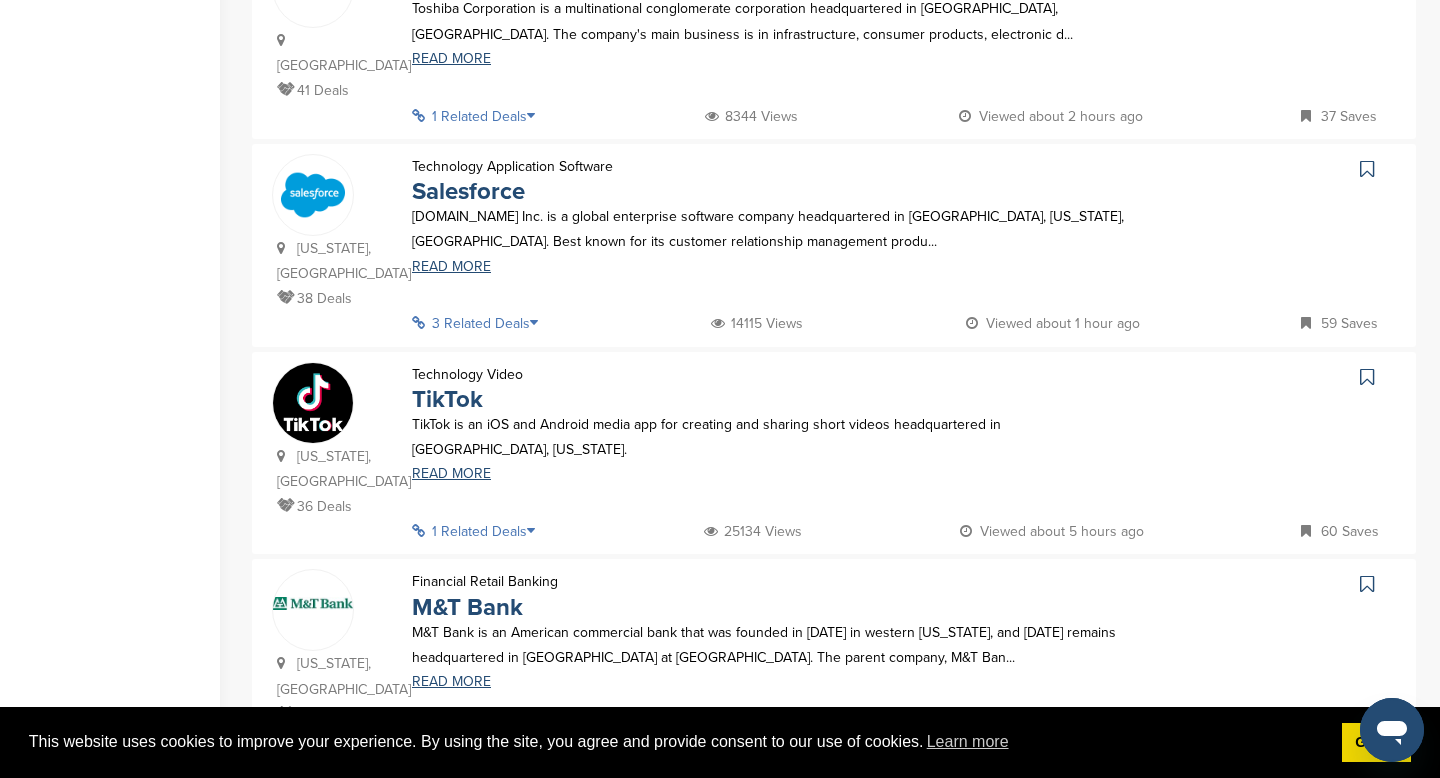 scroll, scrollTop: 1347, scrollLeft: 0, axis: vertical 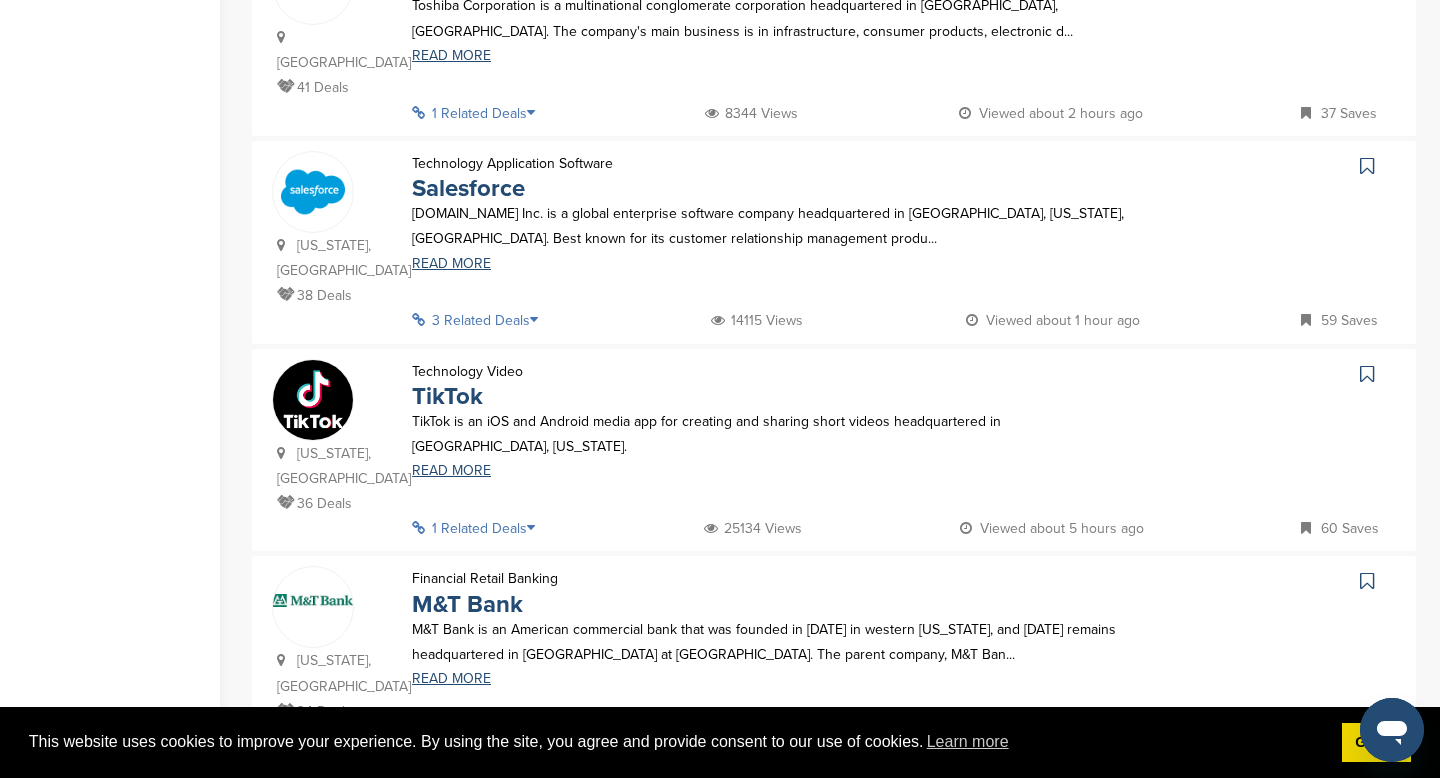 click at bounding box center [540, 320] 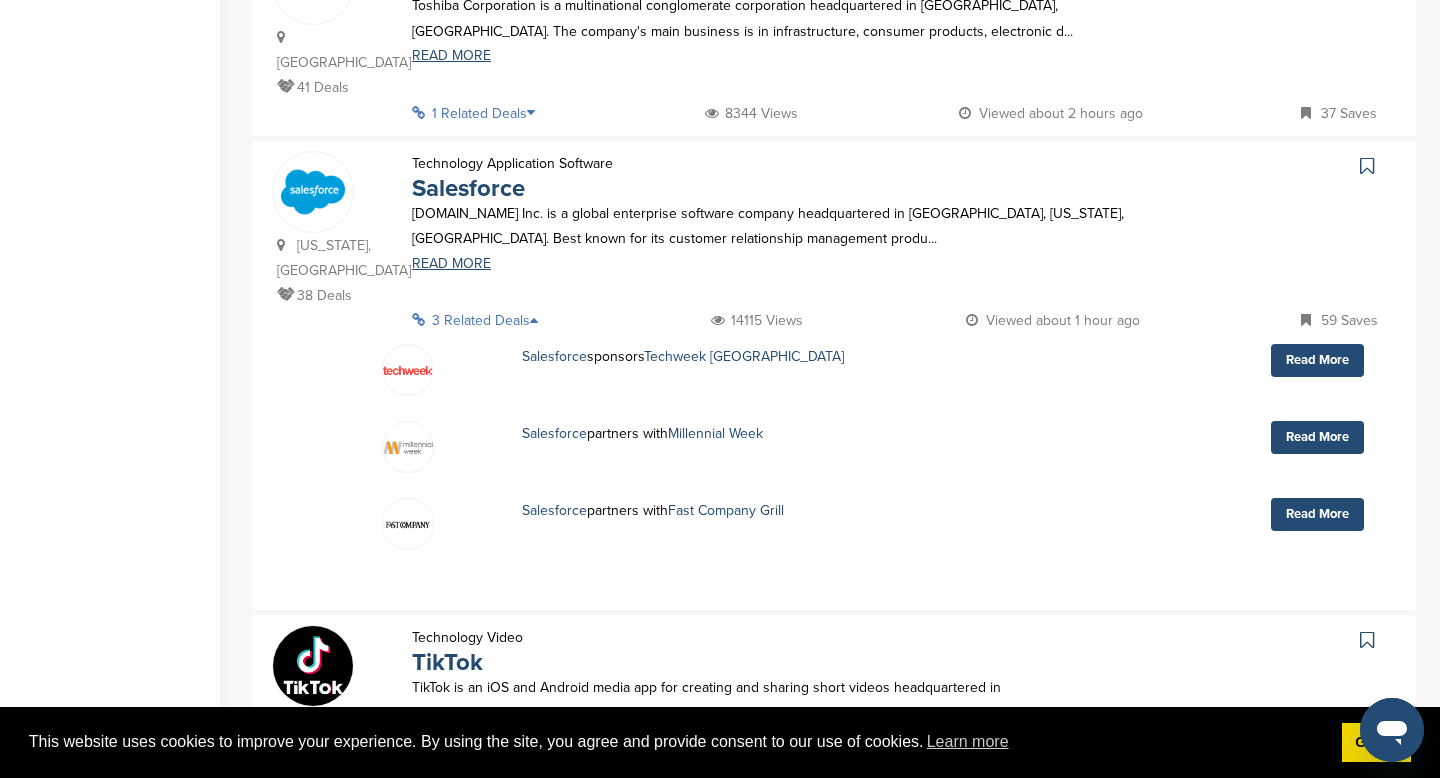 click at bounding box center (540, 320) 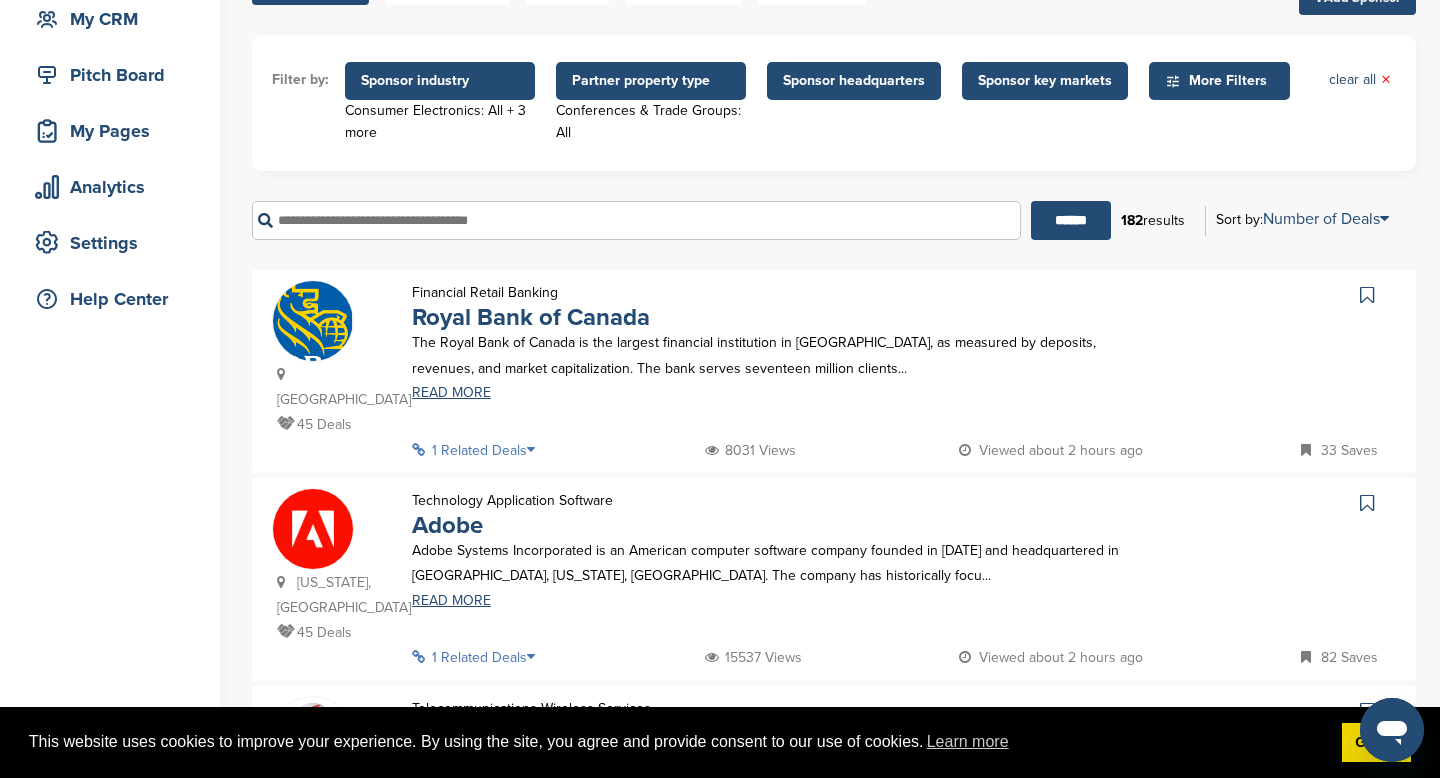 scroll, scrollTop: 0, scrollLeft: 0, axis: both 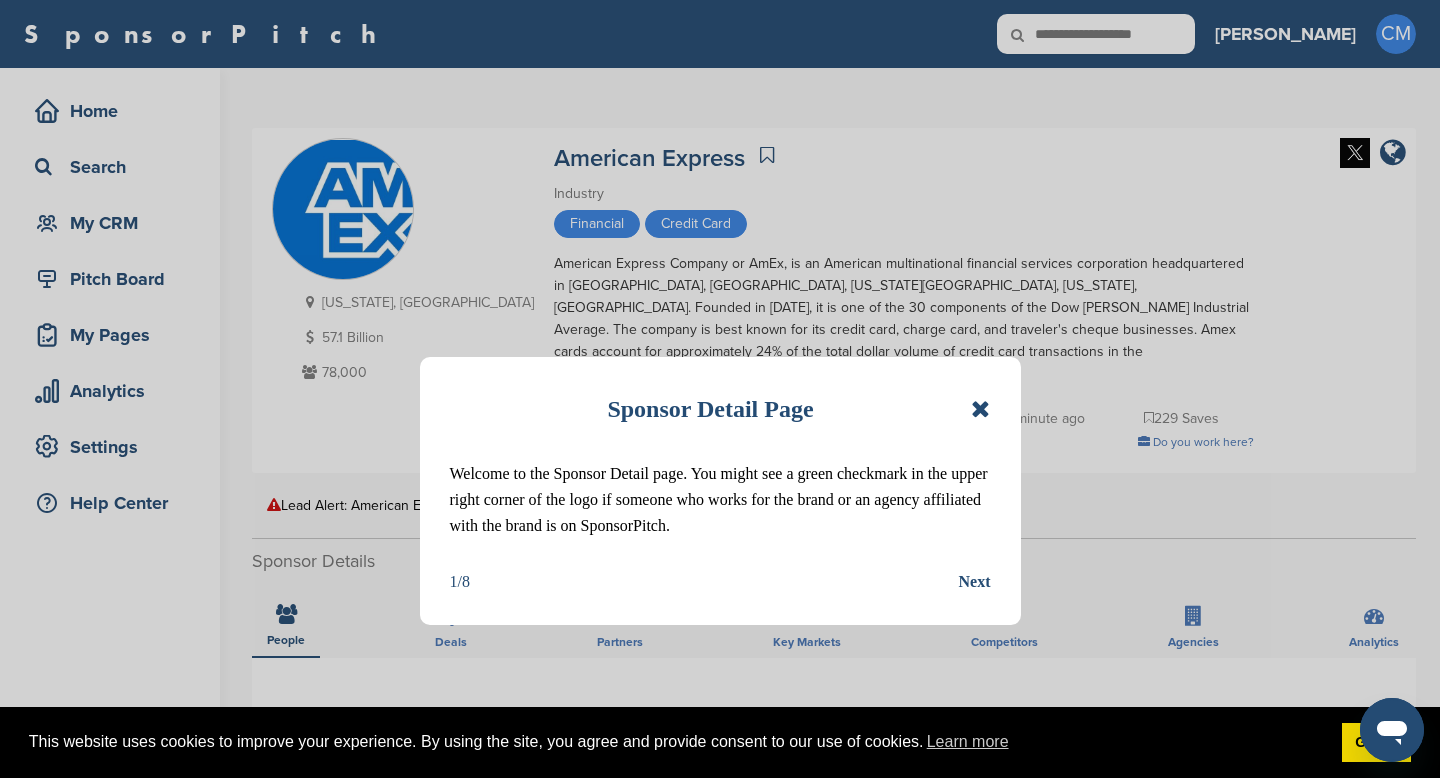 click on "Next" at bounding box center [975, 582] 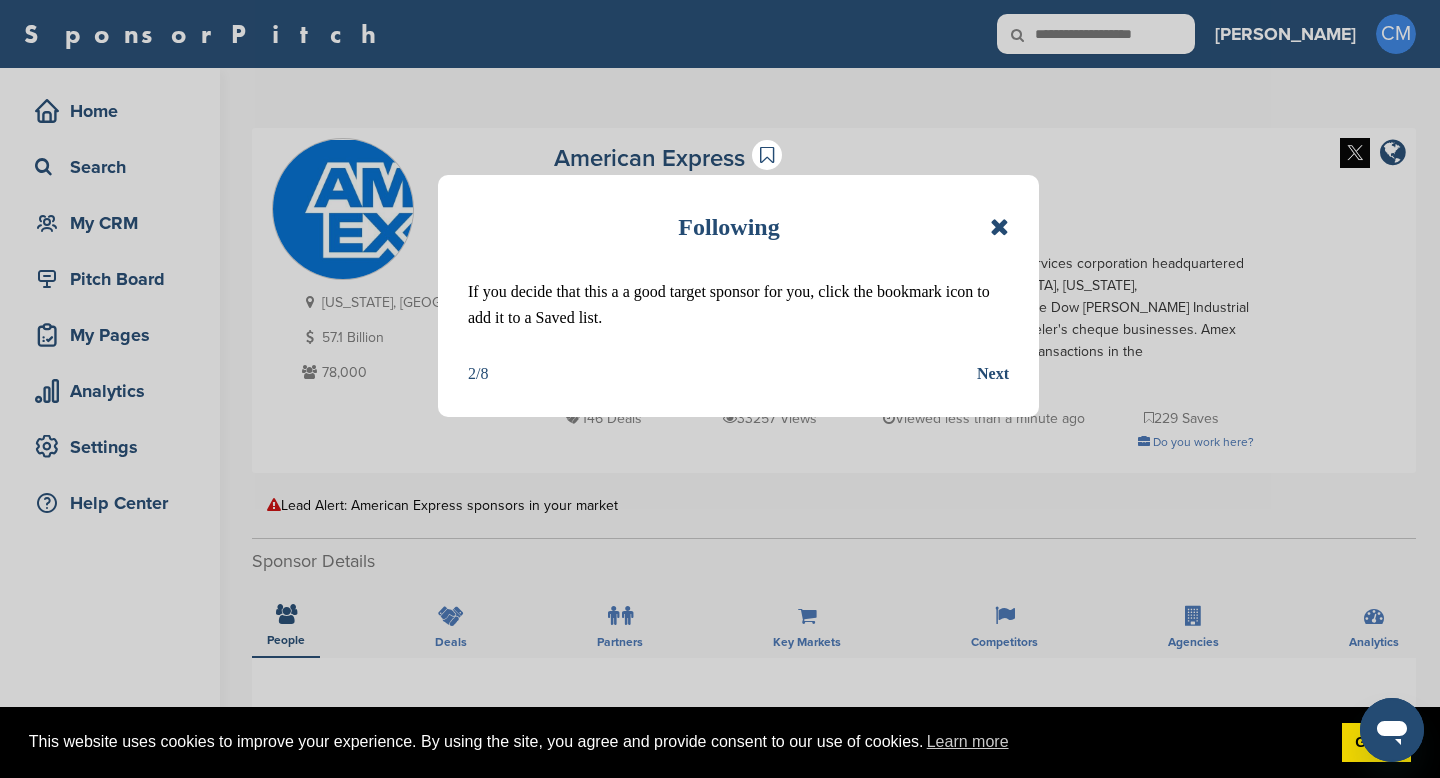 click on "Next" at bounding box center [993, 374] 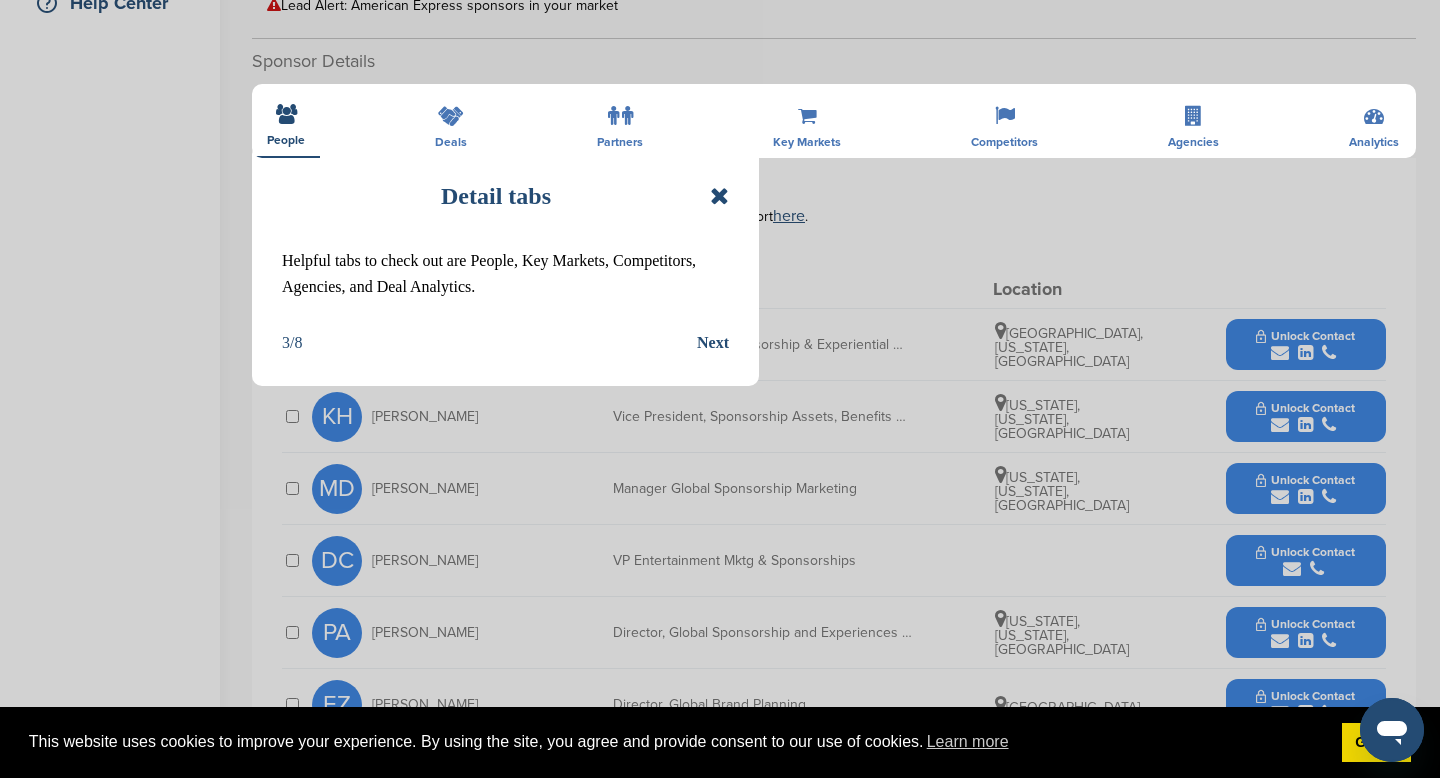 scroll, scrollTop: 494, scrollLeft: 0, axis: vertical 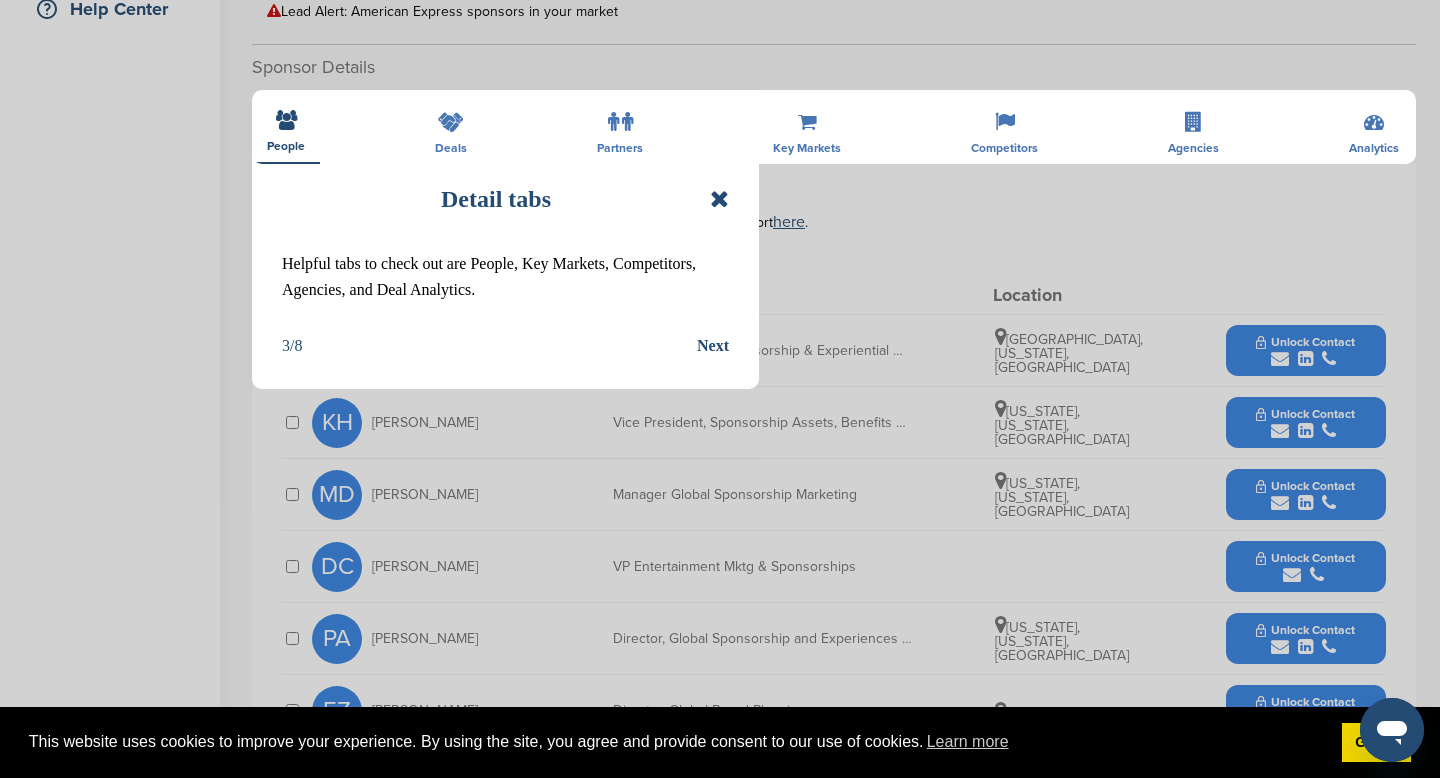click on "Next" at bounding box center [713, 346] 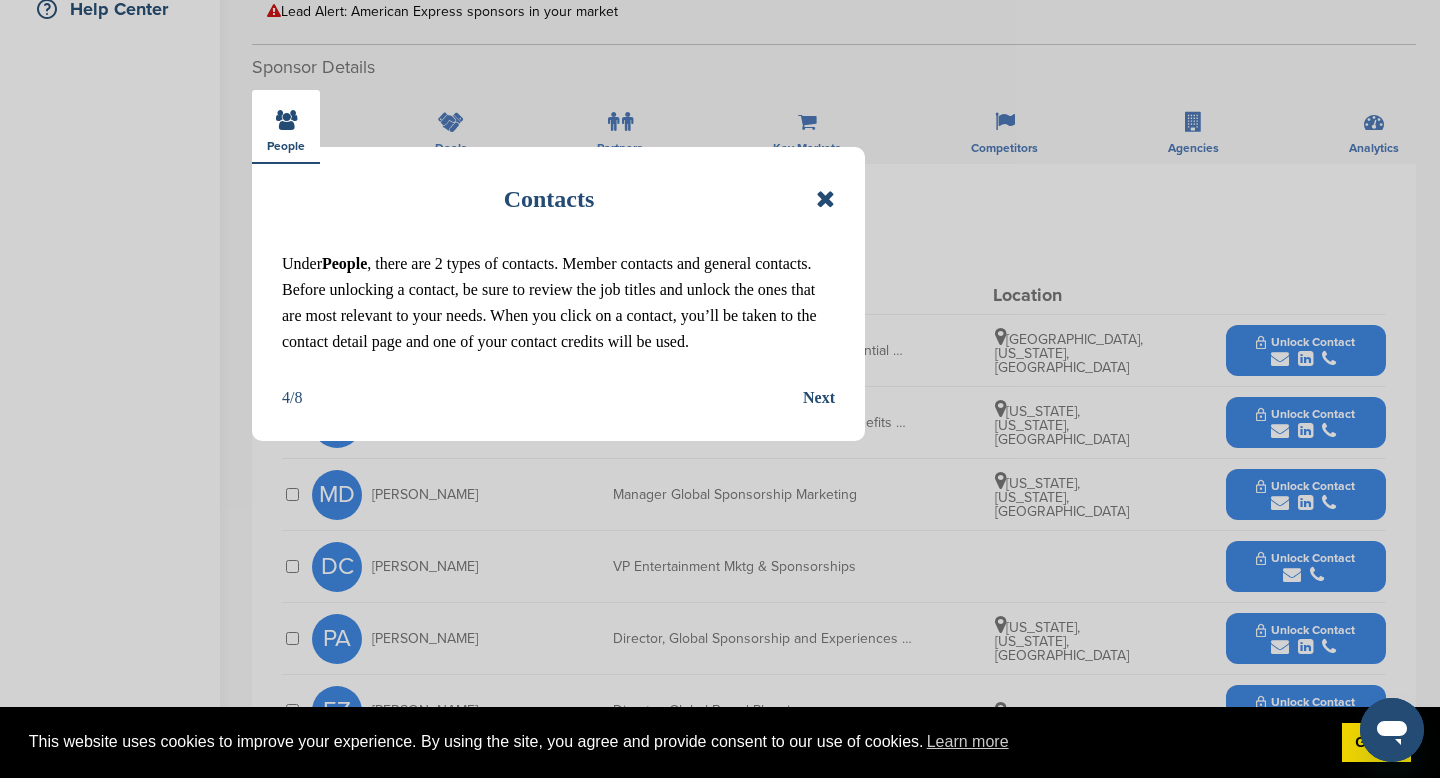 click on "Next" at bounding box center [819, 398] 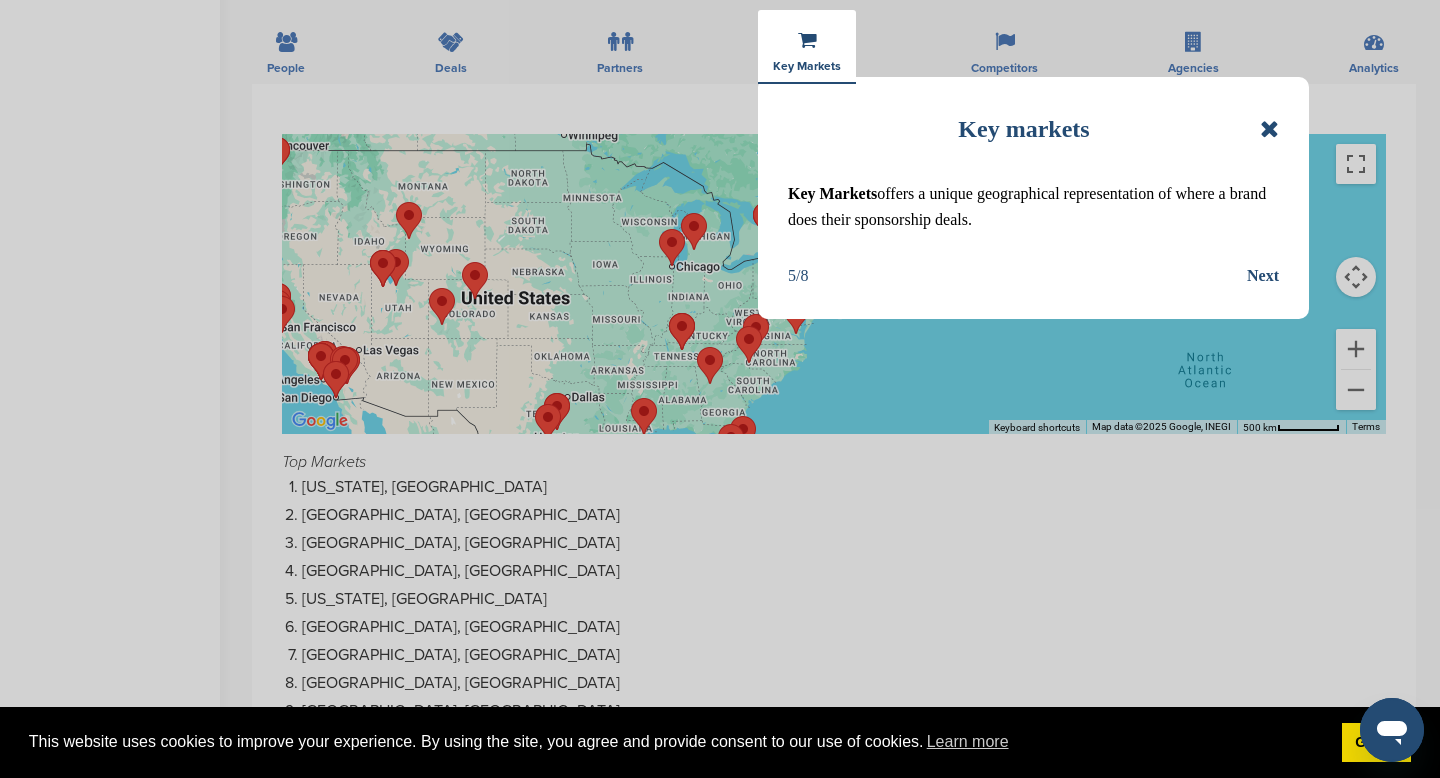 scroll, scrollTop: 584, scrollLeft: 0, axis: vertical 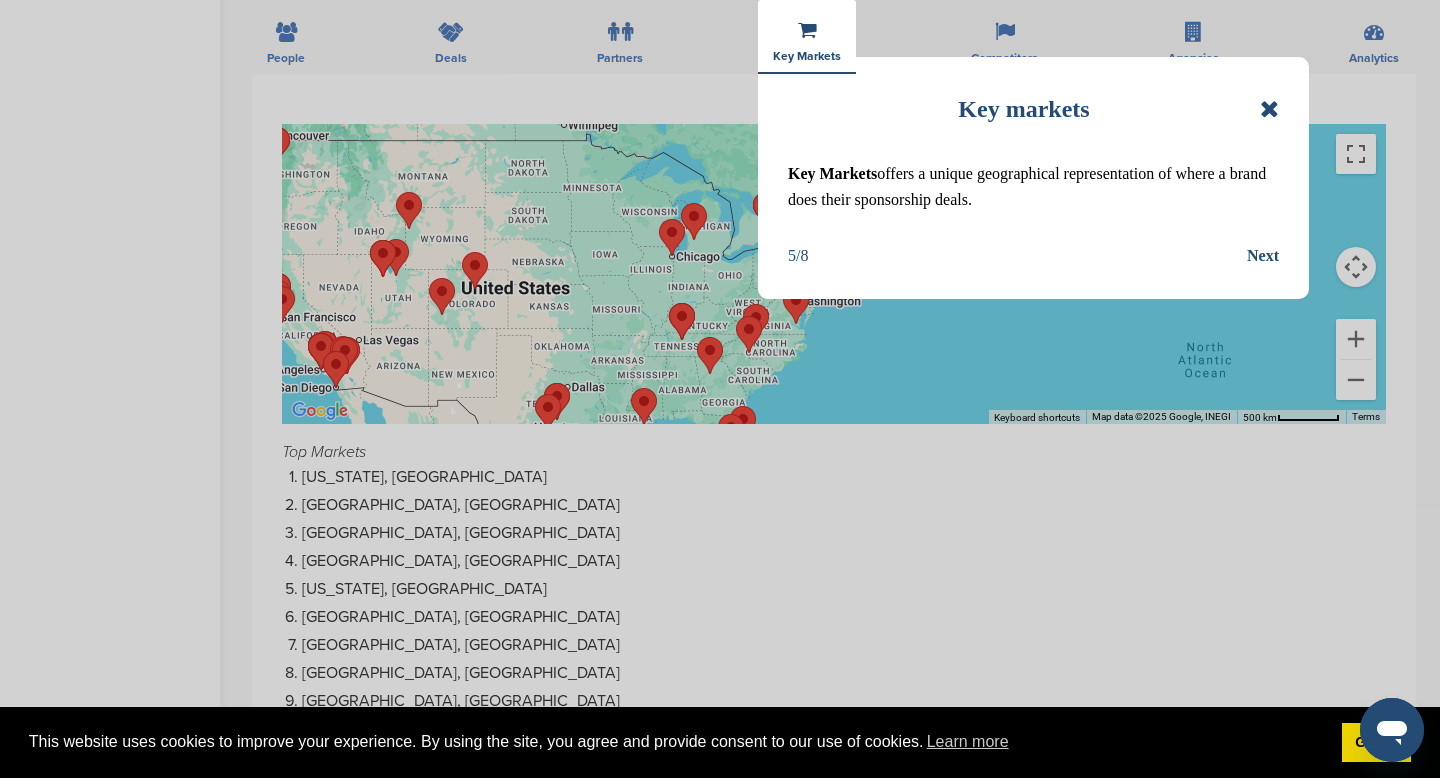 click on "Next" at bounding box center (1263, 256) 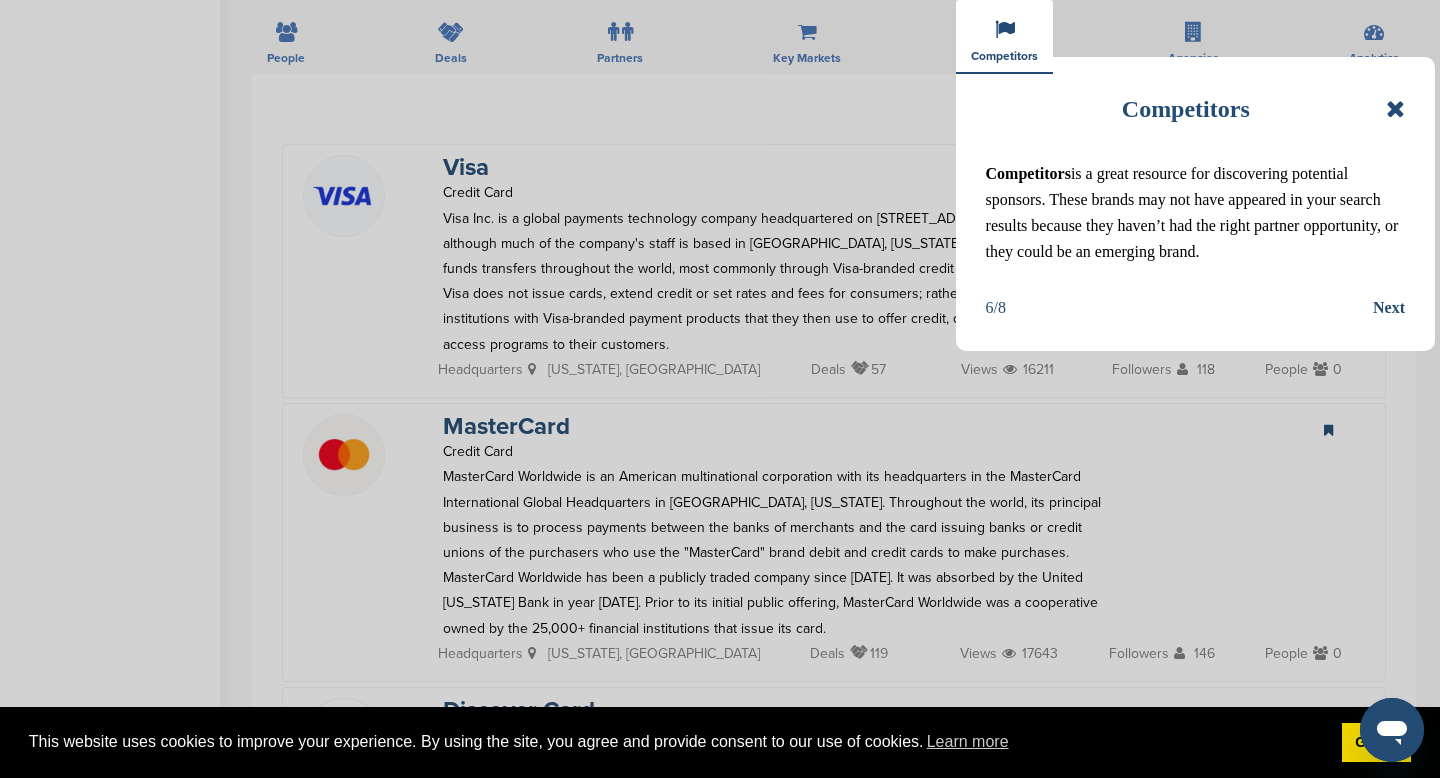 click on "Next" at bounding box center [1389, 308] 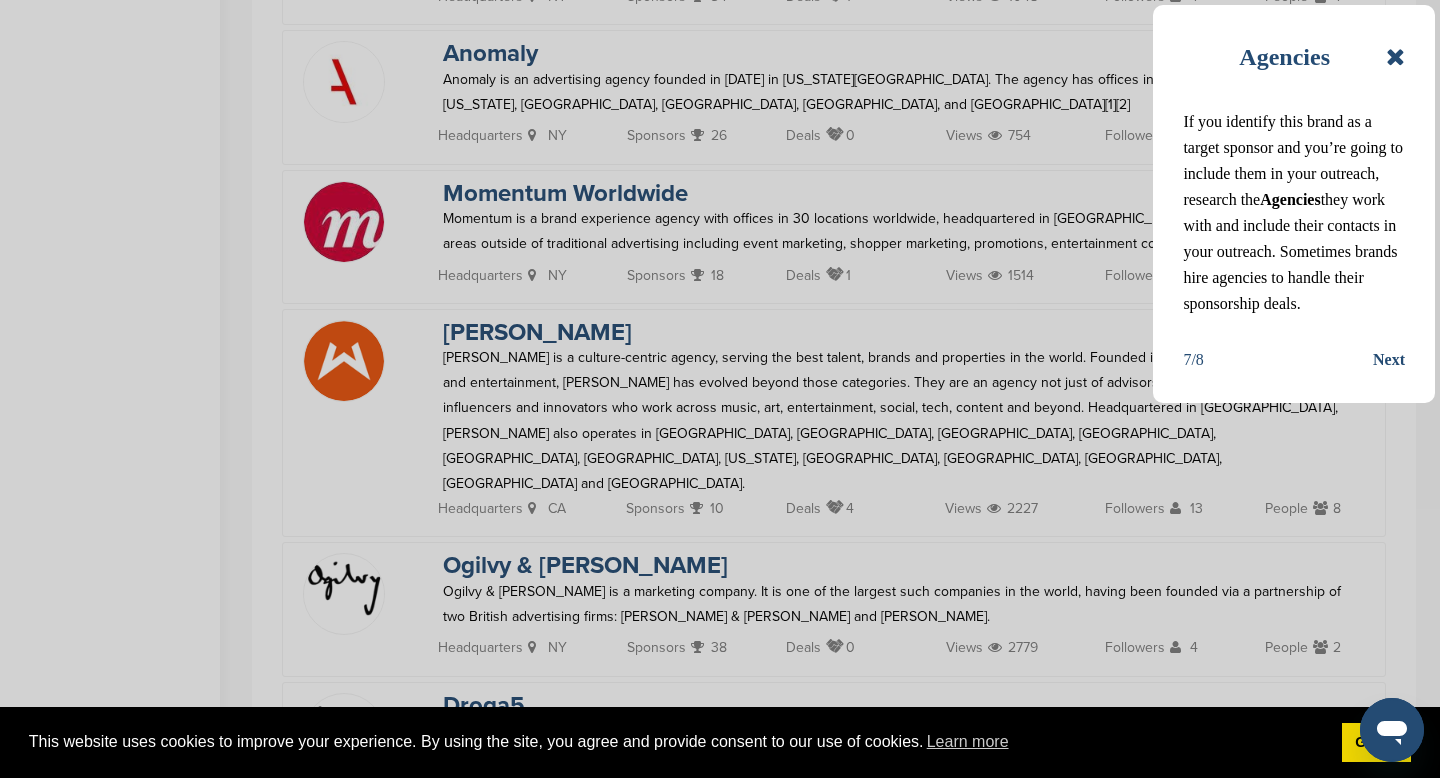 scroll, scrollTop: 907, scrollLeft: 0, axis: vertical 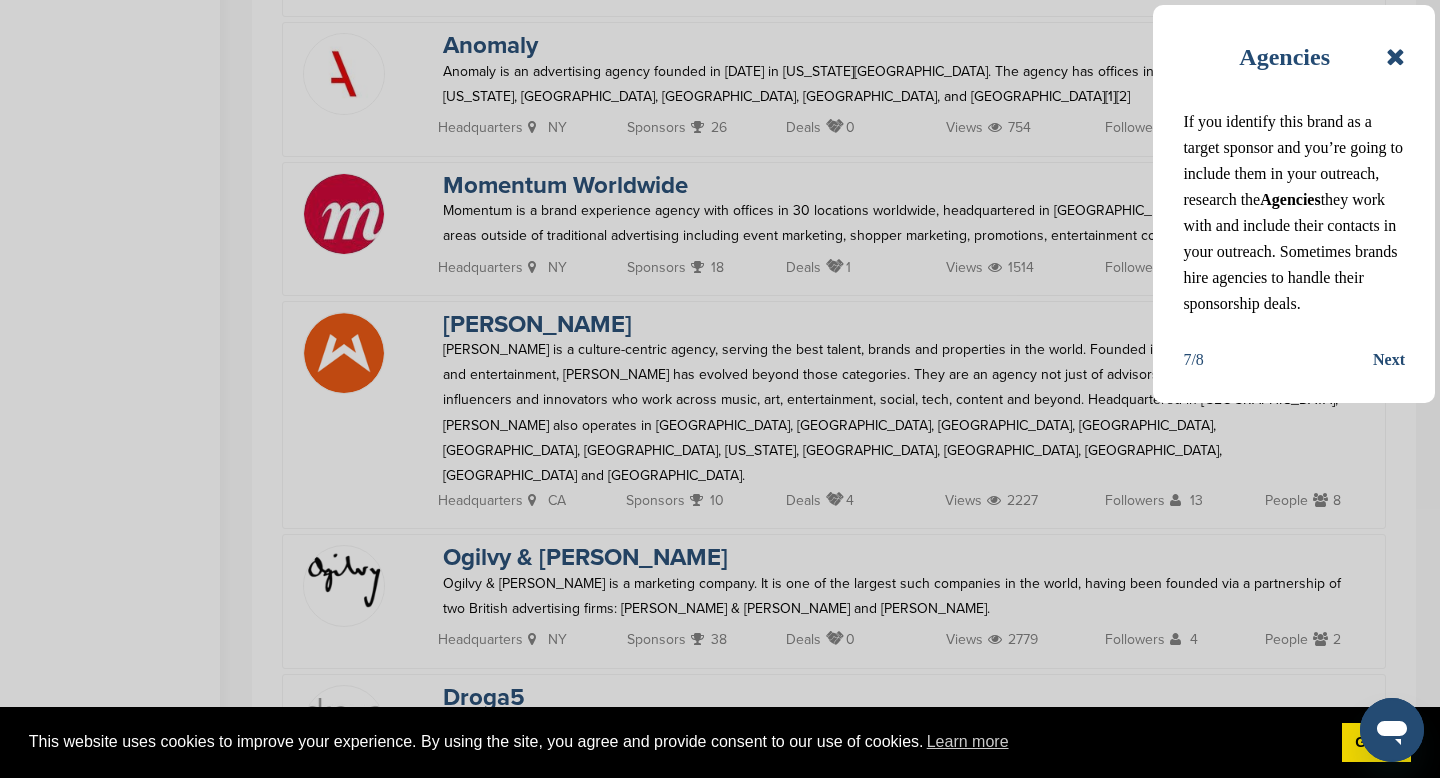 click on "Next" at bounding box center (1389, 360) 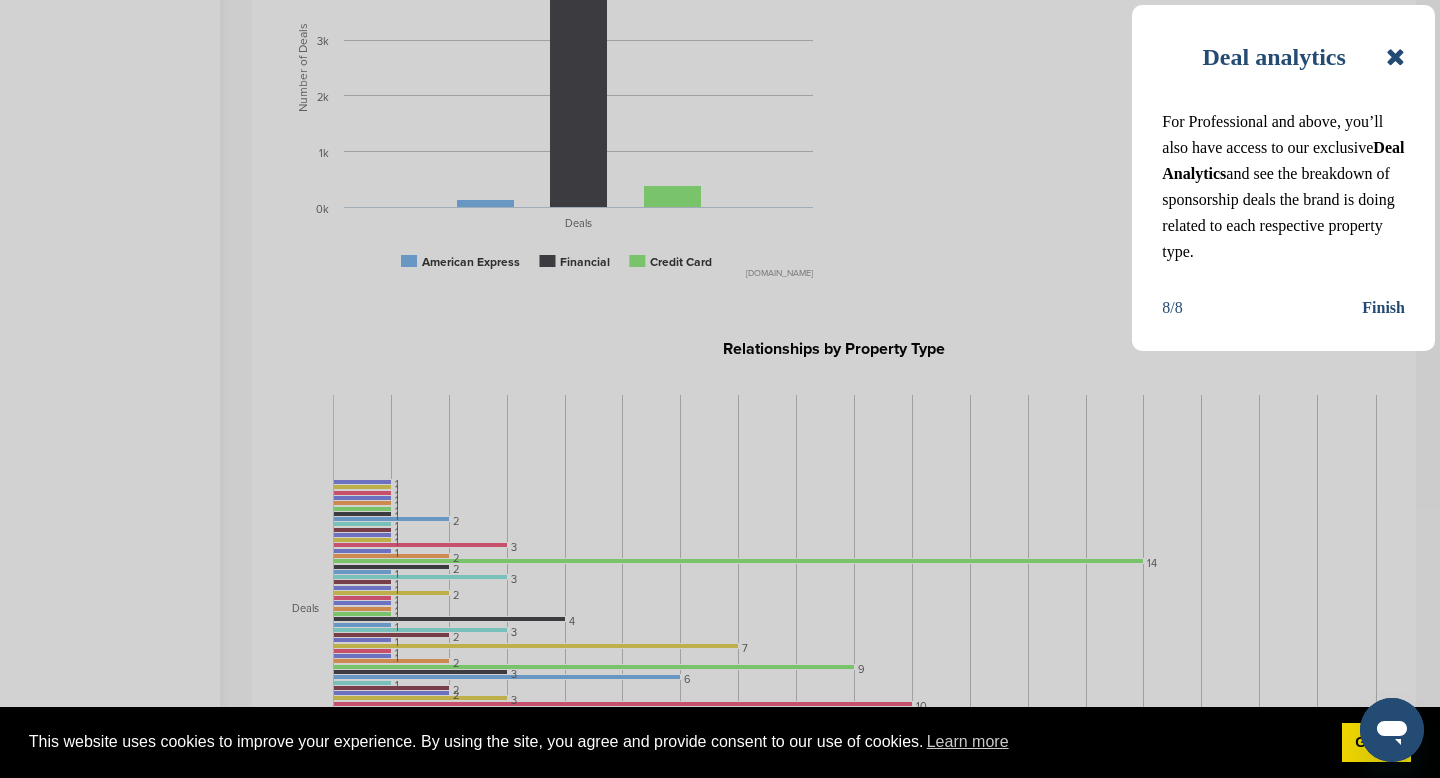 click on "Finish" at bounding box center [1383, 308] 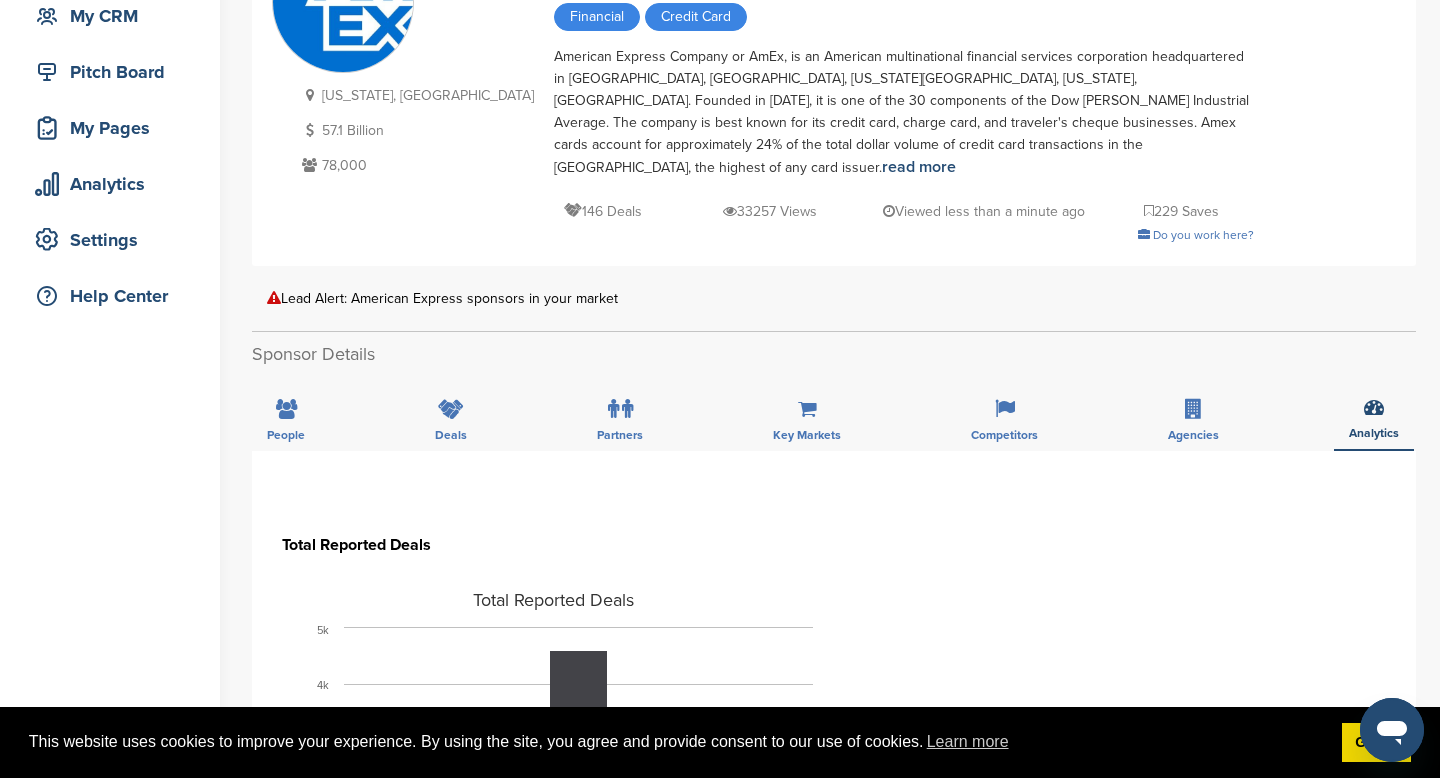 scroll, scrollTop: 0, scrollLeft: 0, axis: both 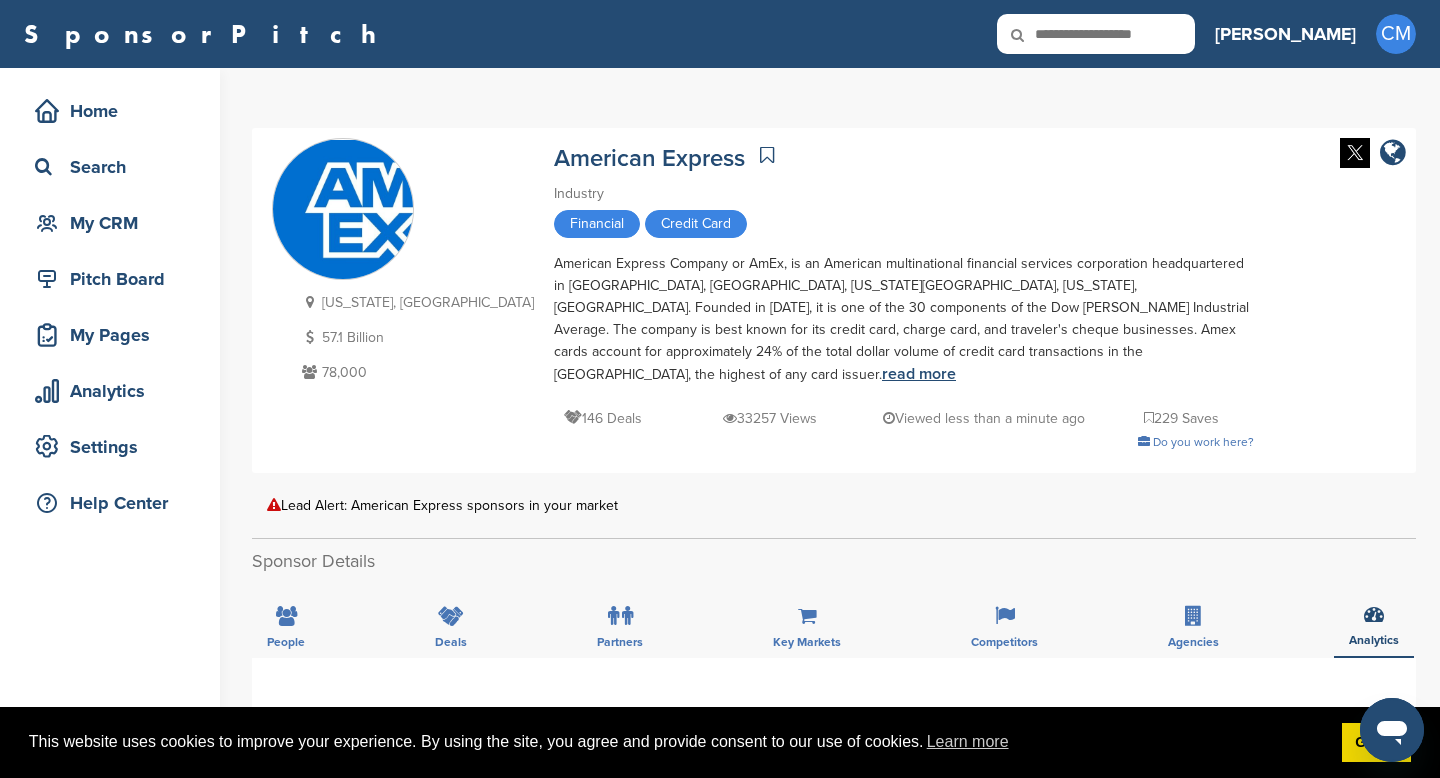 click on "read more" at bounding box center (919, 374) 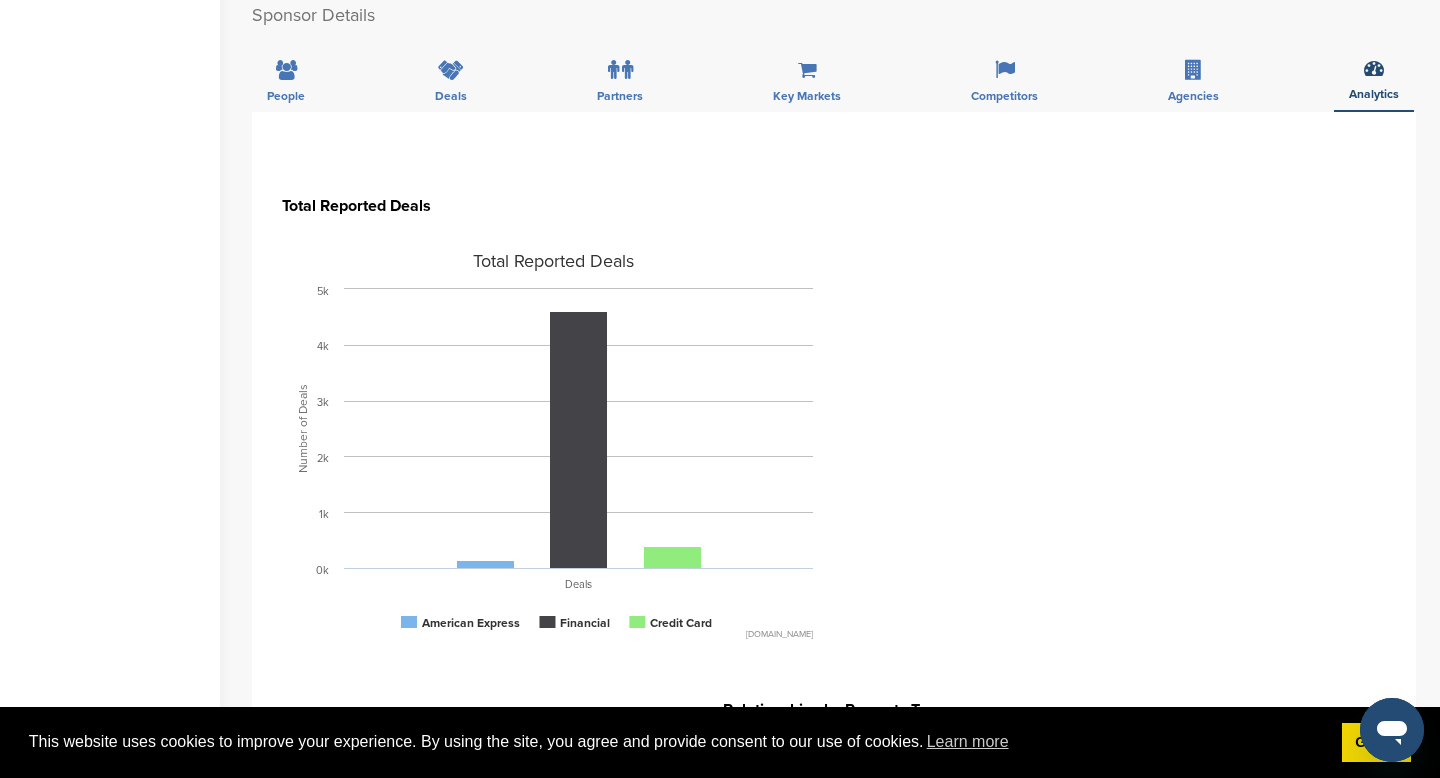 scroll, scrollTop: 0, scrollLeft: 0, axis: both 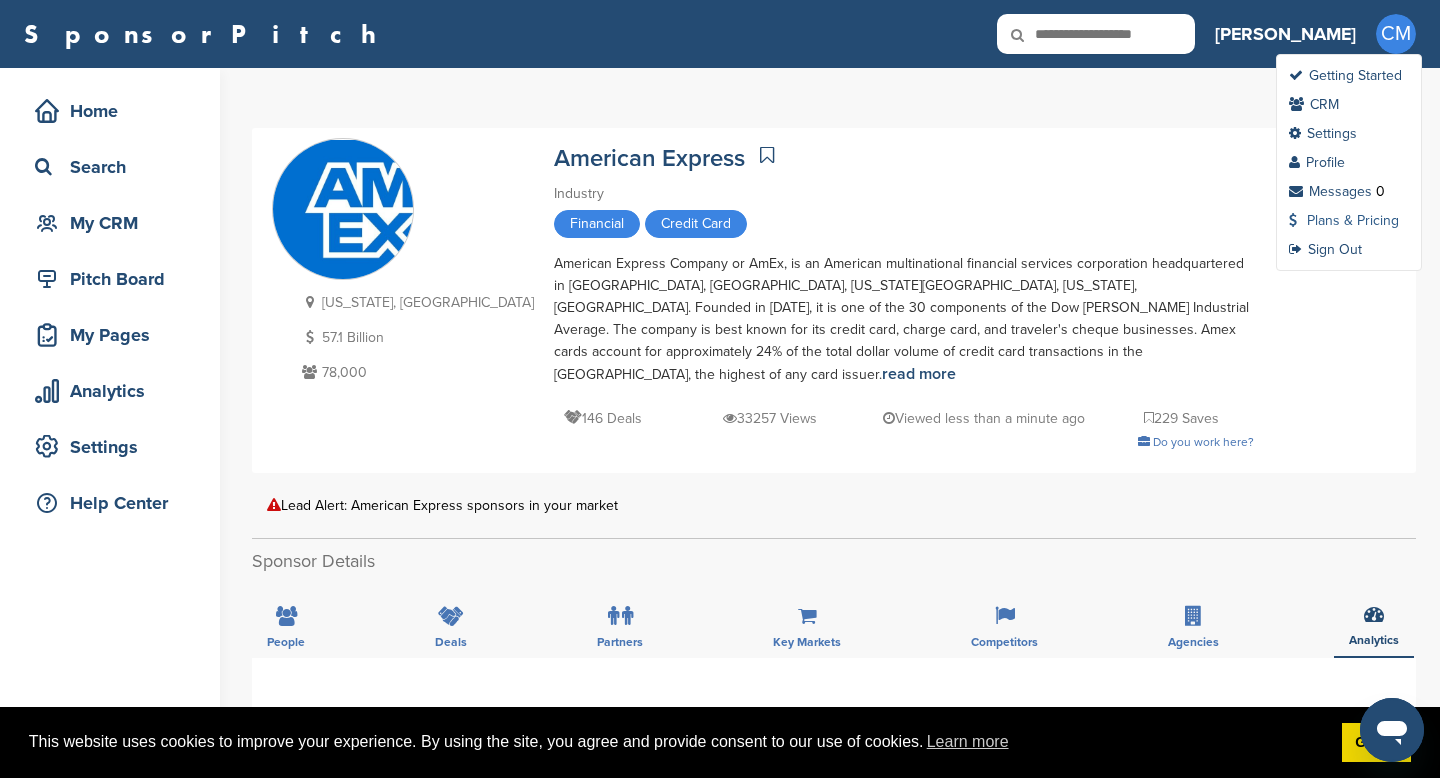 click on "Plans & Pricing" at bounding box center (1344, 220) 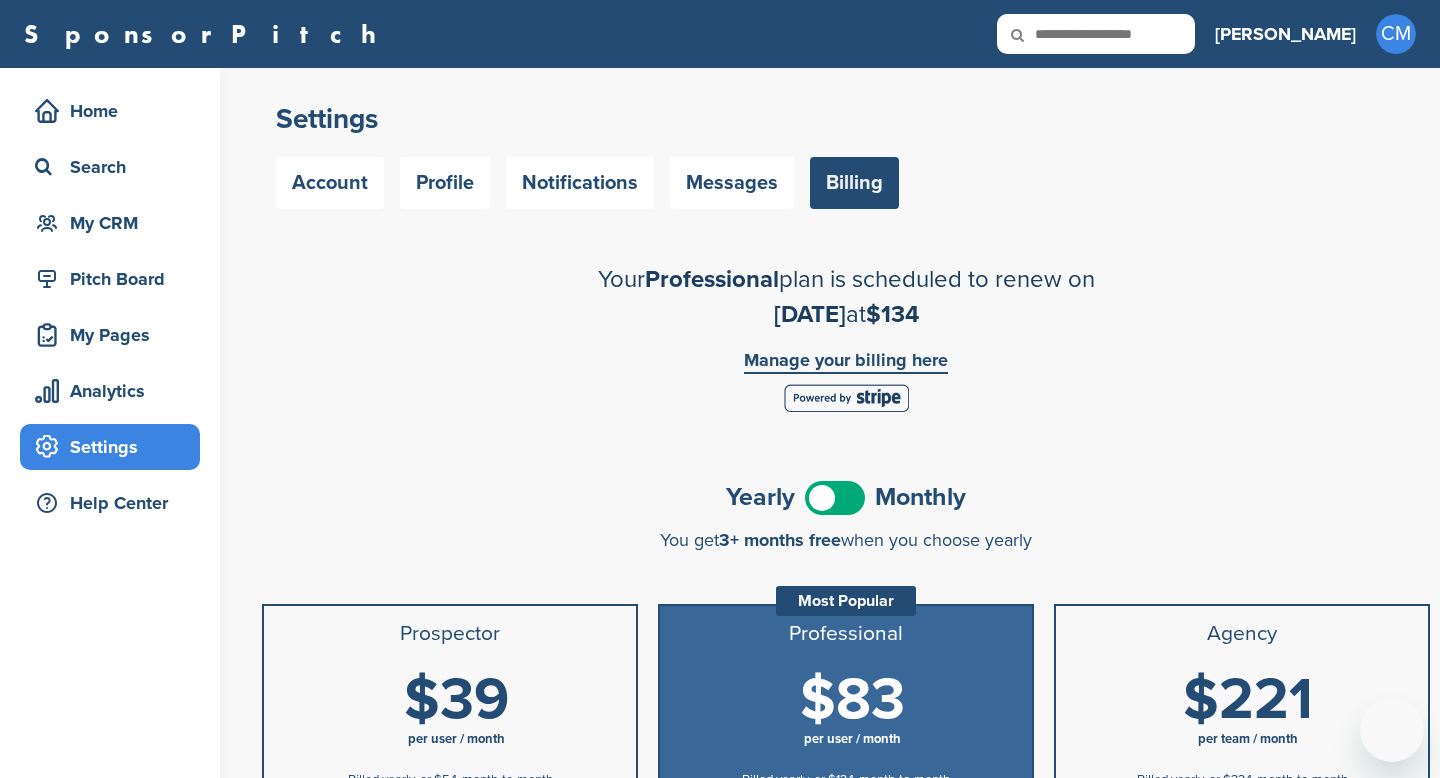 scroll, scrollTop: 0, scrollLeft: 0, axis: both 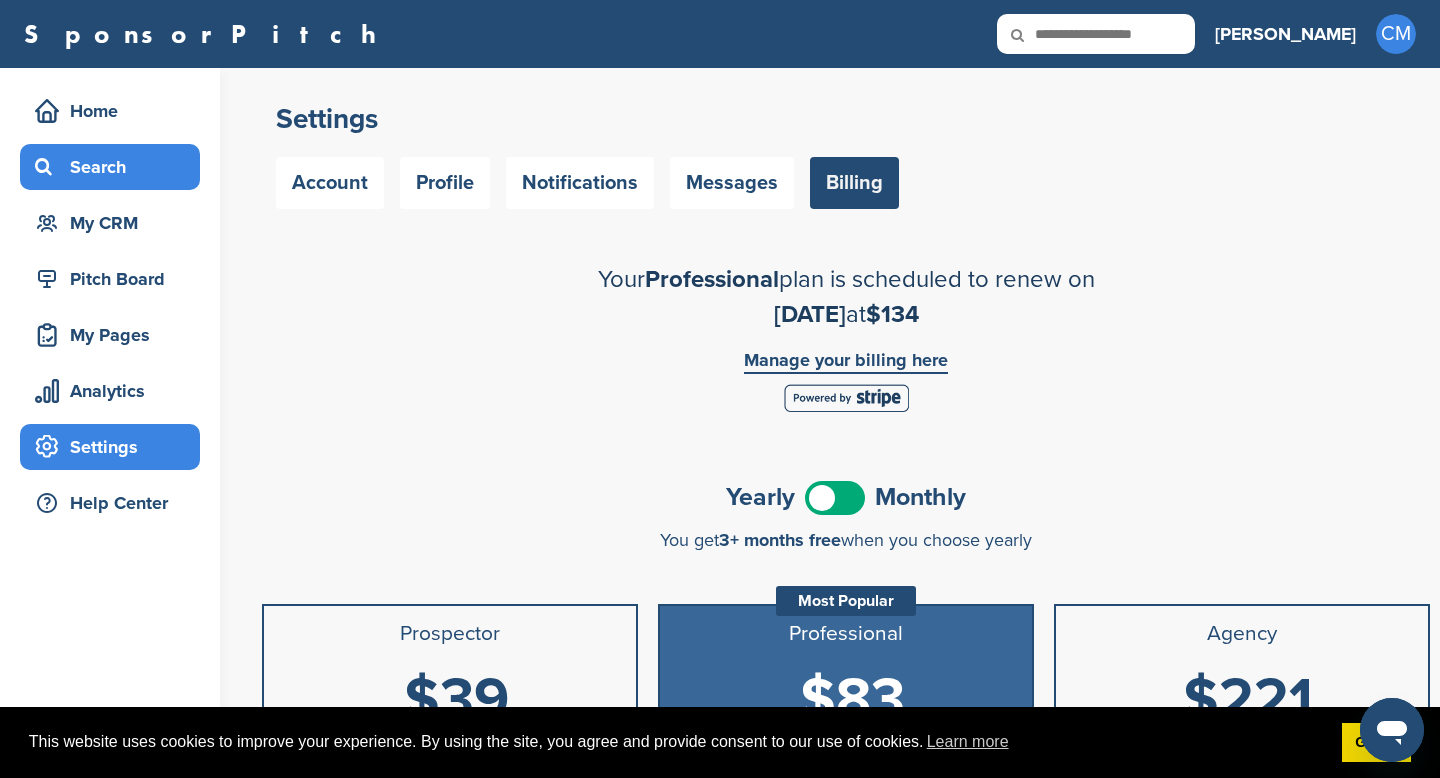 click on "Search" at bounding box center [115, 167] 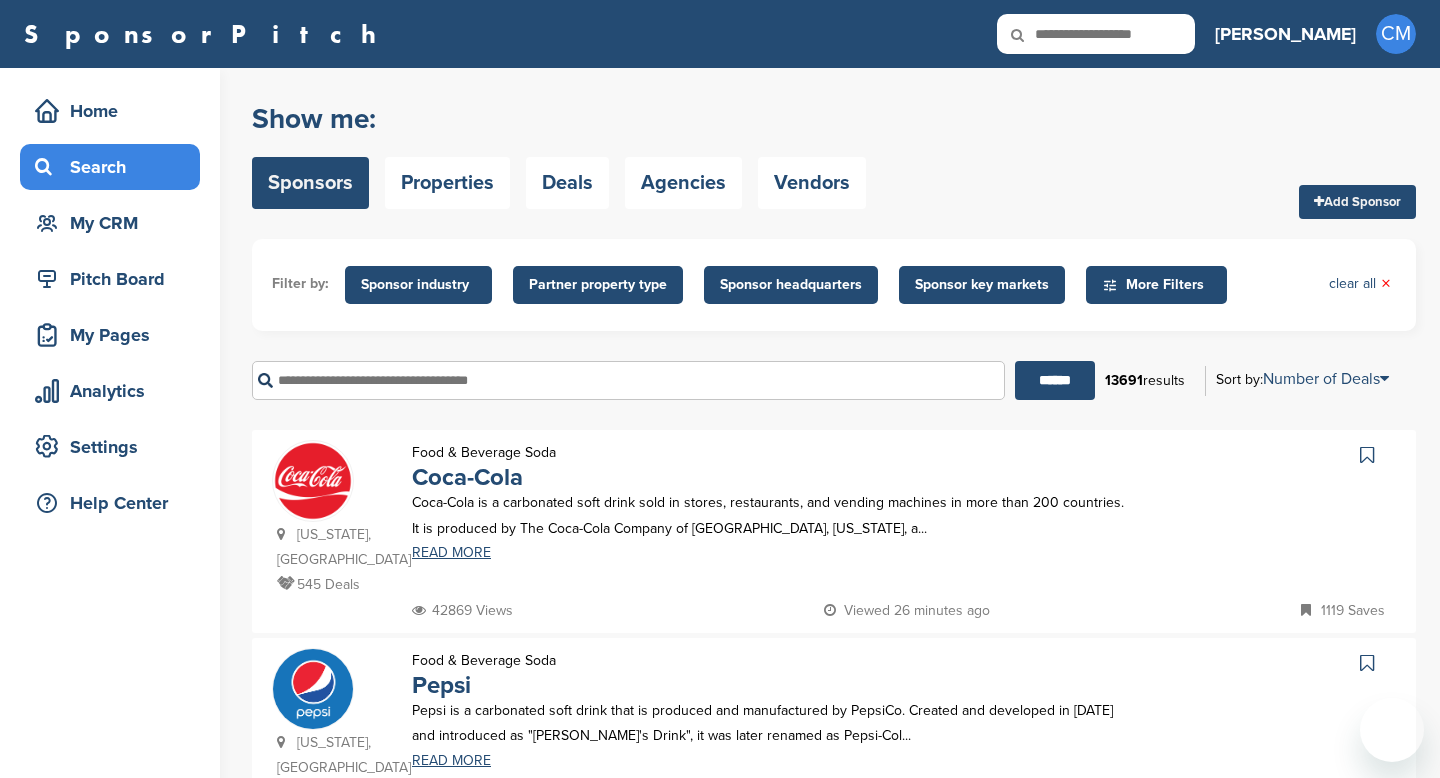 scroll, scrollTop: 0, scrollLeft: 0, axis: both 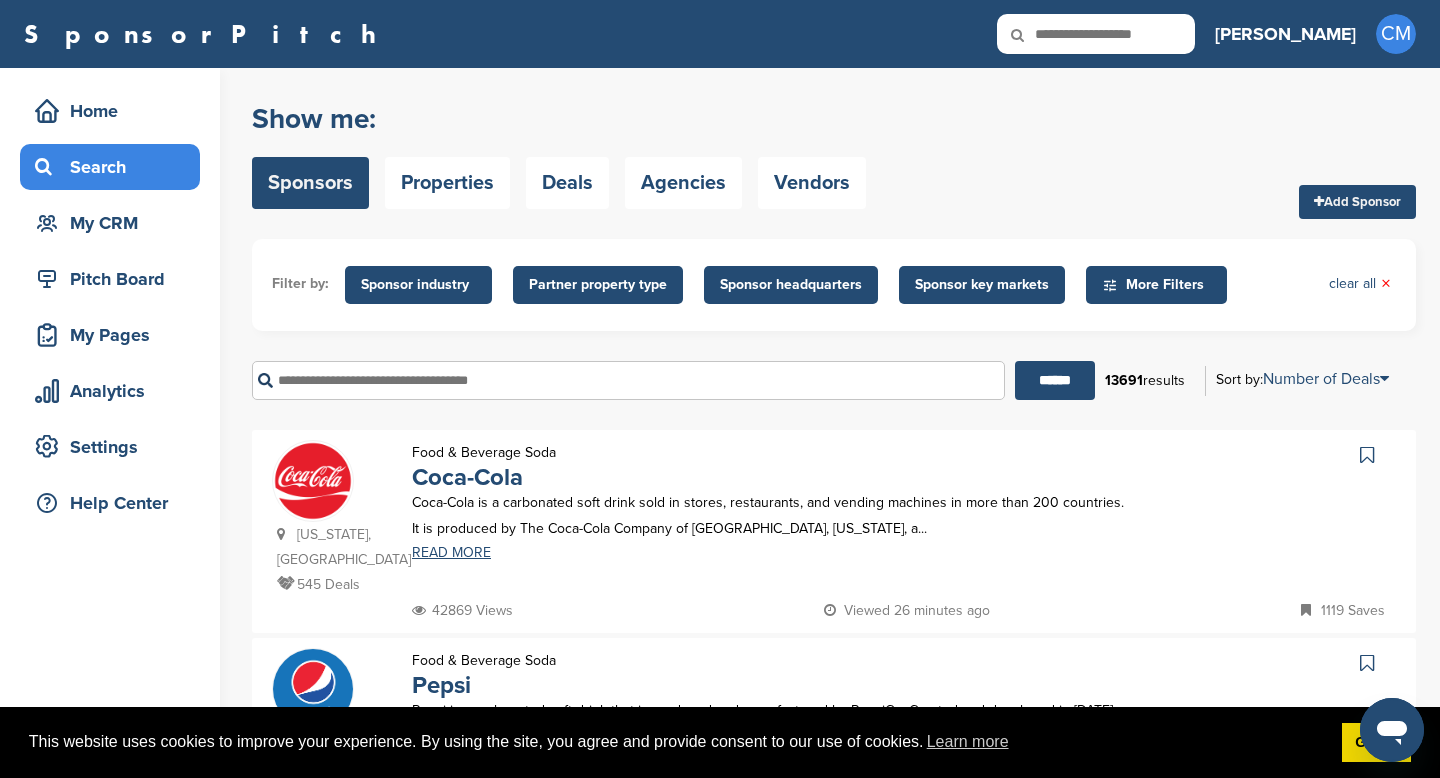click at bounding box center [628, 380] 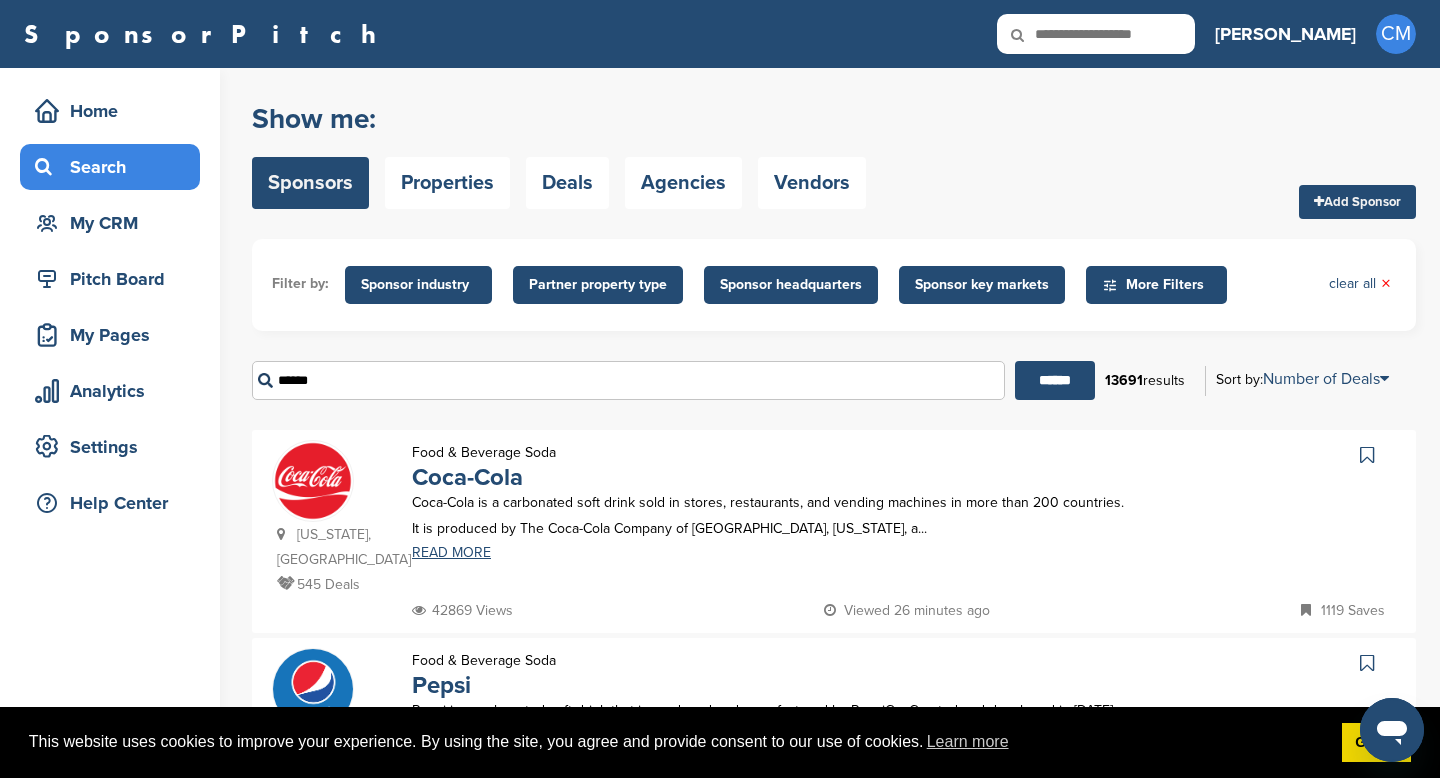 type on "******" 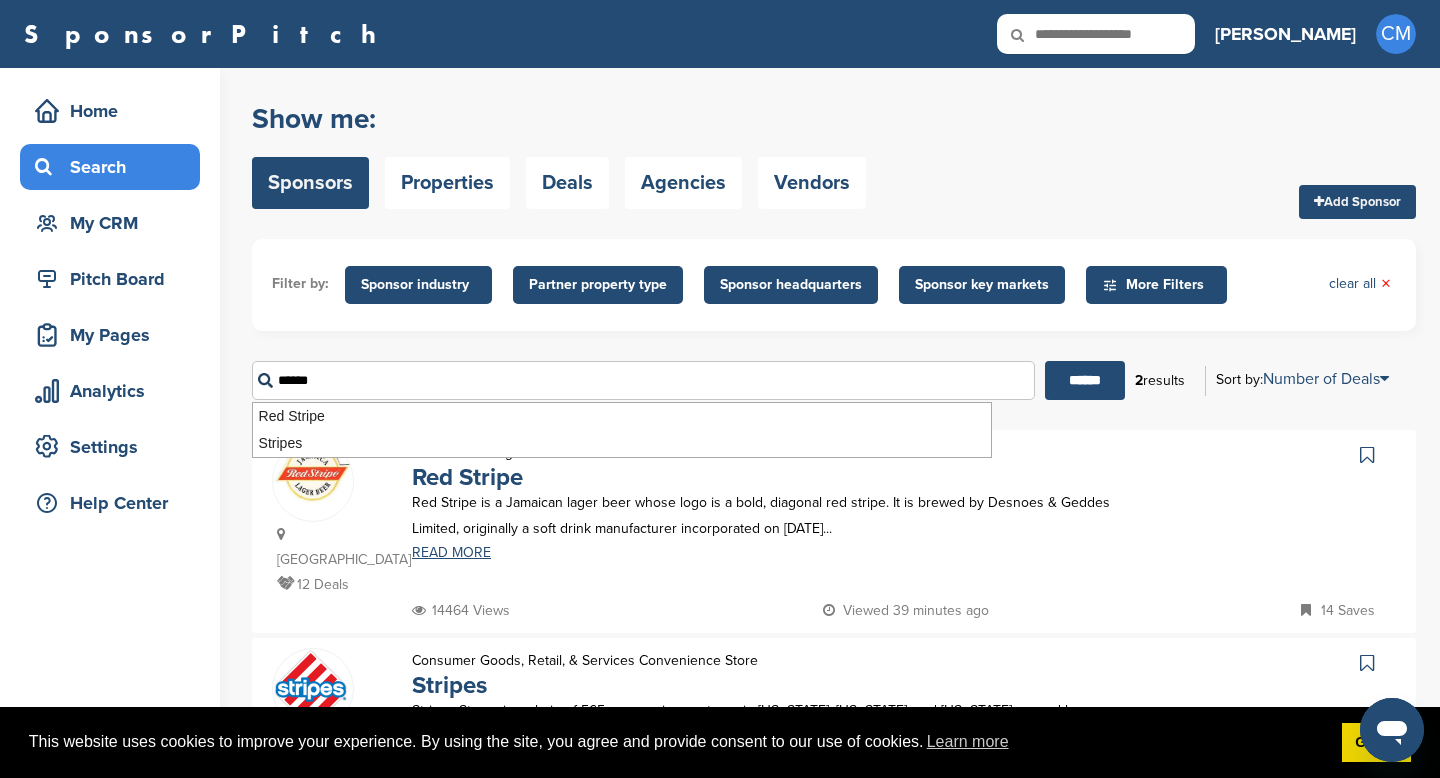 click on "******
******
2
results
Sort by:
Number of Deals
Sponsor Name
Recently Added
Number of Deals
Views
Followers
People" at bounding box center [834, 380] 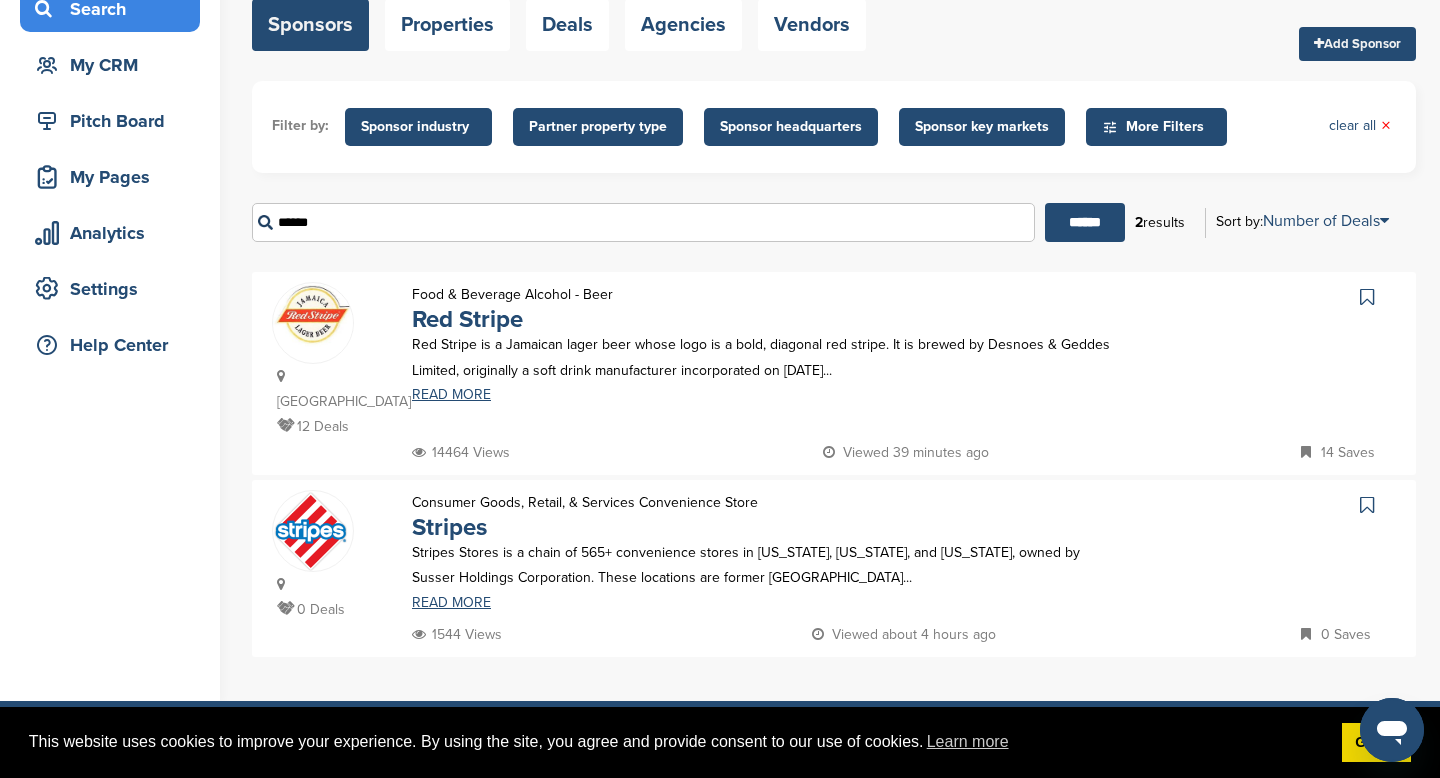scroll, scrollTop: 0, scrollLeft: 0, axis: both 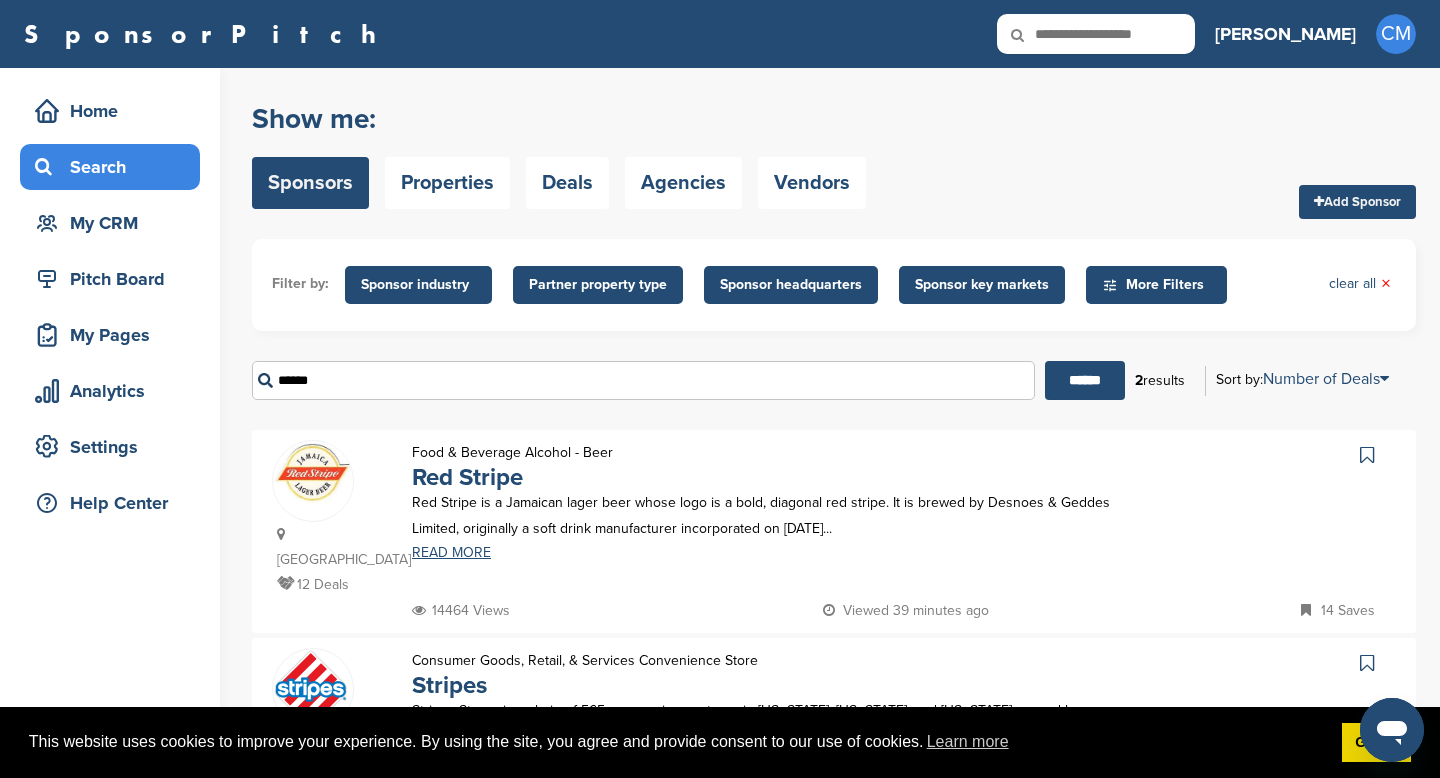 click on "******" at bounding box center [643, 380] 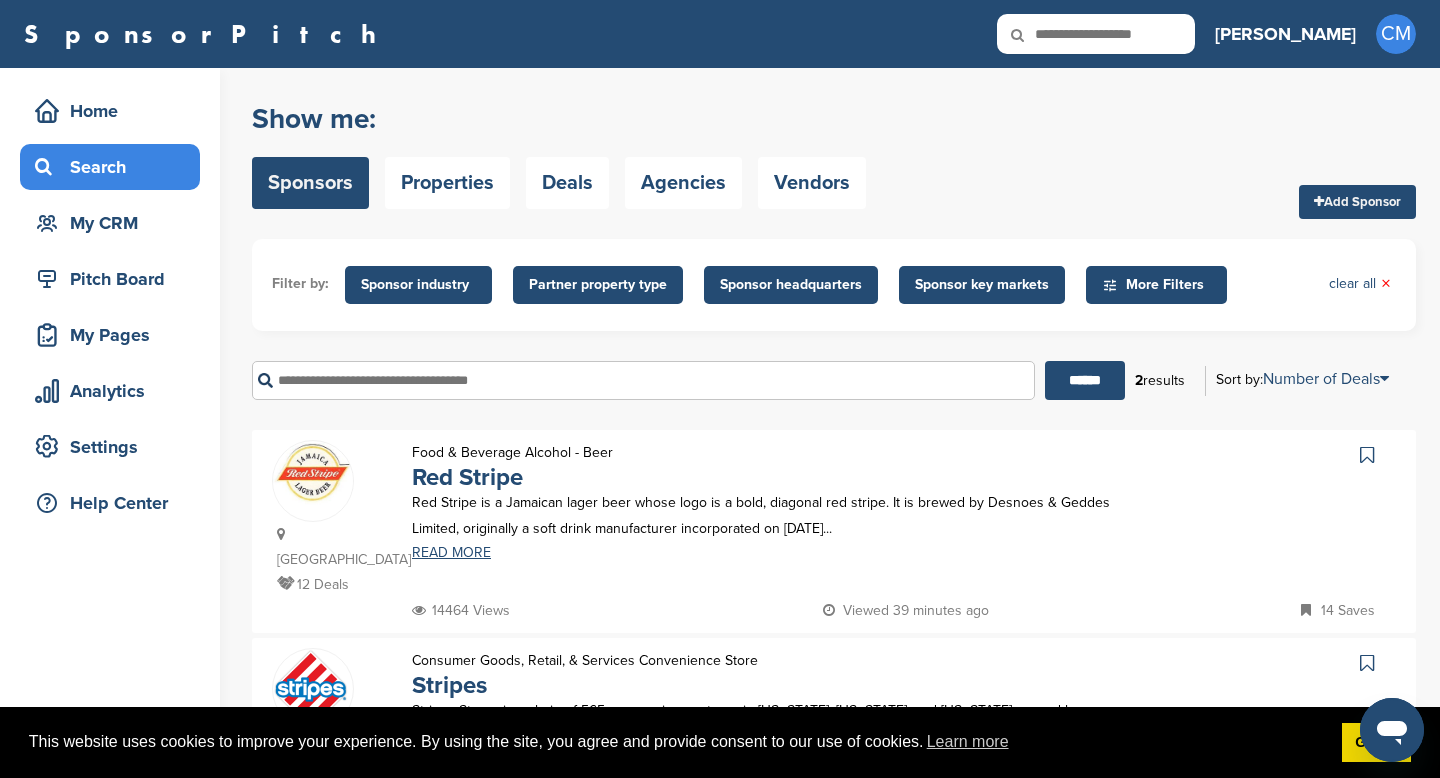 type 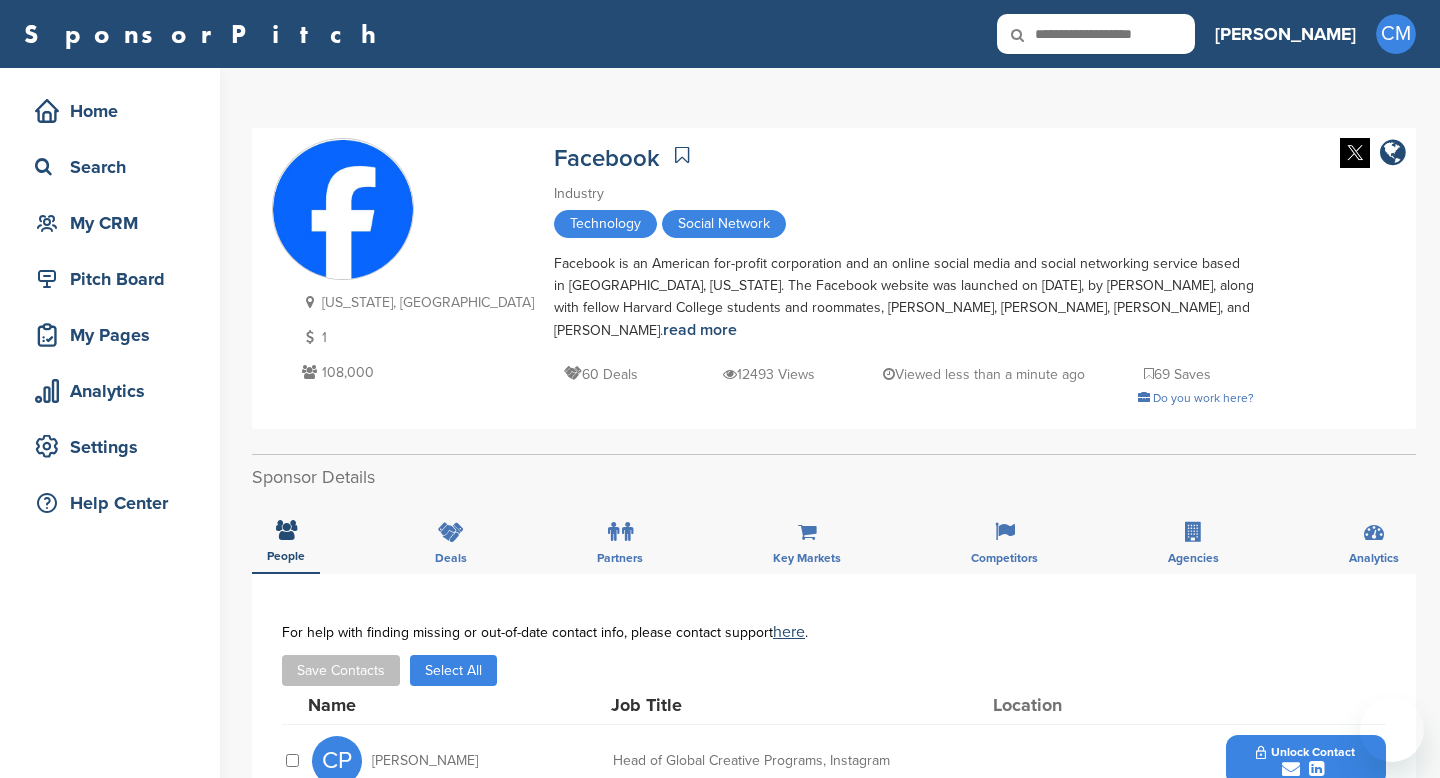 scroll, scrollTop: 0, scrollLeft: 0, axis: both 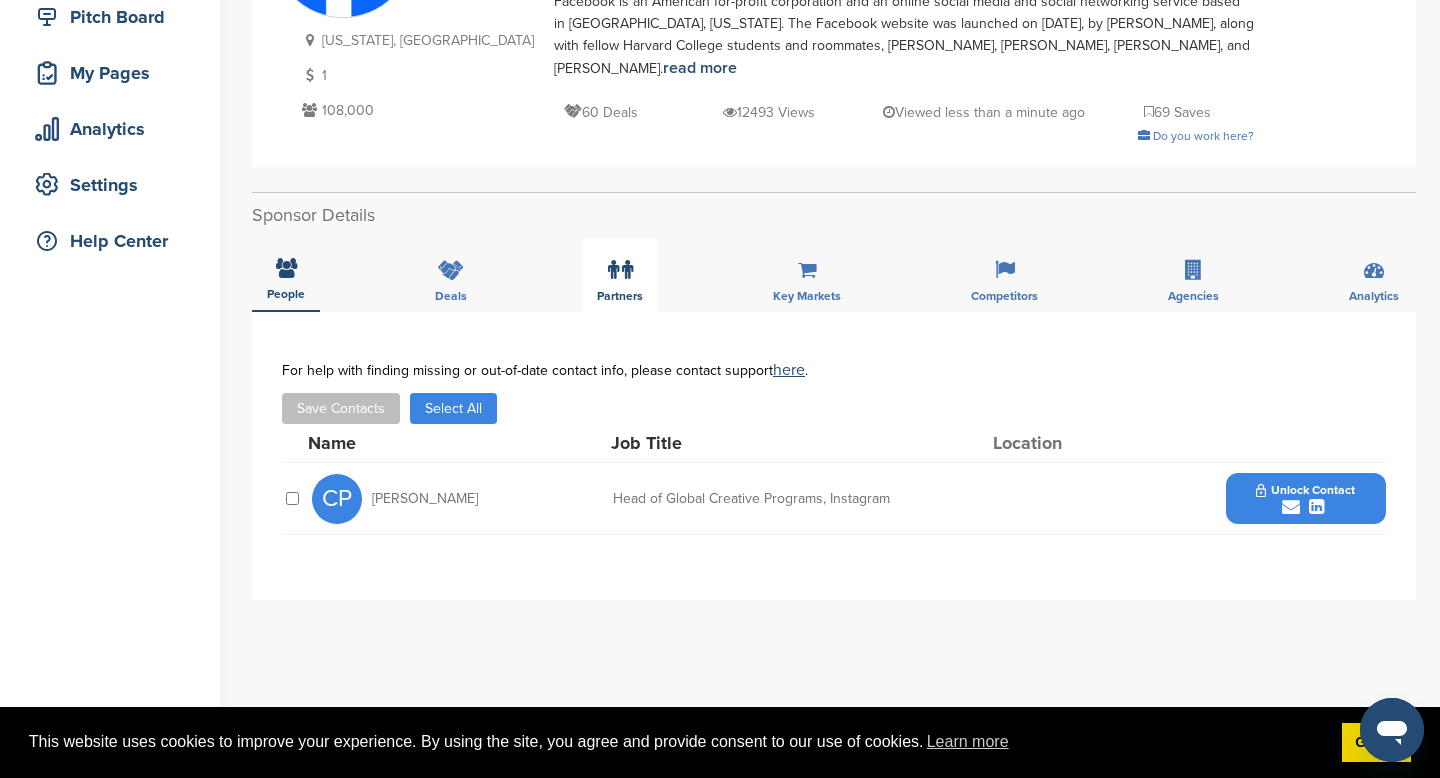 click at bounding box center (627, 270) 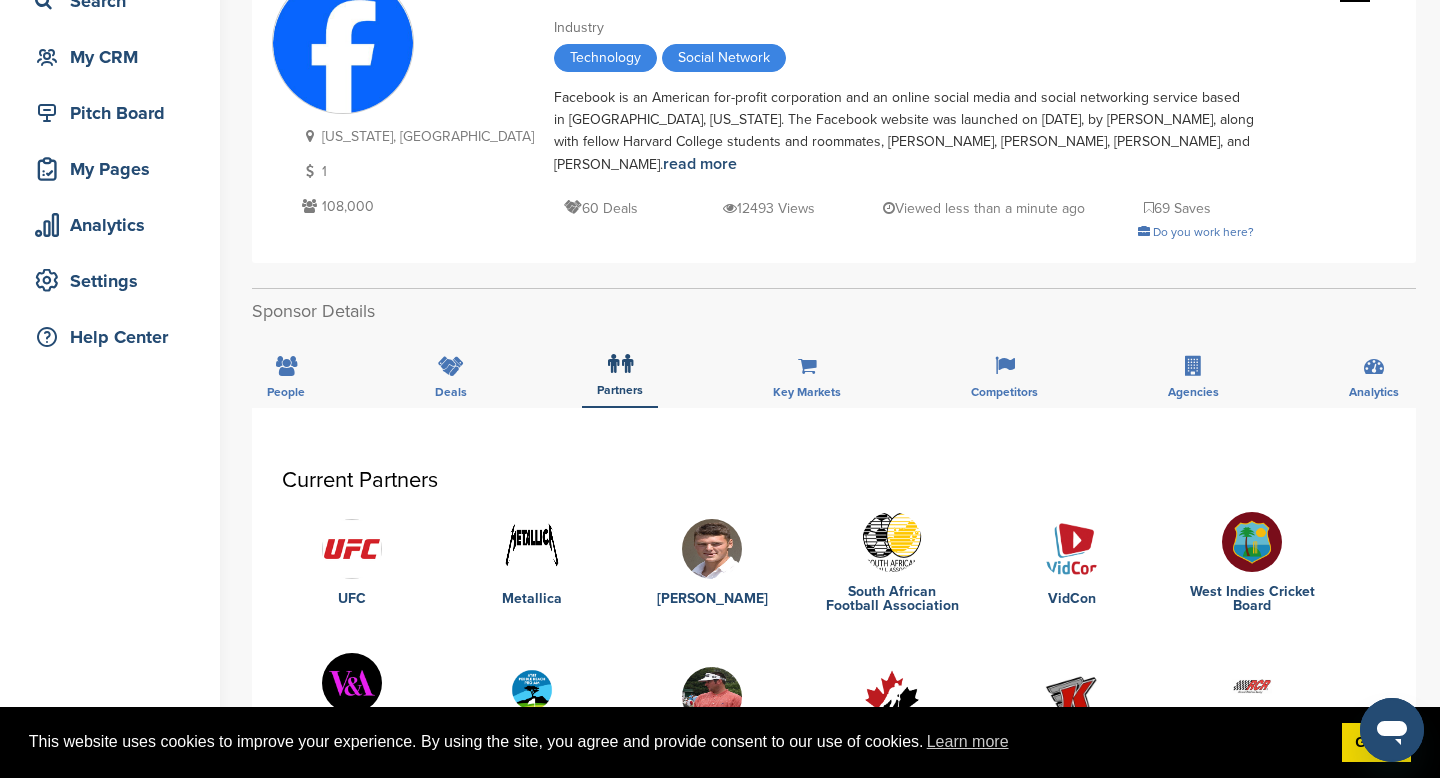 scroll, scrollTop: 173, scrollLeft: 0, axis: vertical 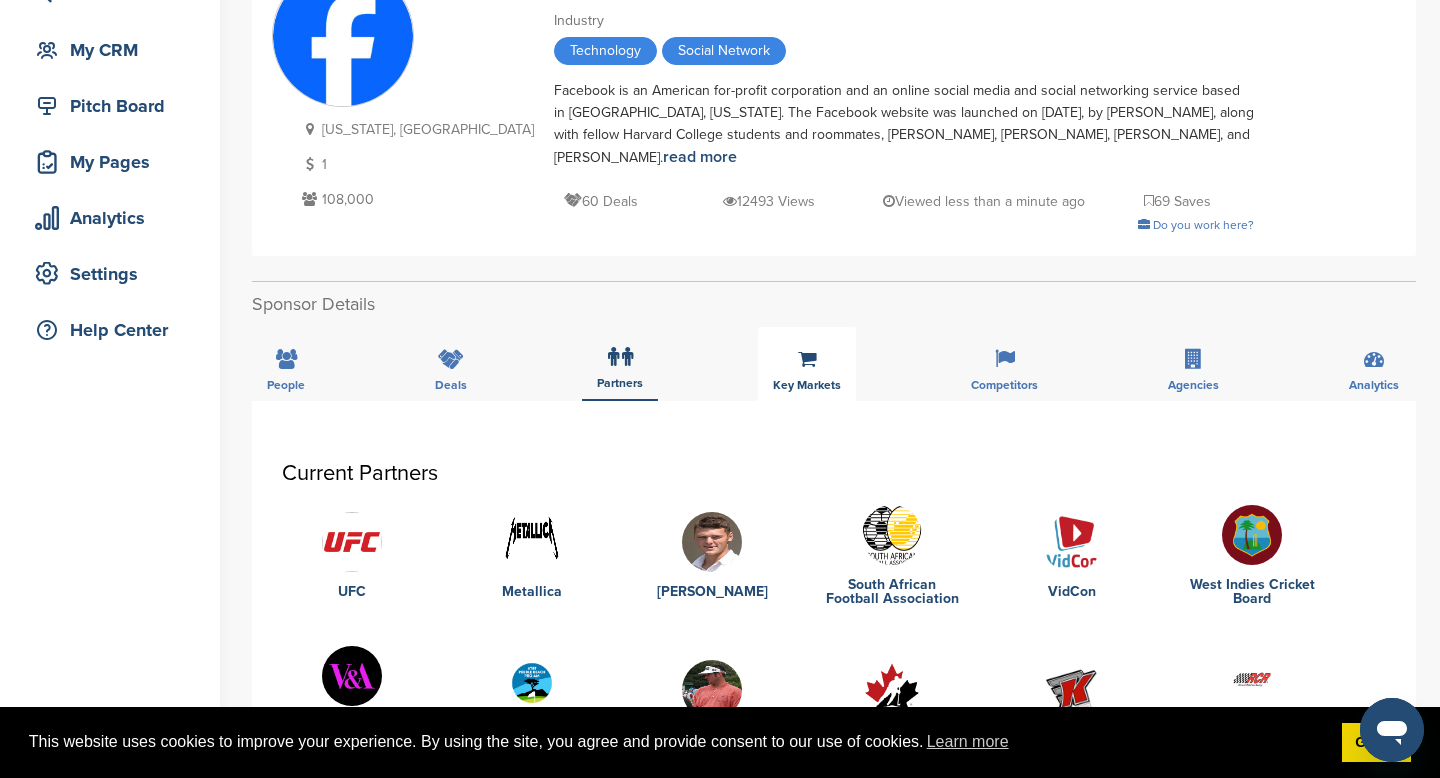 click on "Key Markets" at bounding box center [807, 364] 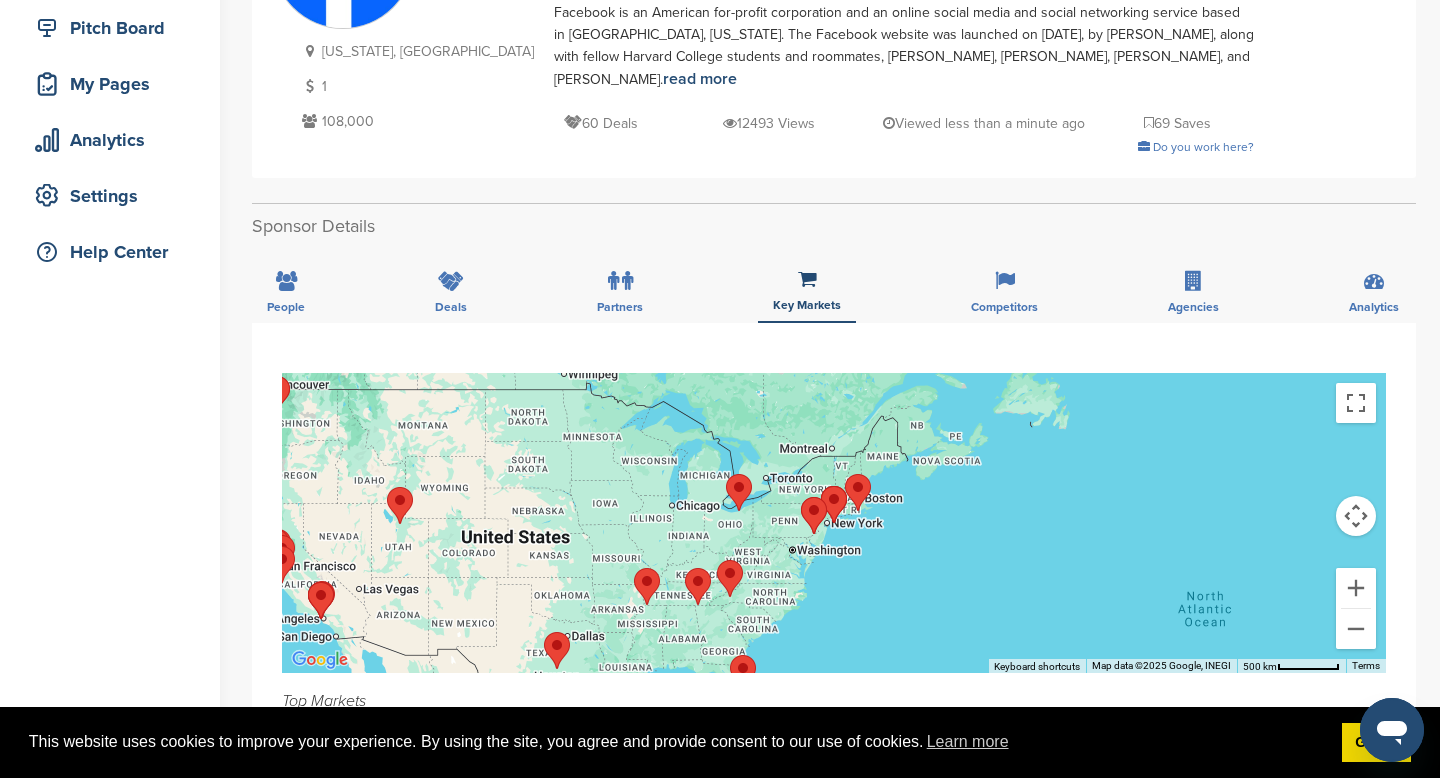 scroll, scrollTop: 244, scrollLeft: 0, axis: vertical 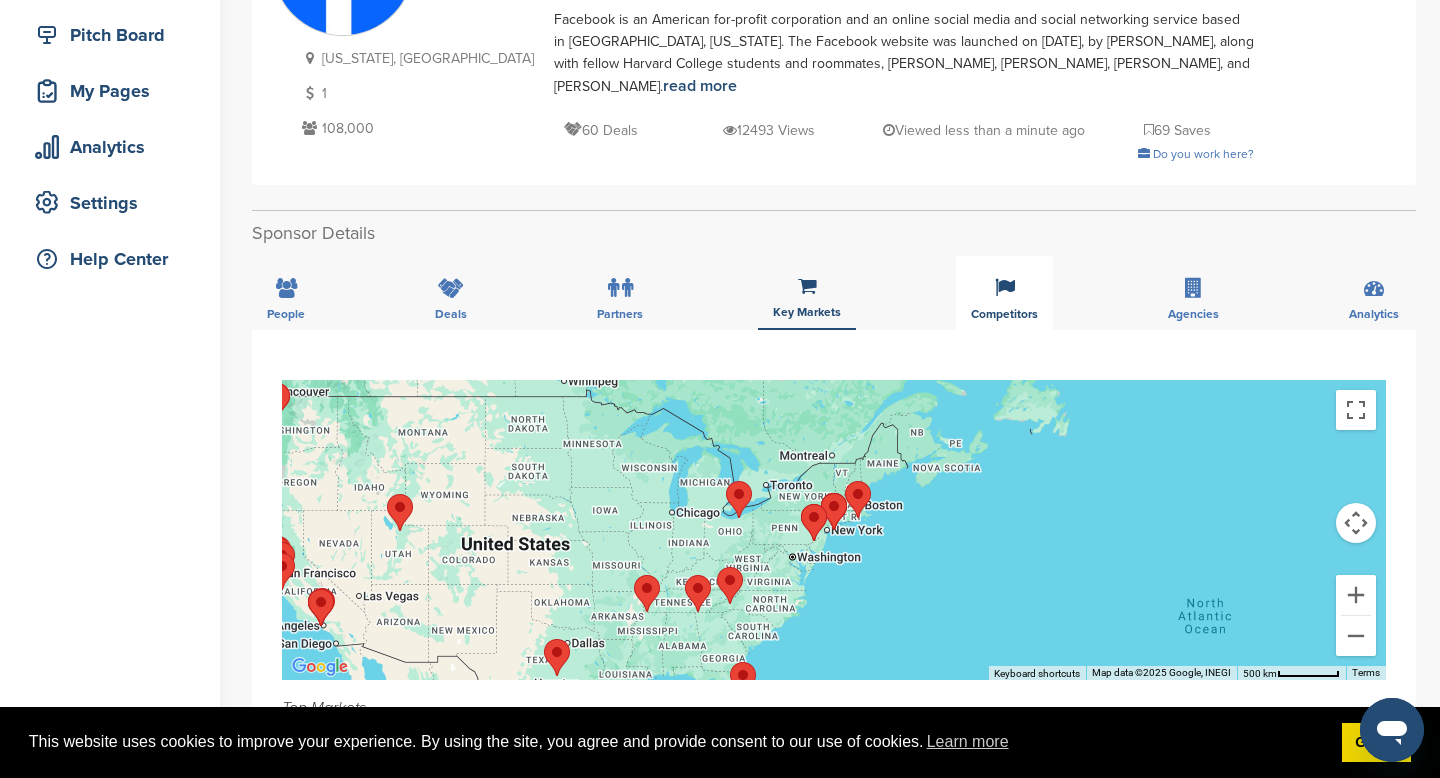 click on "Competitors" at bounding box center (1004, 293) 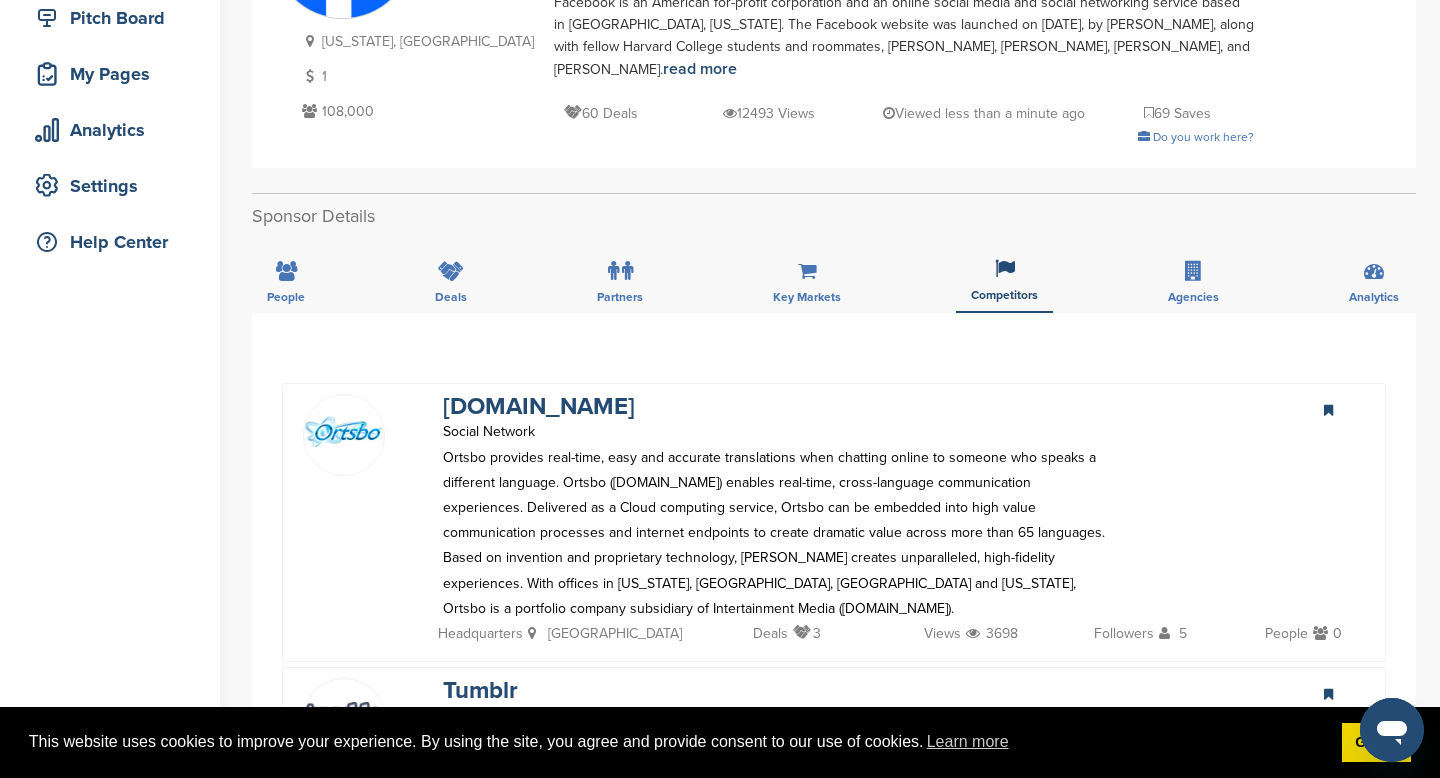 scroll, scrollTop: 268, scrollLeft: 0, axis: vertical 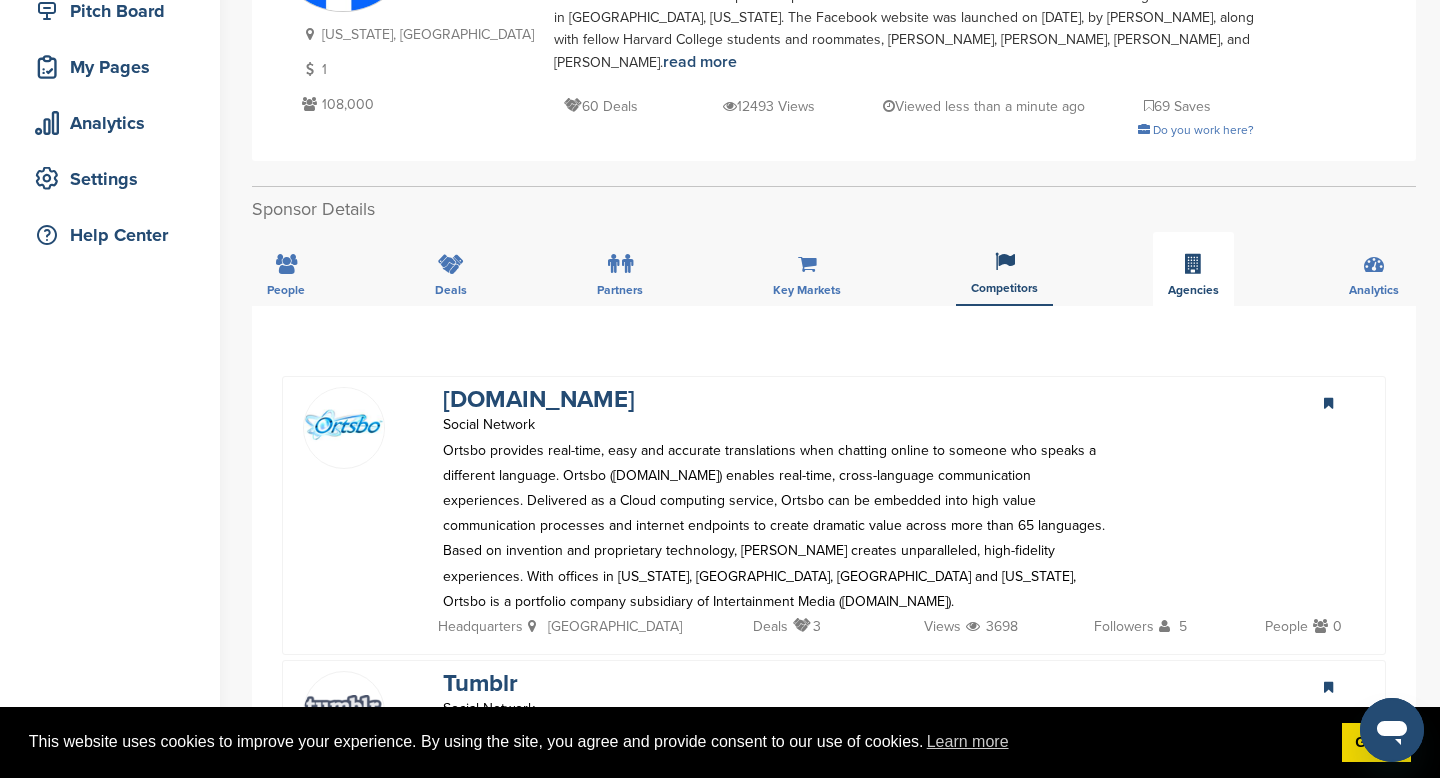 click on "Agencies" at bounding box center [1193, 269] 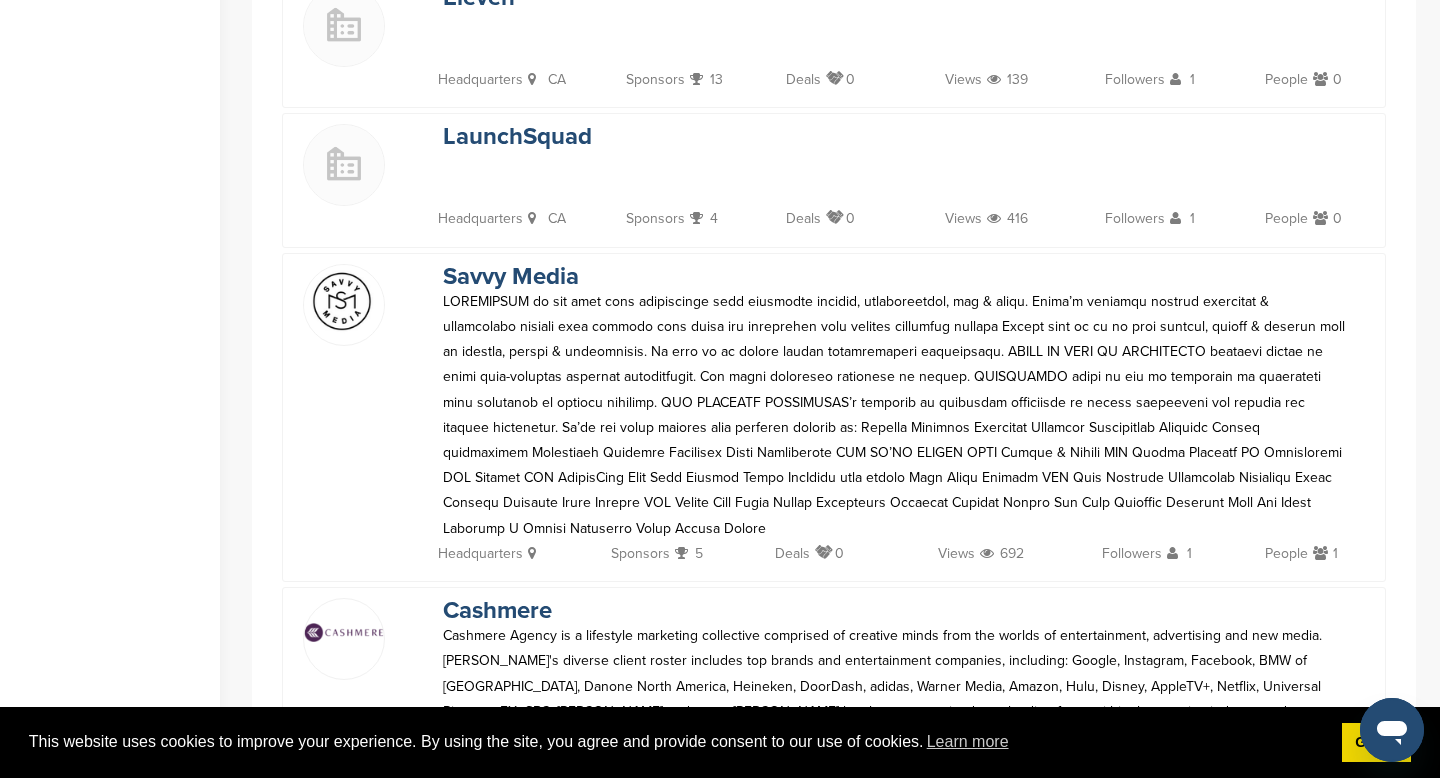 scroll, scrollTop: 0, scrollLeft: 0, axis: both 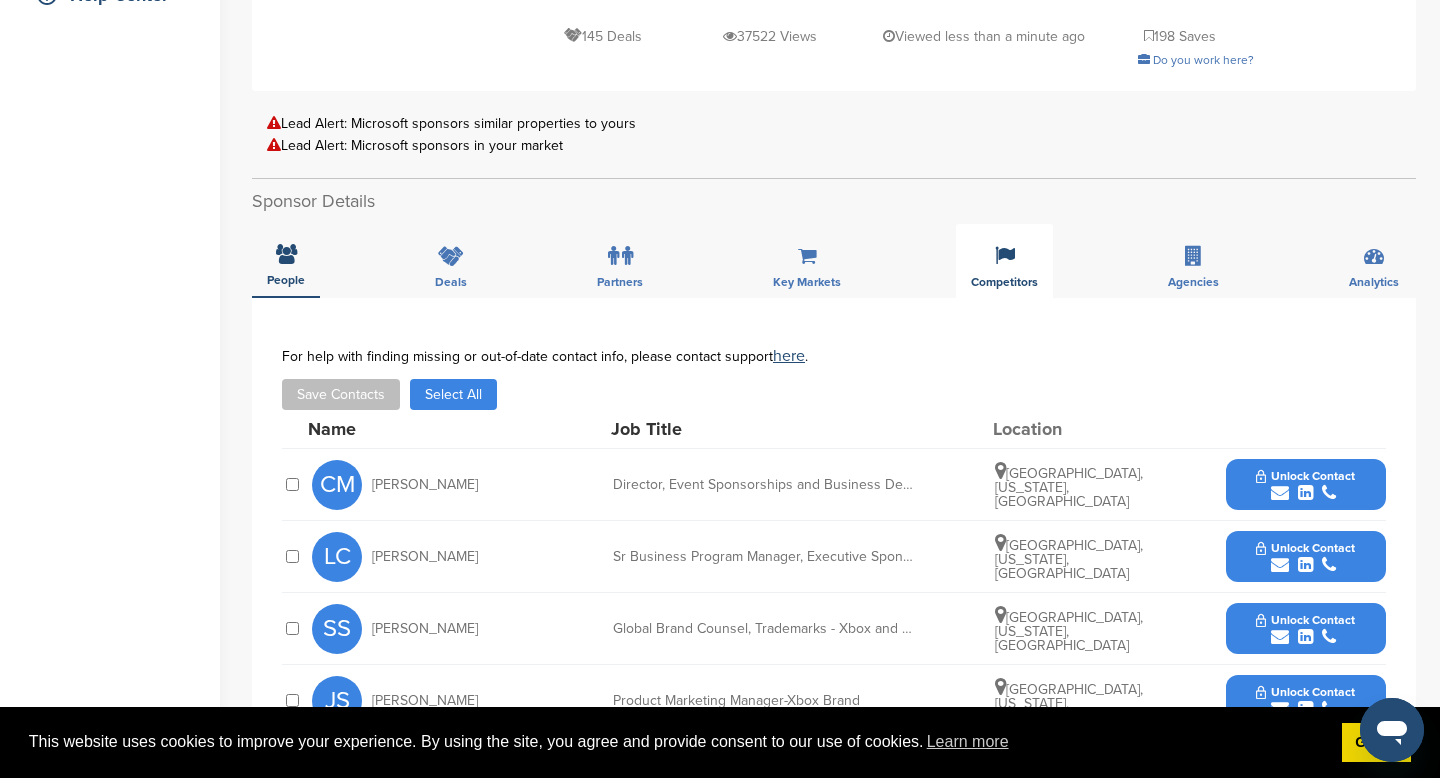 click on "Competitors" at bounding box center (286, 280) 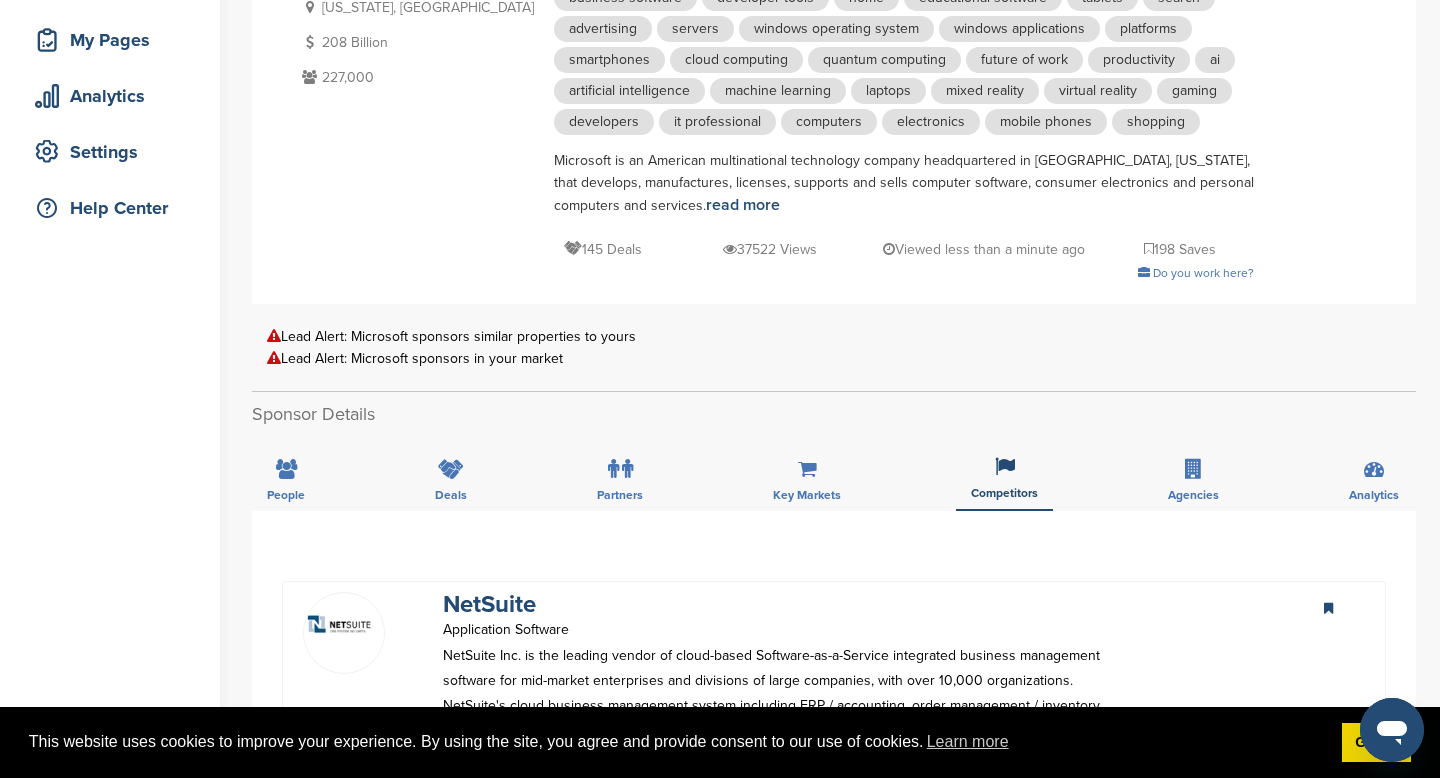 scroll, scrollTop: 394, scrollLeft: 0, axis: vertical 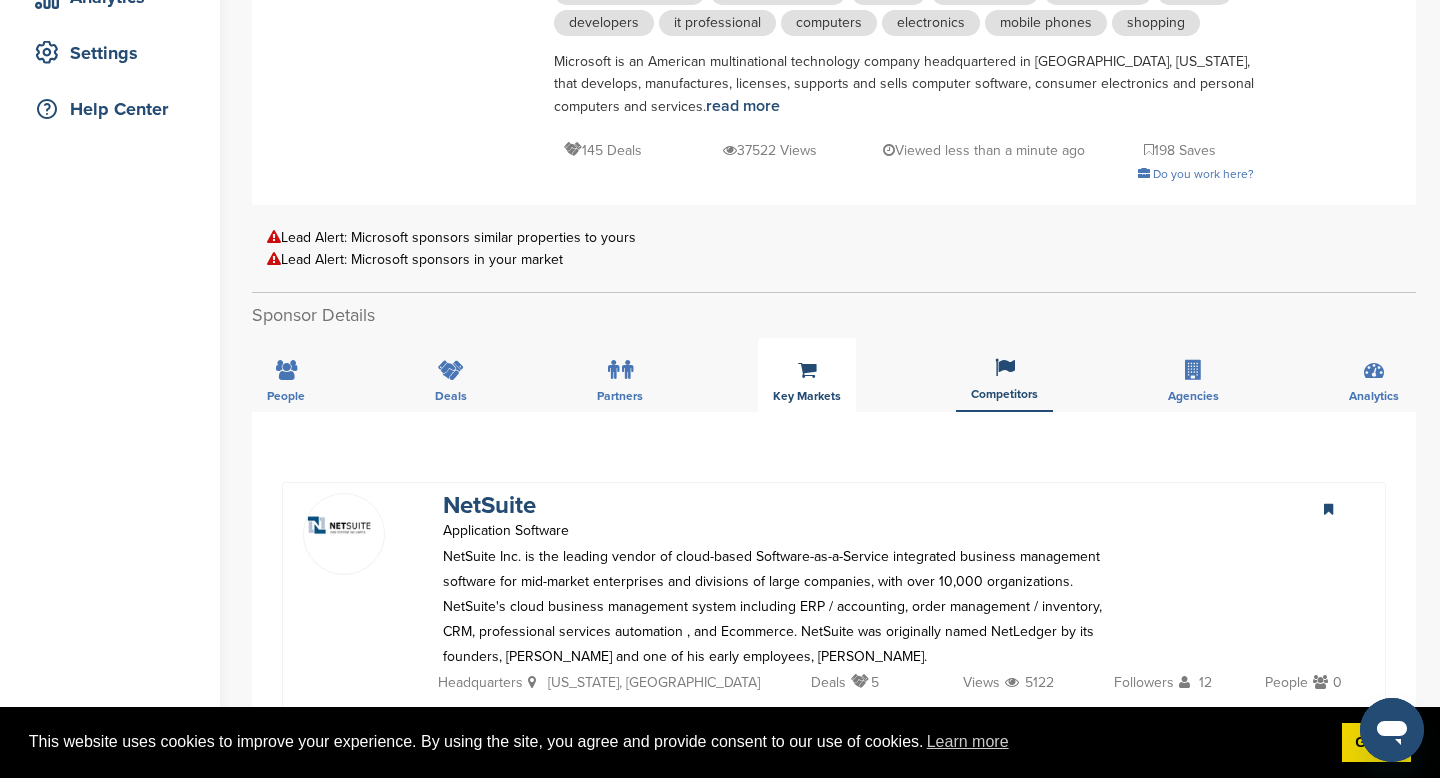 click on "Key Markets" at bounding box center [807, 375] 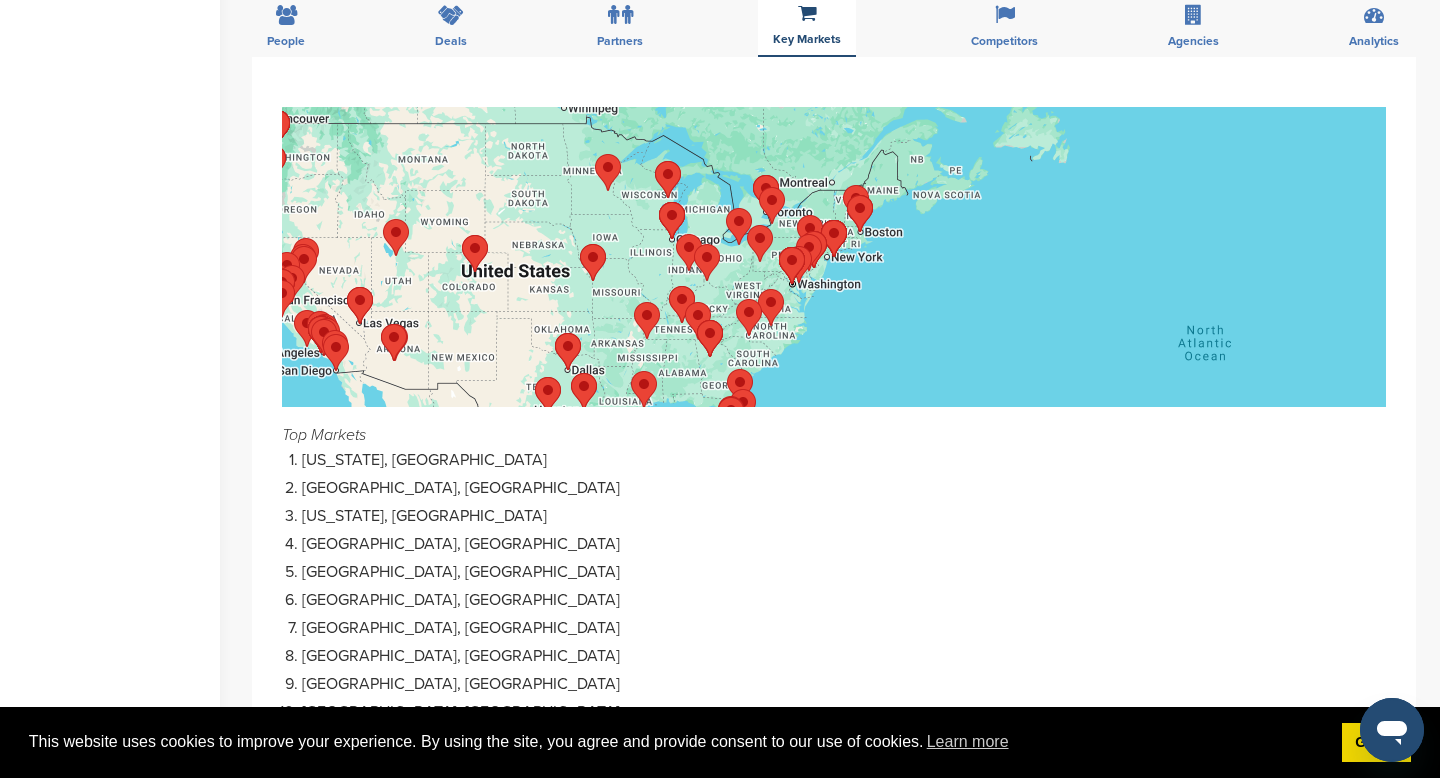scroll, scrollTop: 755, scrollLeft: 0, axis: vertical 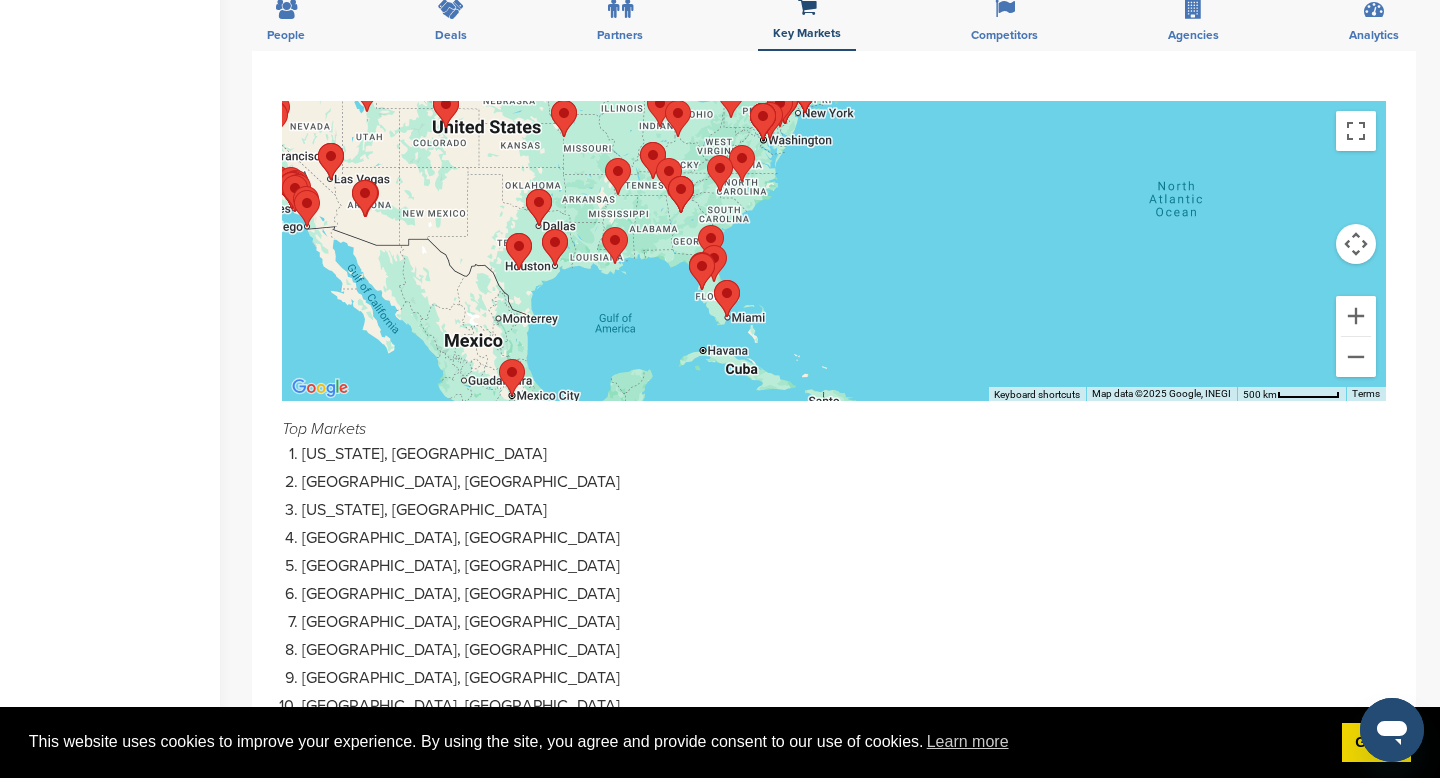drag, startPoint x: 853, startPoint y: 368, endPoint x: 822, endPoint y: 227, distance: 144.36758 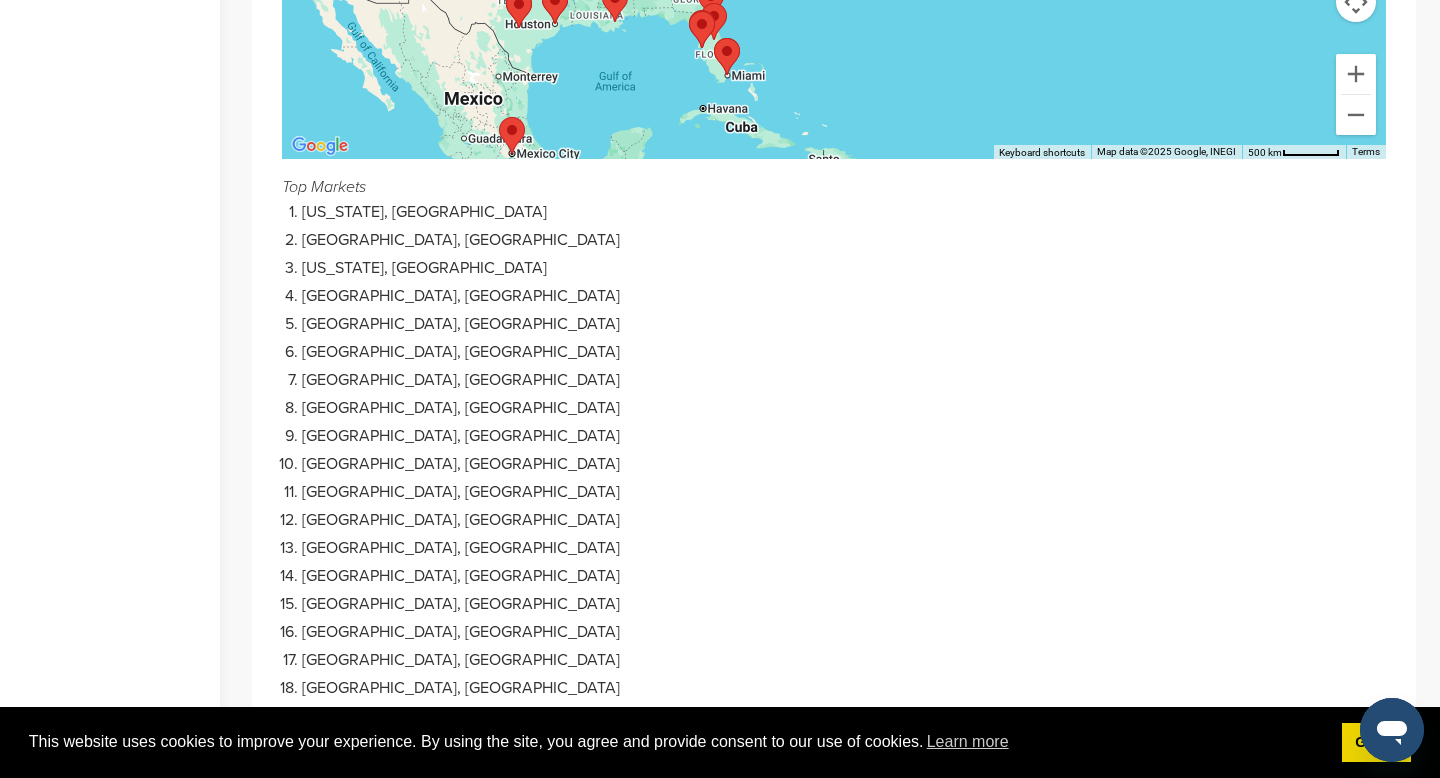 scroll, scrollTop: 0, scrollLeft: 0, axis: both 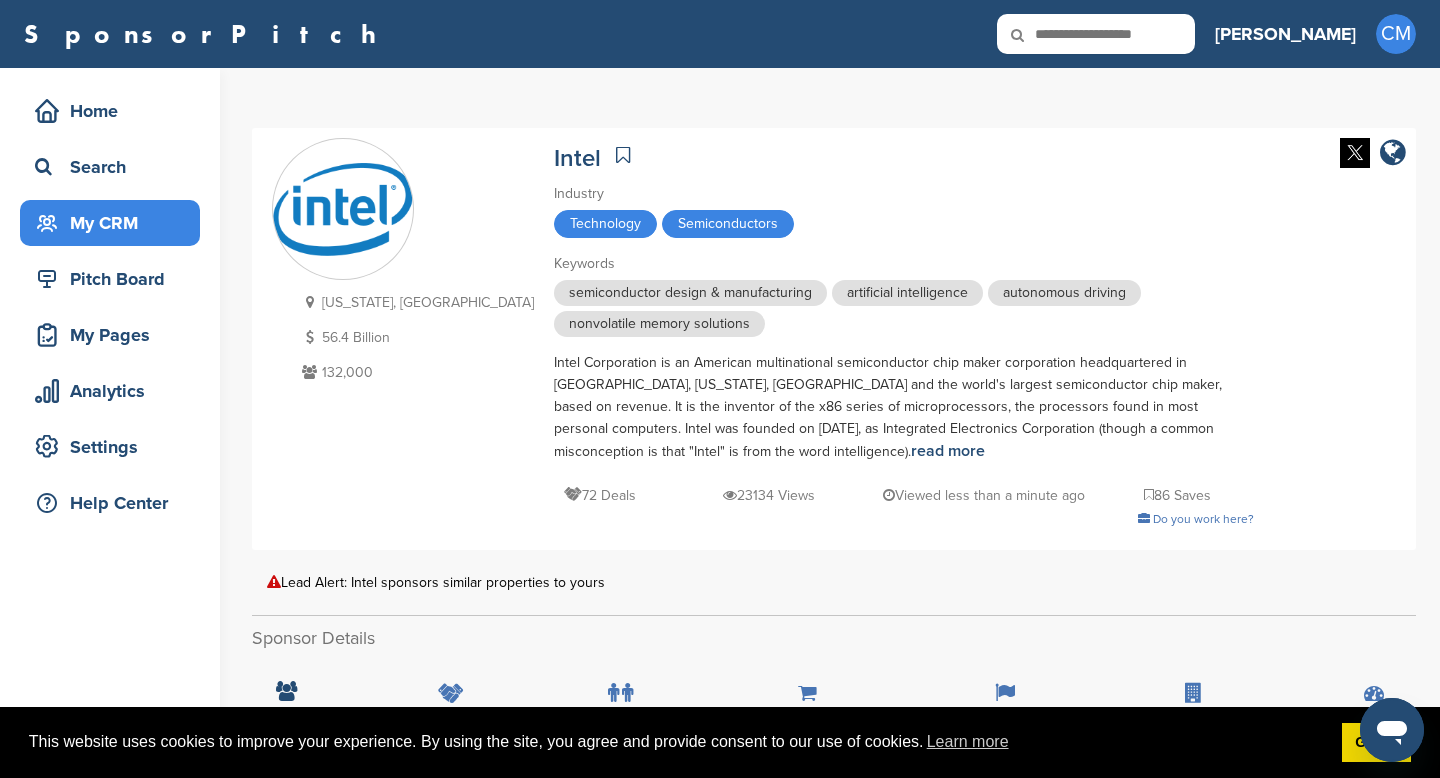 click on "My CRM" at bounding box center [115, 223] 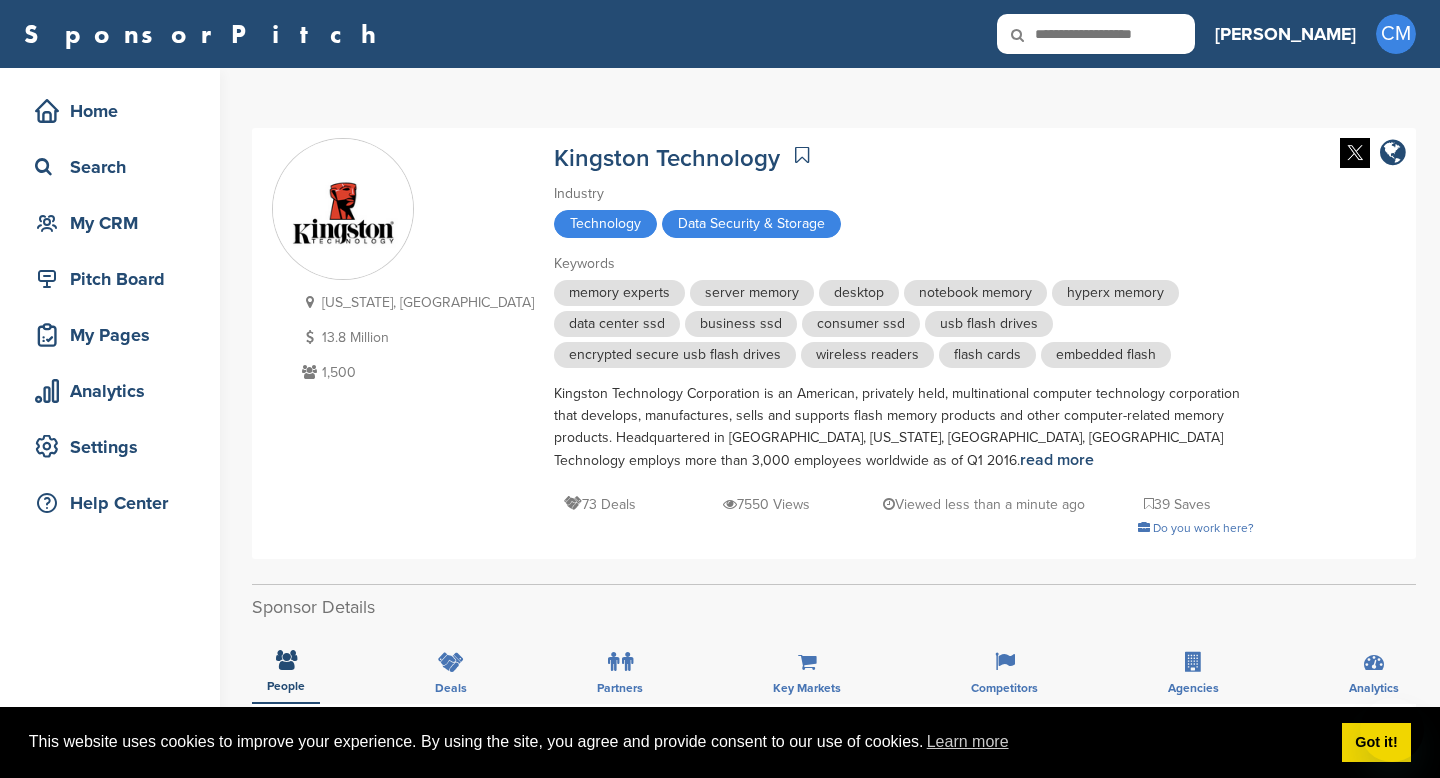 scroll, scrollTop: 0, scrollLeft: 0, axis: both 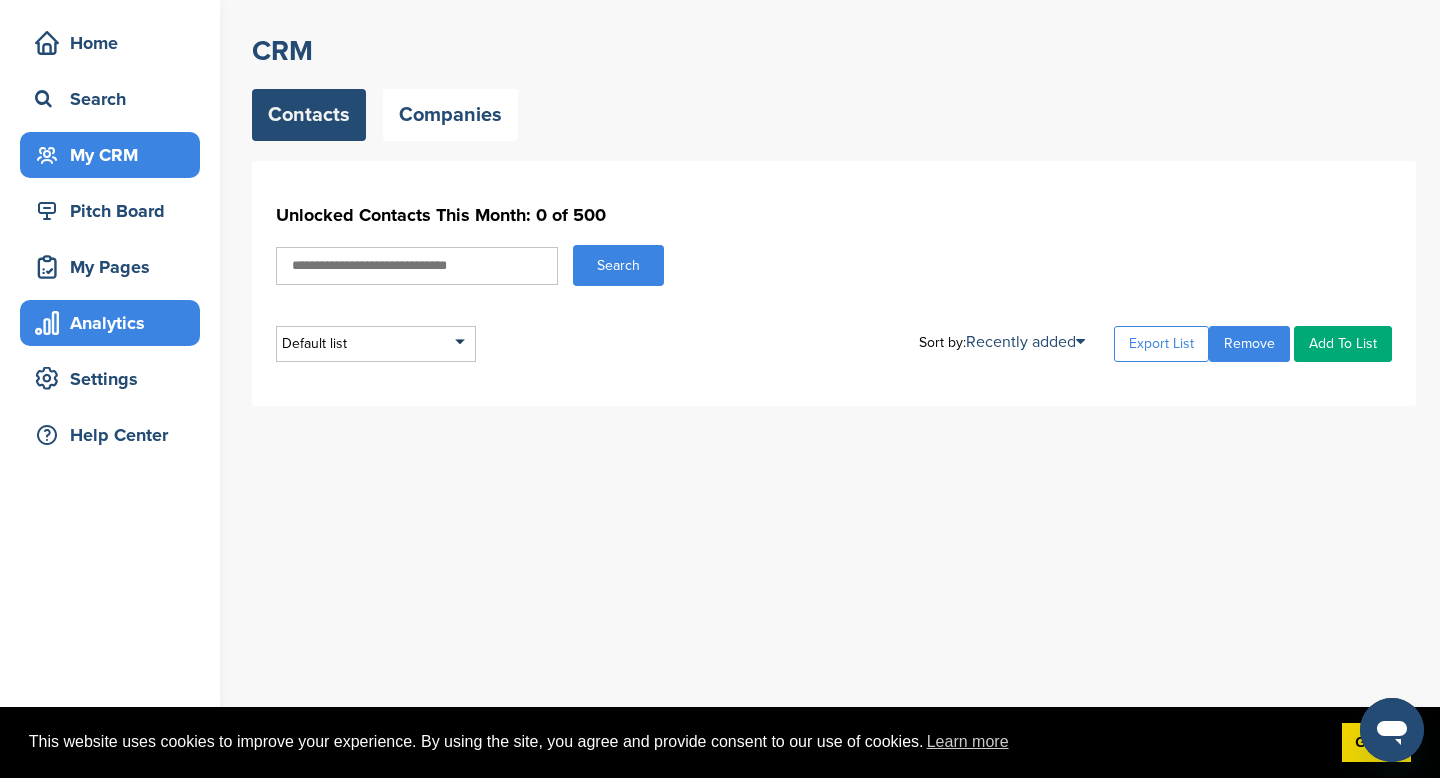 click on "Analytics" at bounding box center [115, 323] 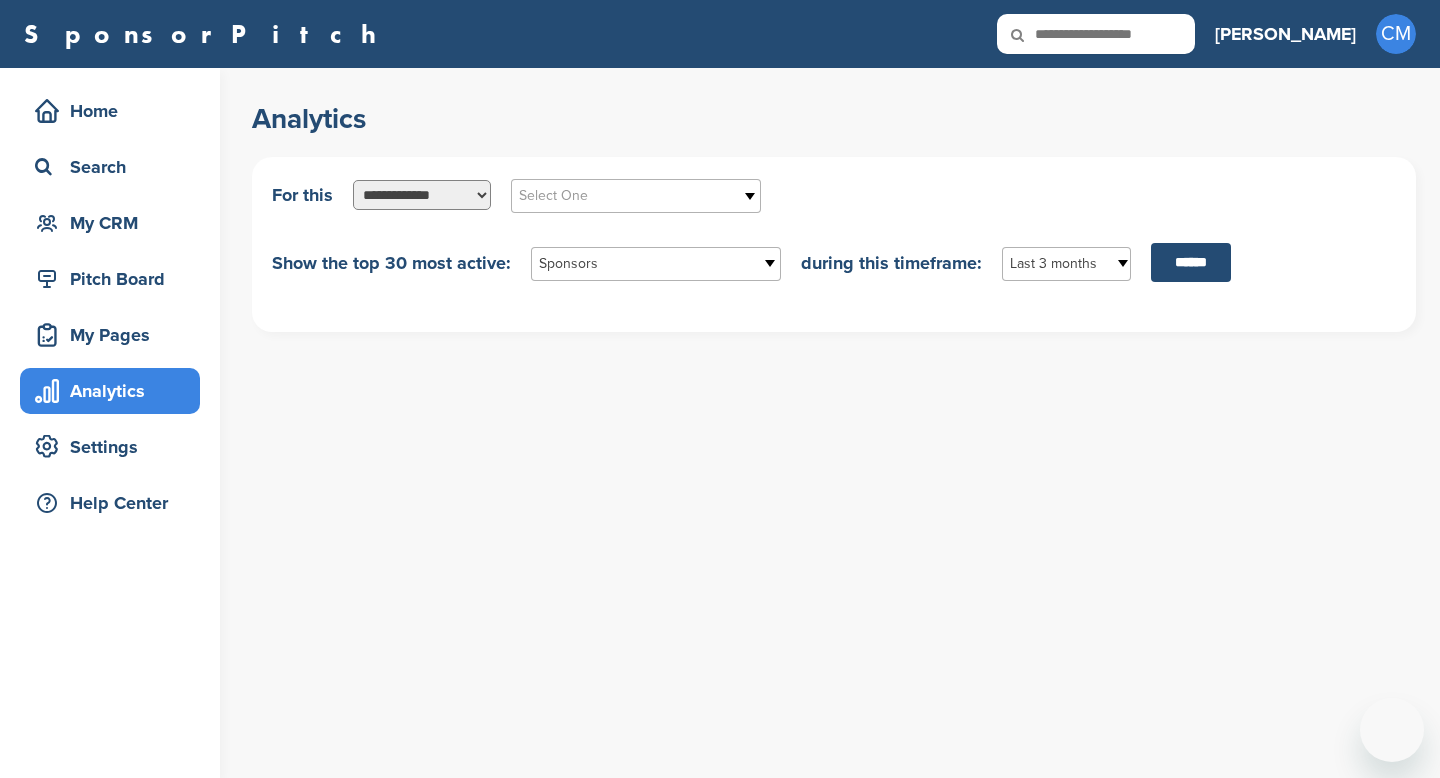 scroll, scrollTop: 0, scrollLeft: 0, axis: both 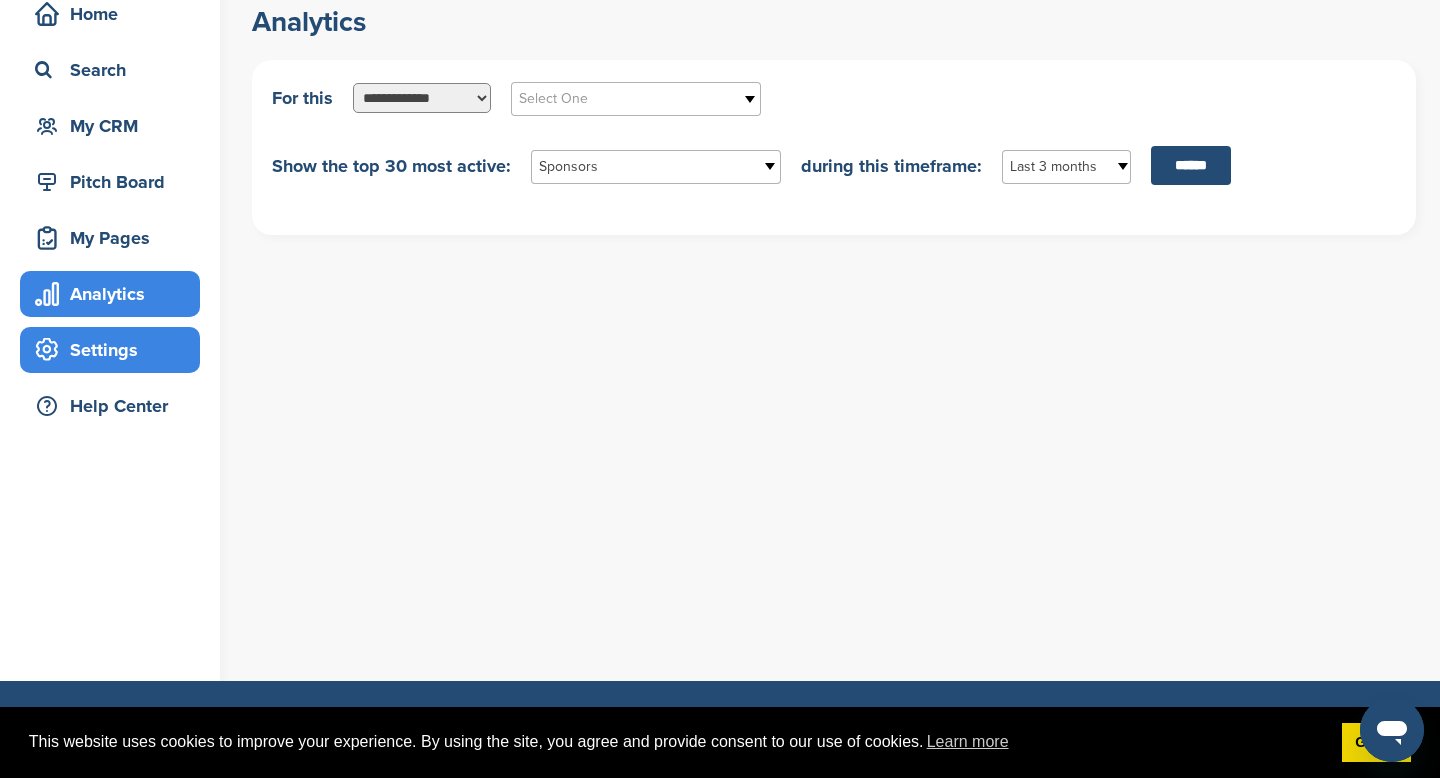 click on "Settings" at bounding box center [115, 350] 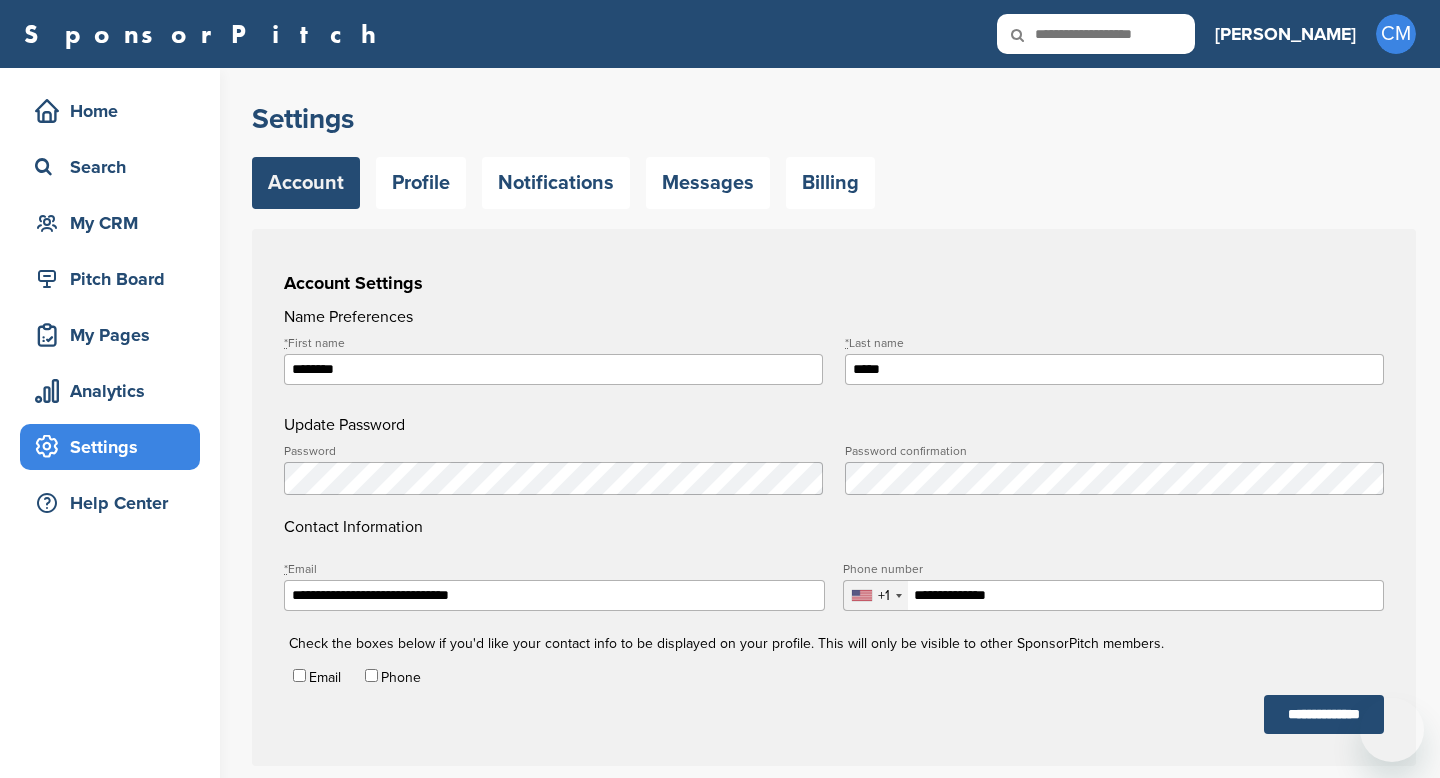 scroll, scrollTop: 0, scrollLeft: 0, axis: both 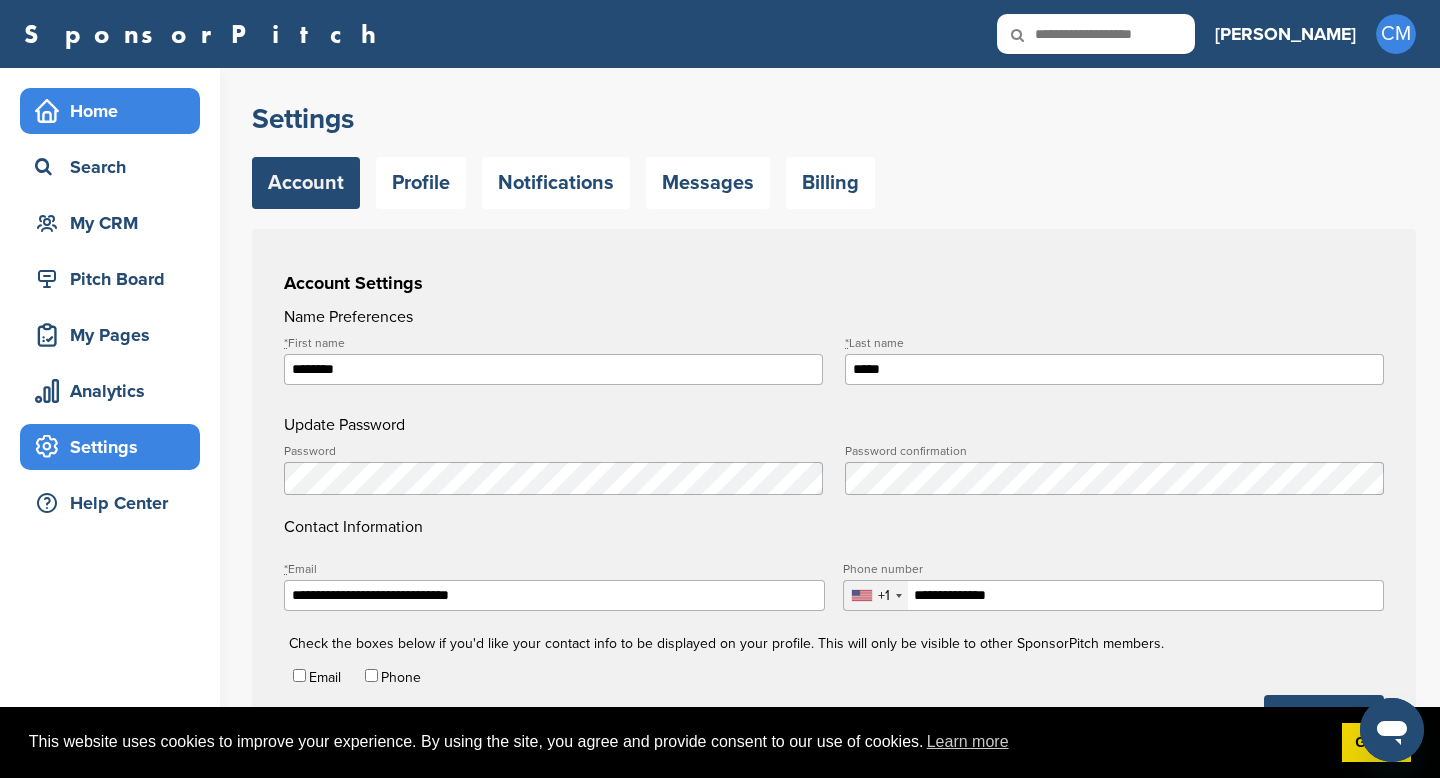 click on "Home" at bounding box center (115, 111) 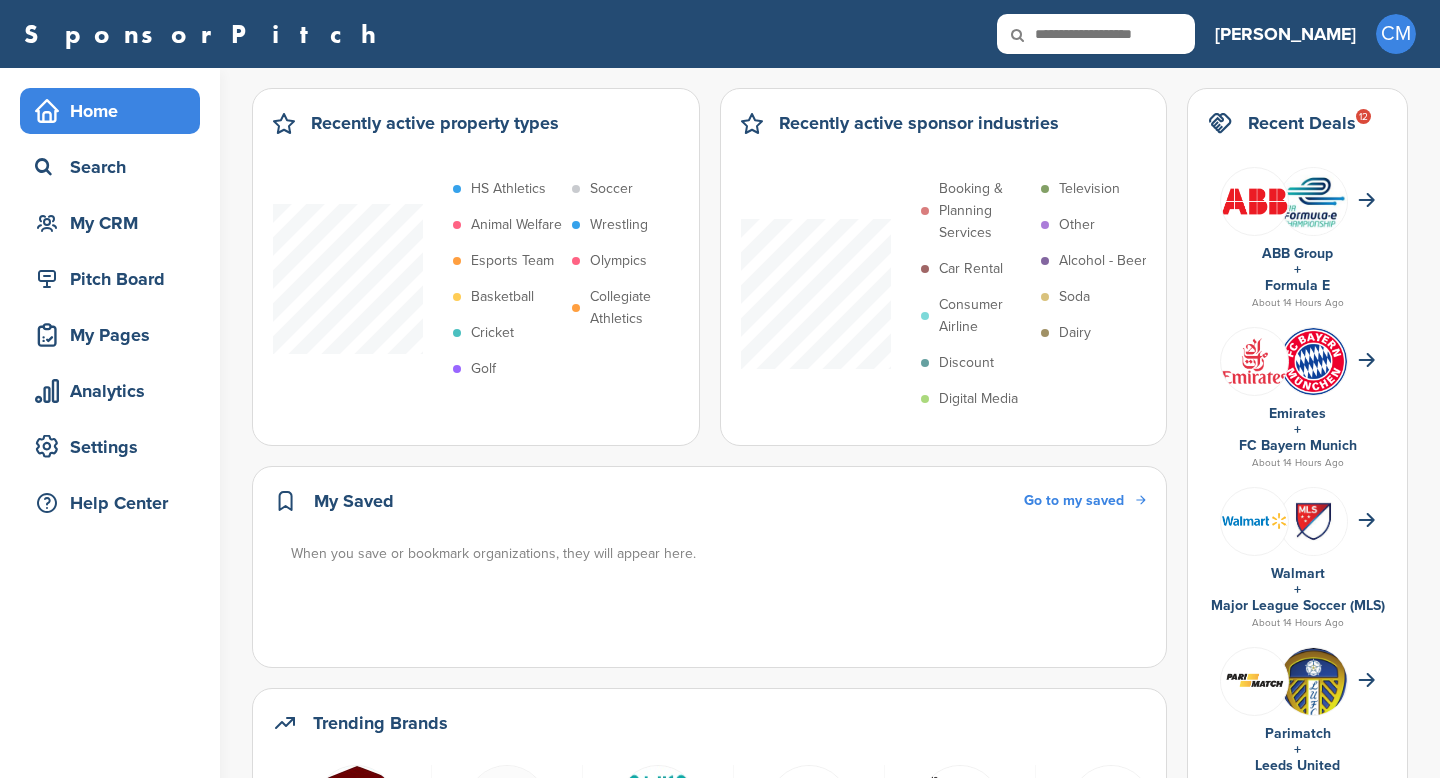scroll, scrollTop: 0, scrollLeft: 0, axis: both 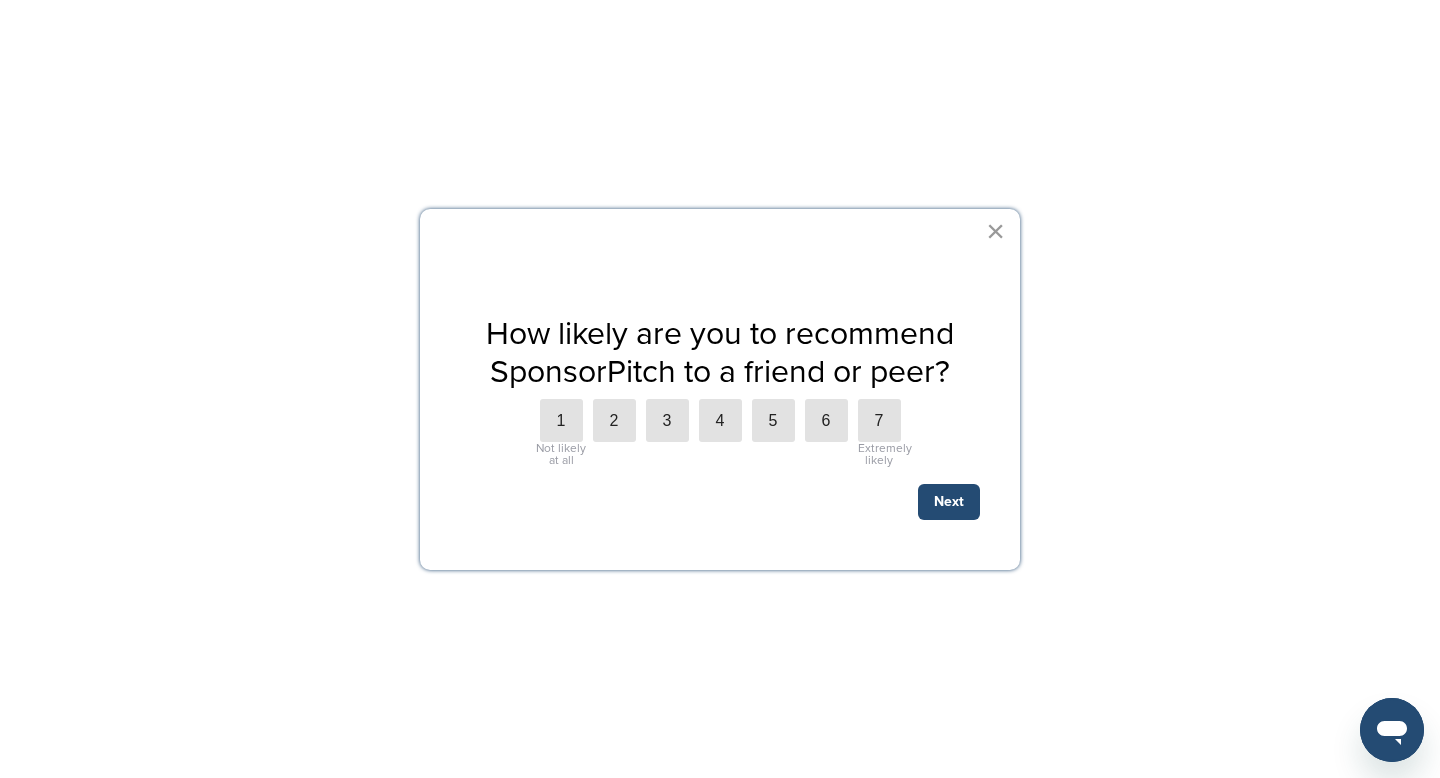 click on "×" at bounding box center (995, 231) 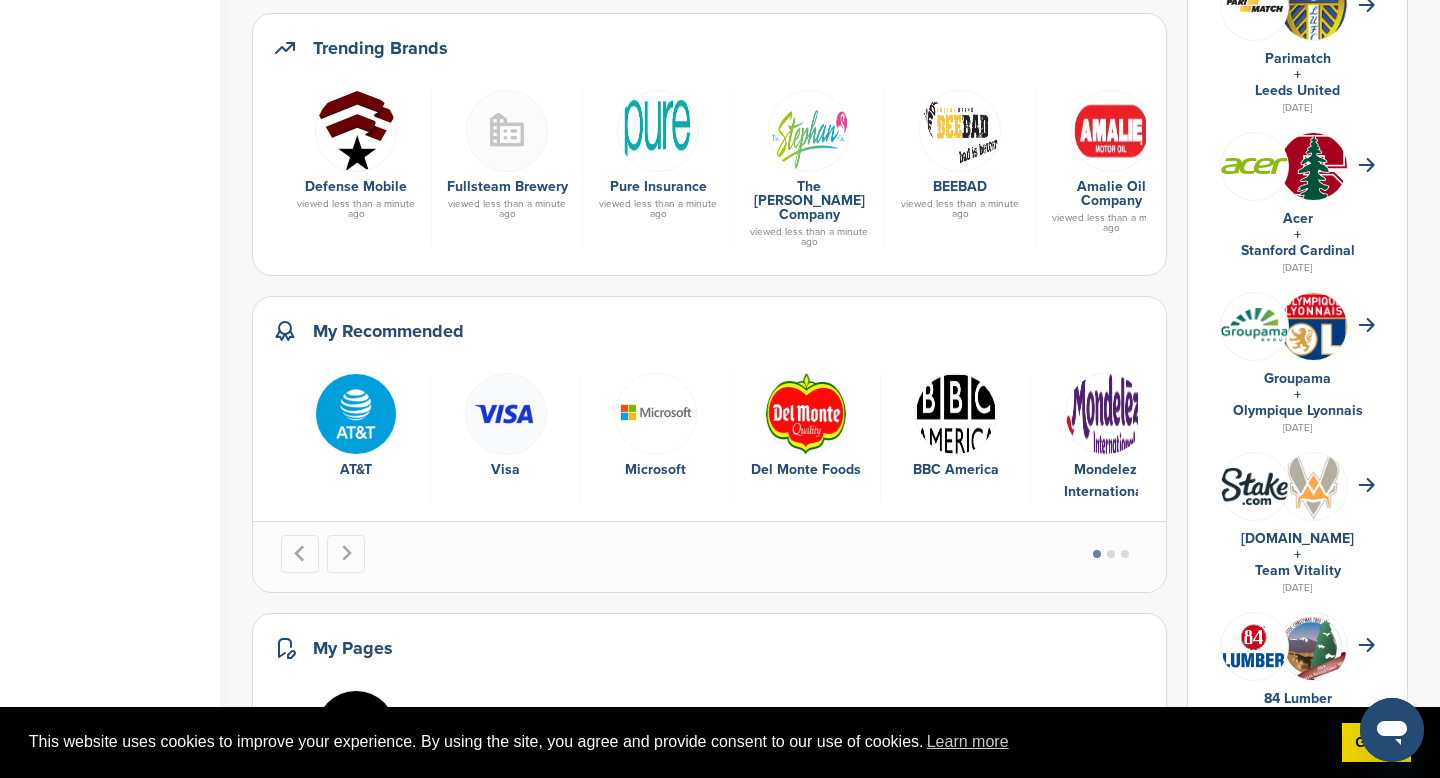 scroll, scrollTop: 677, scrollLeft: 0, axis: vertical 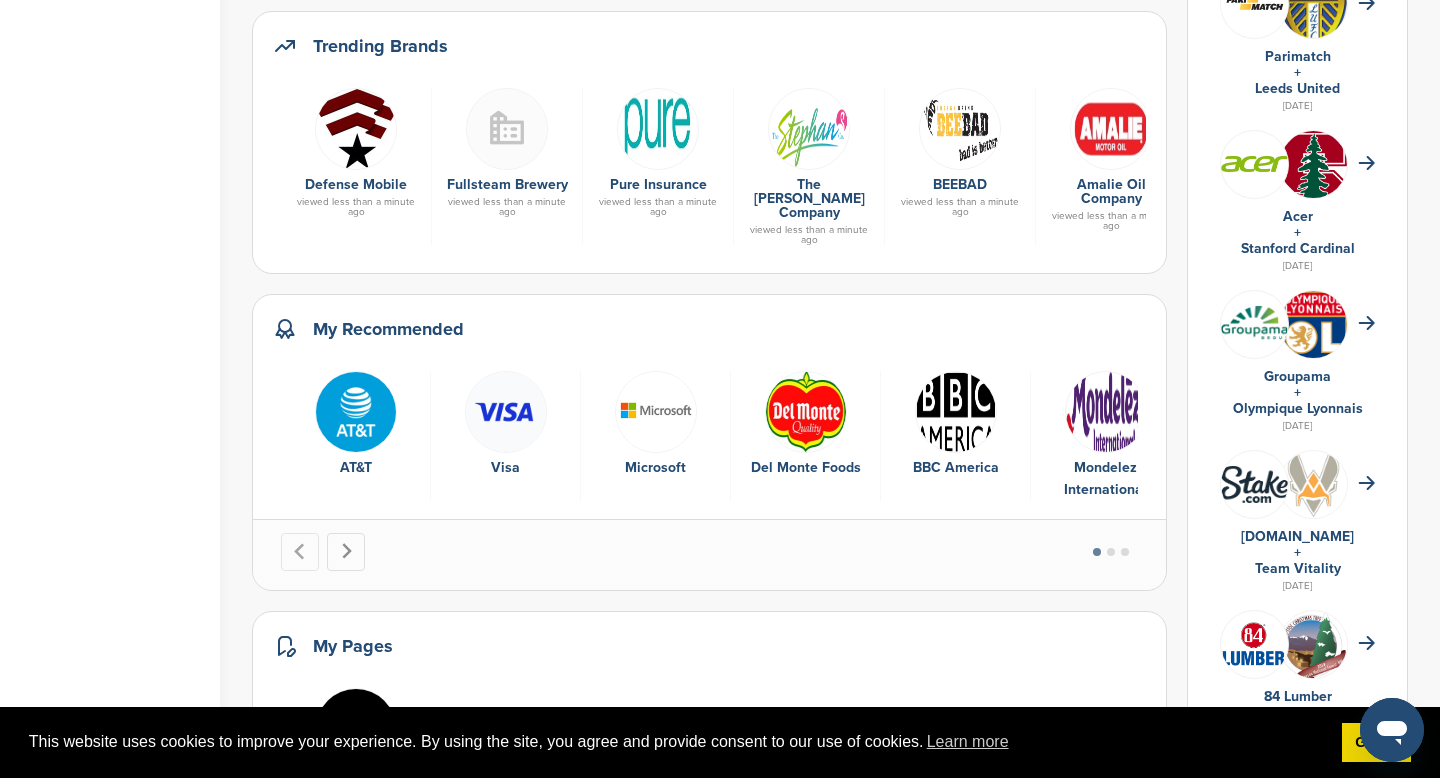 click 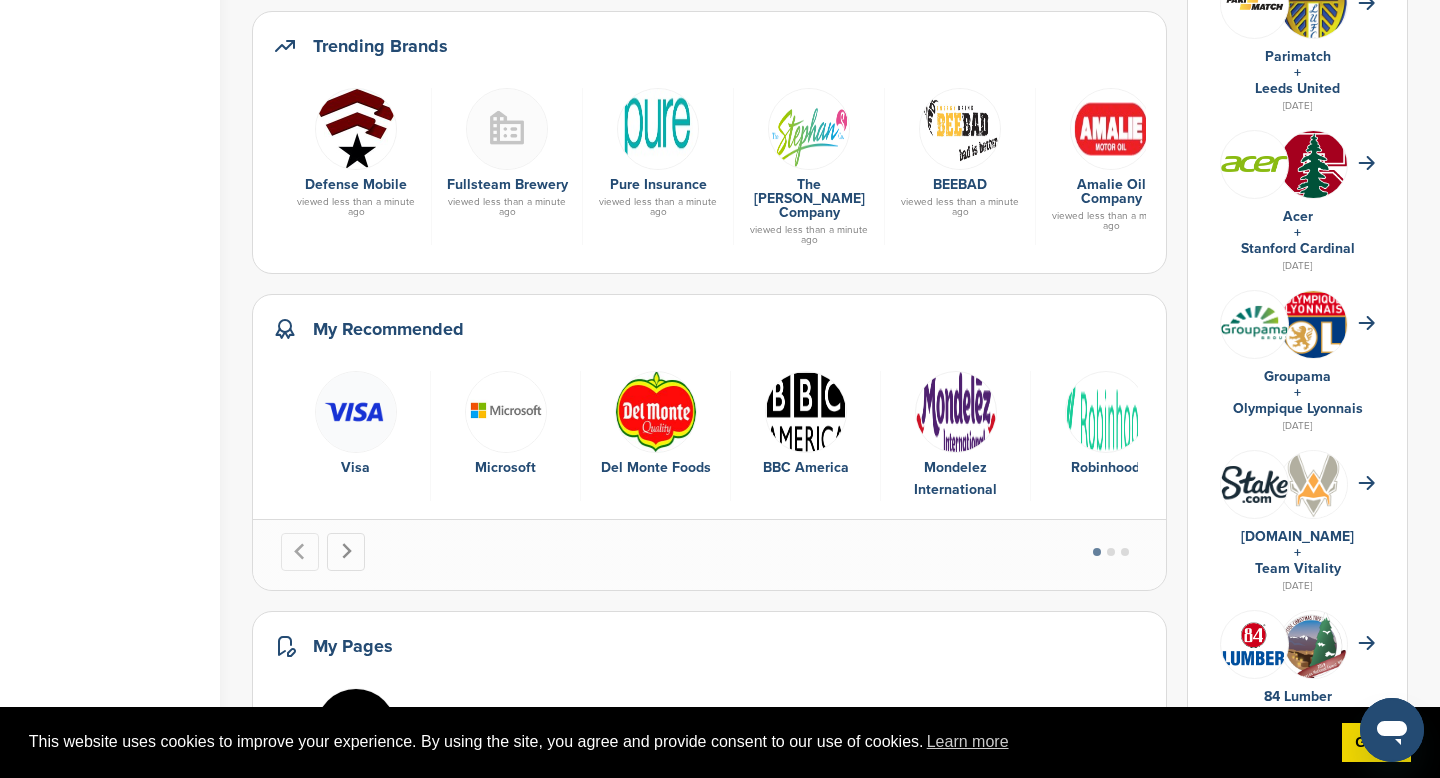 click 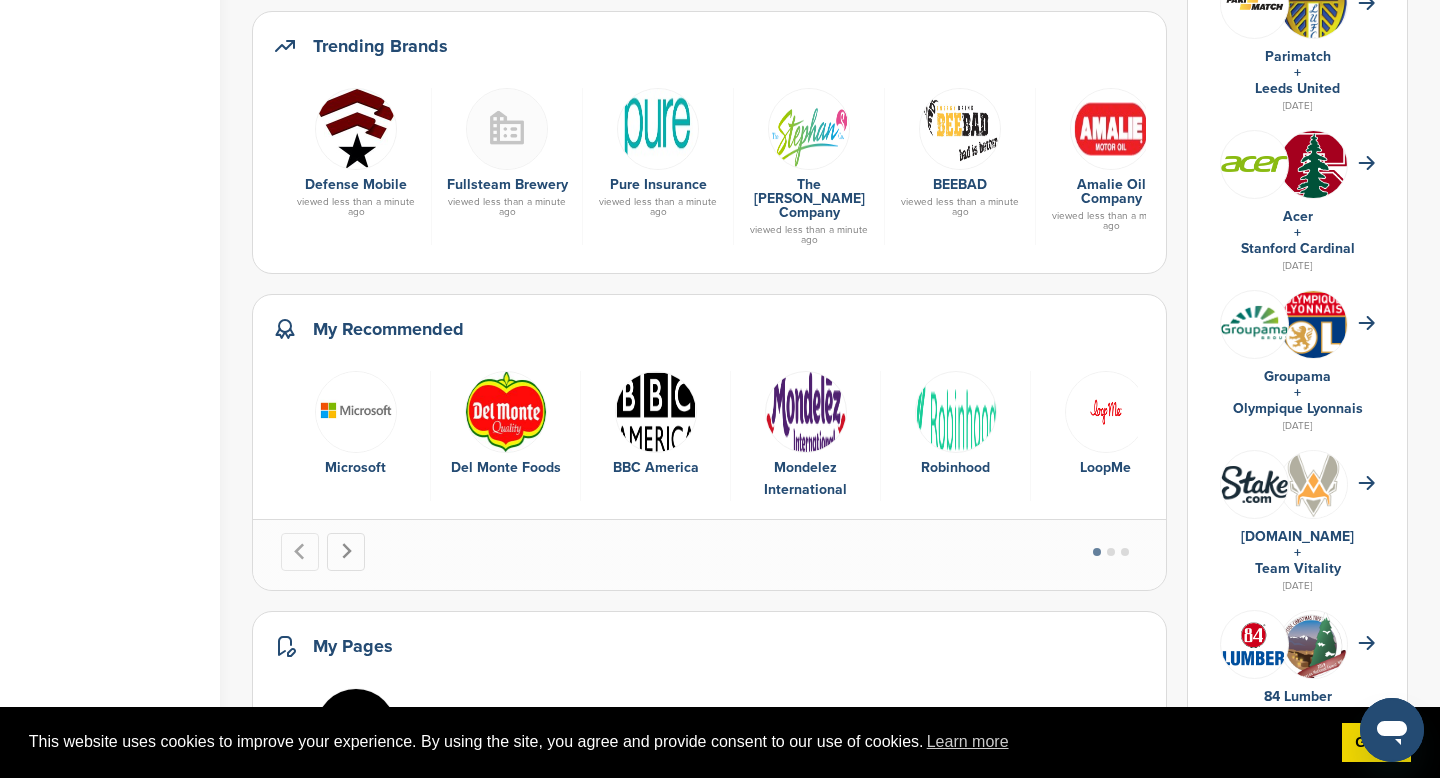 click 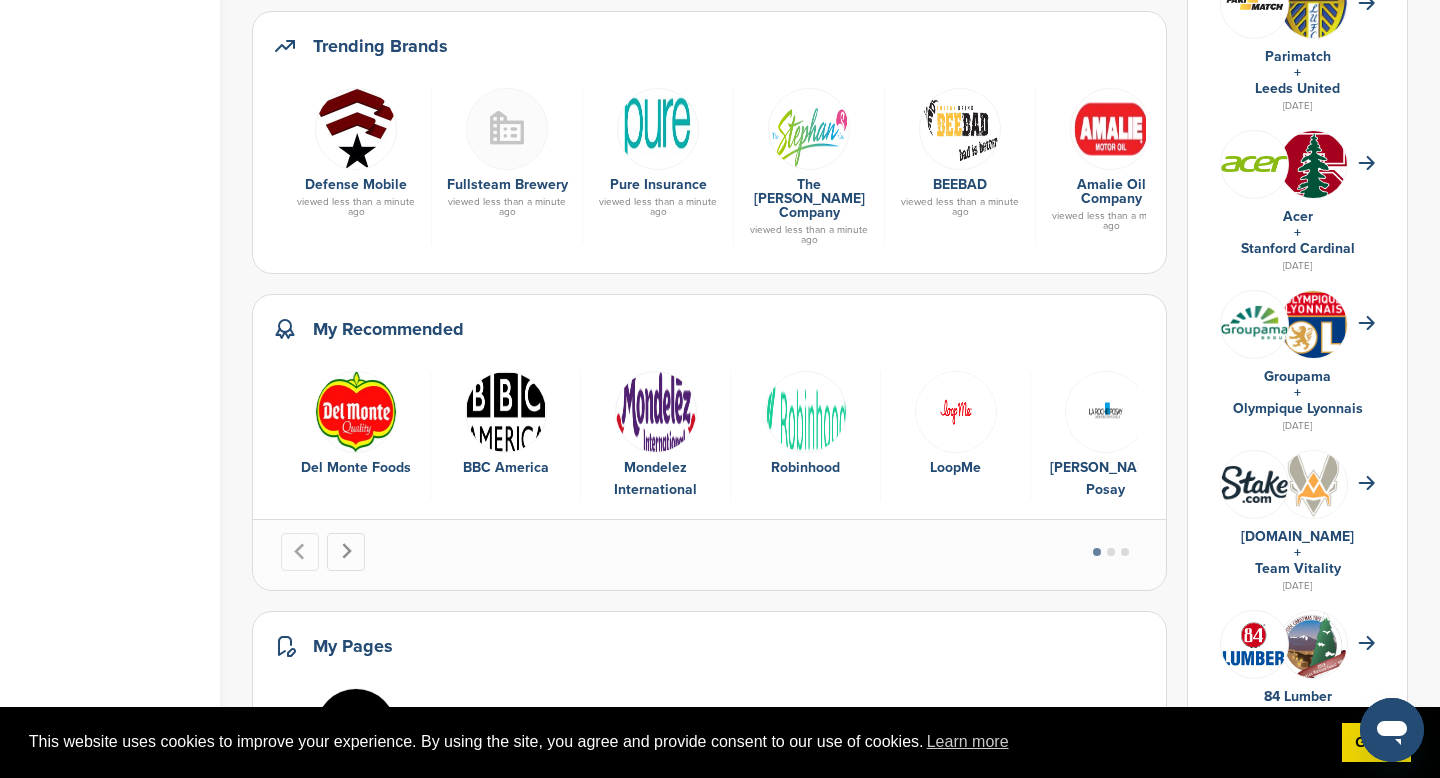 click 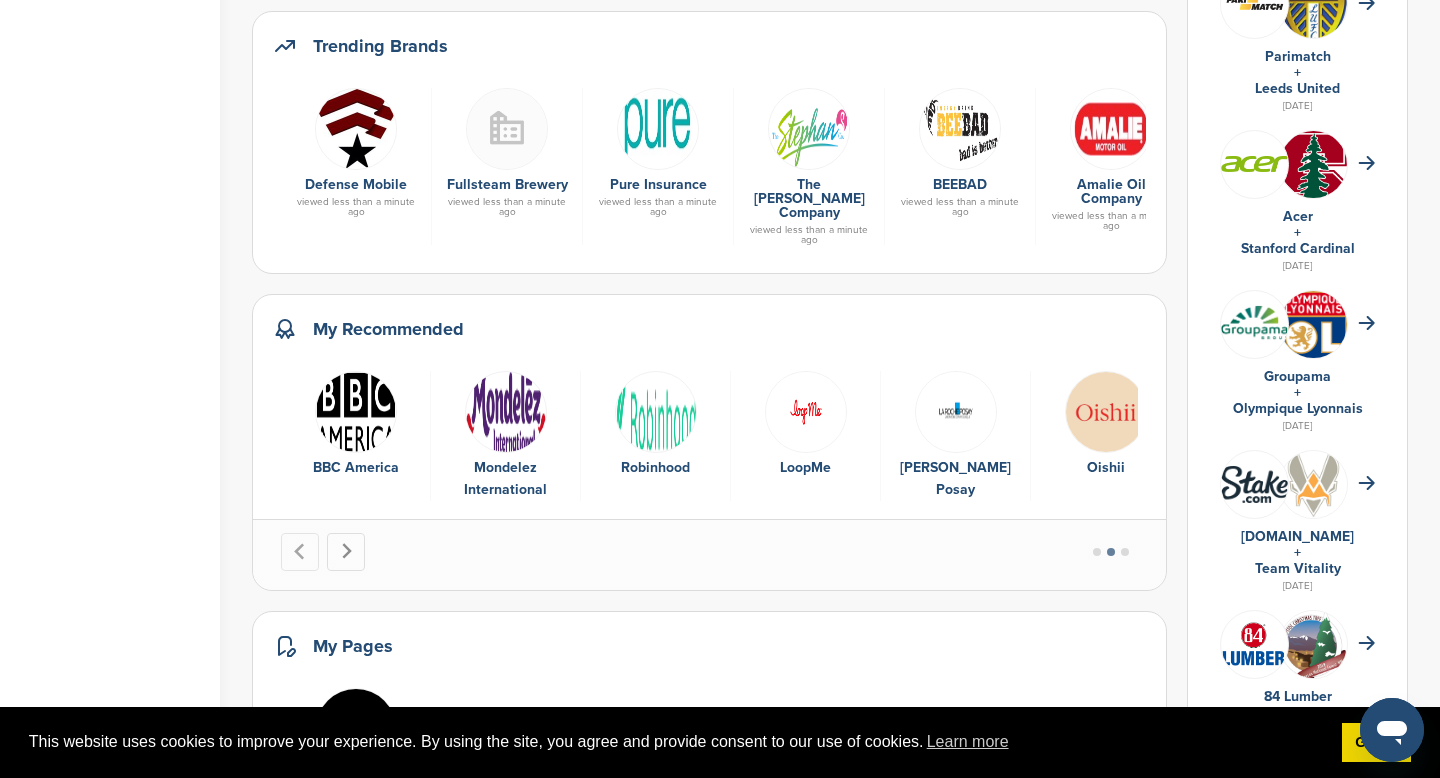 click 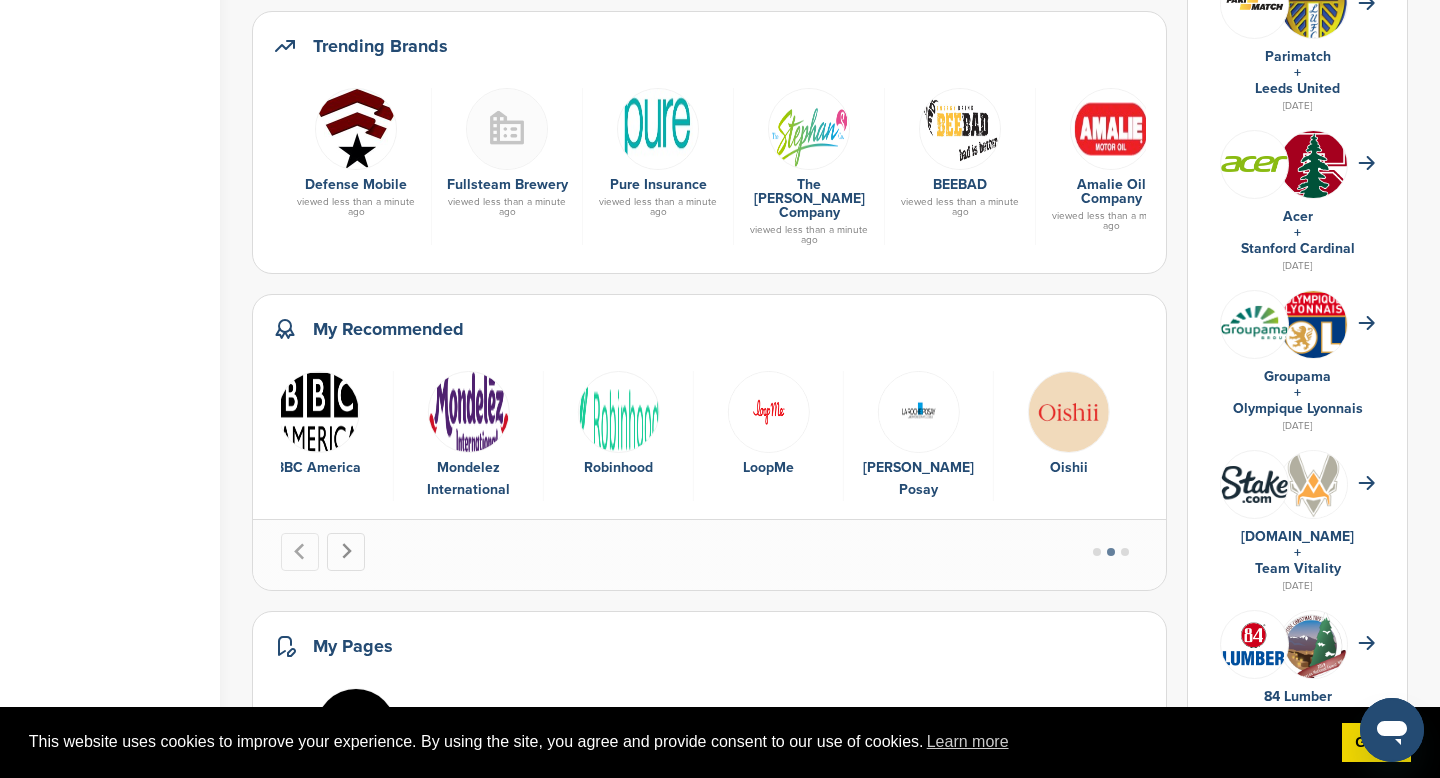 click 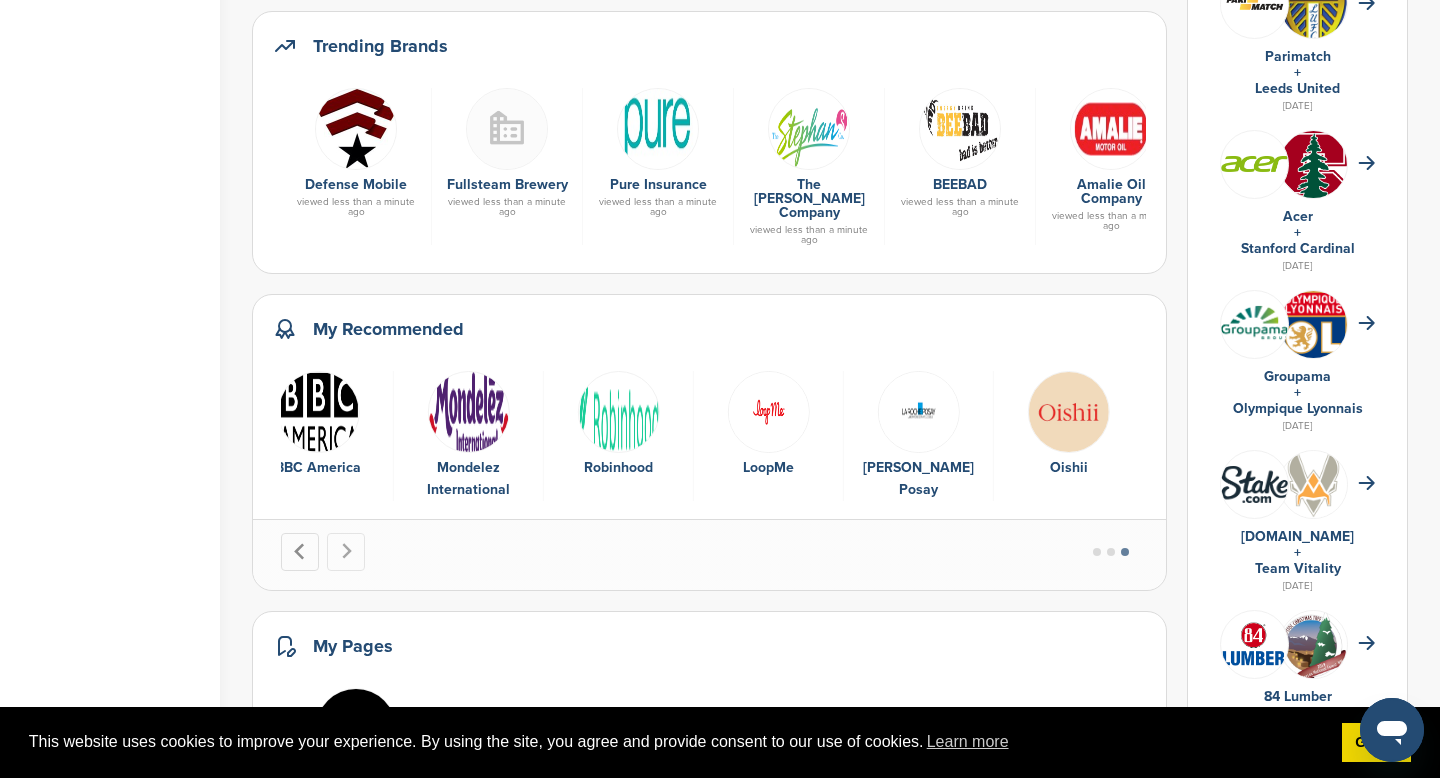 click 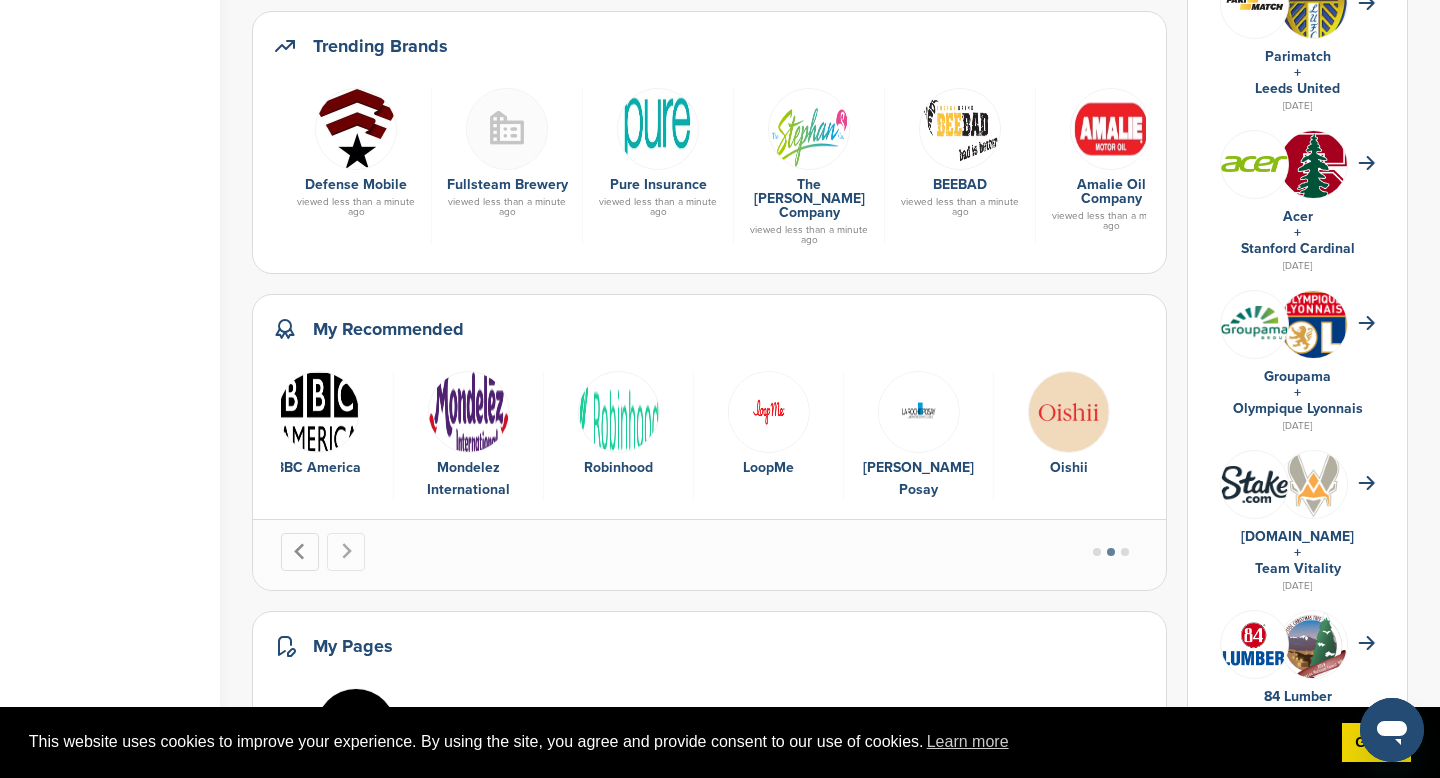 click 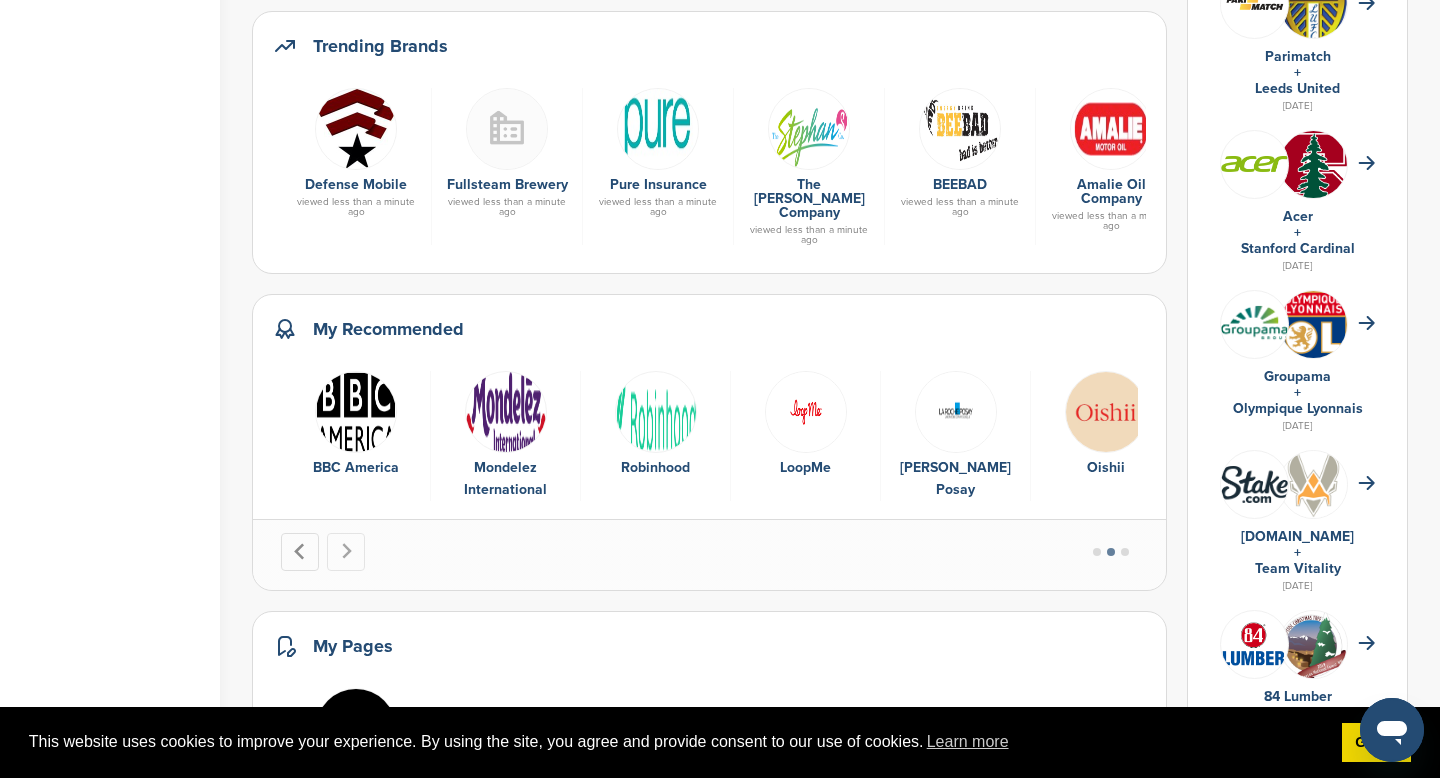 click 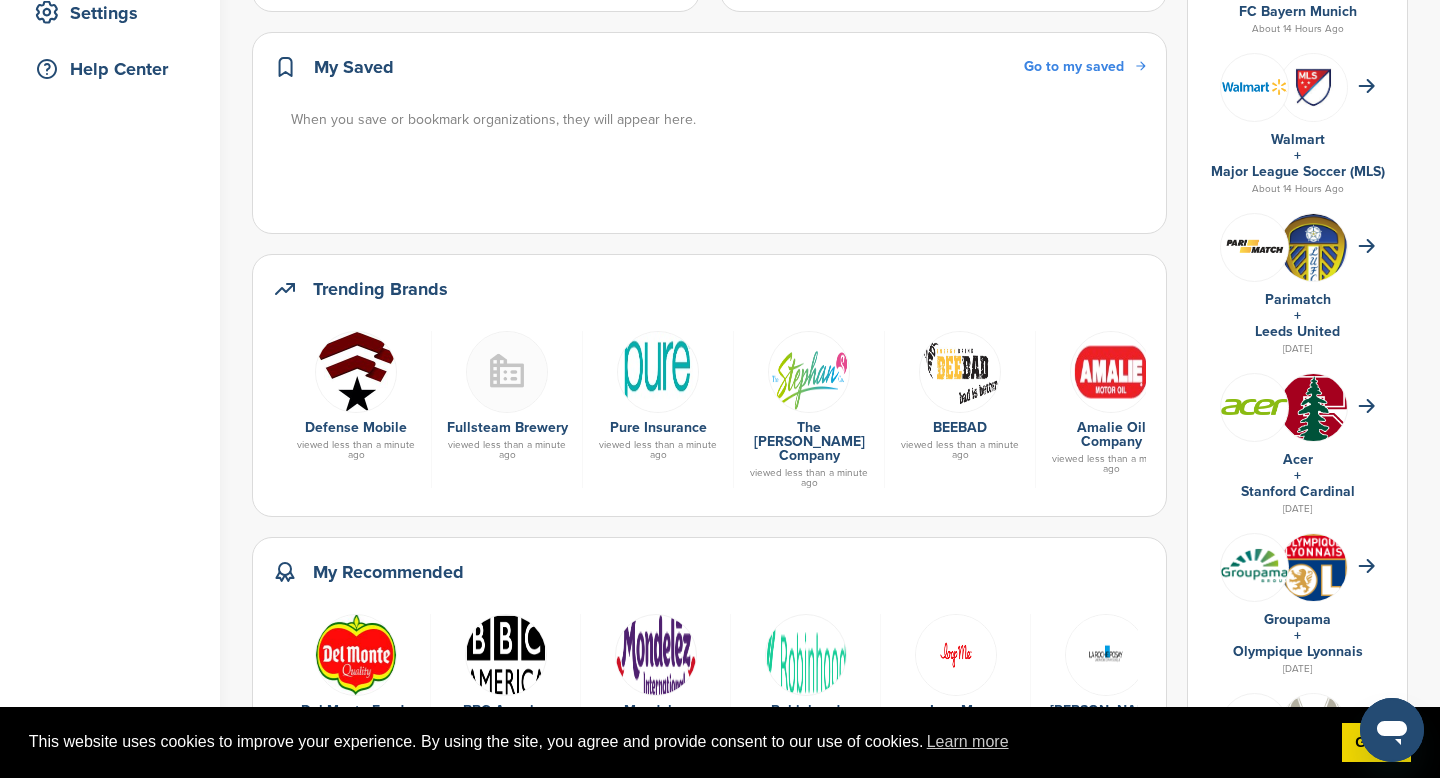 scroll, scrollTop: 0, scrollLeft: 0, axis: both 